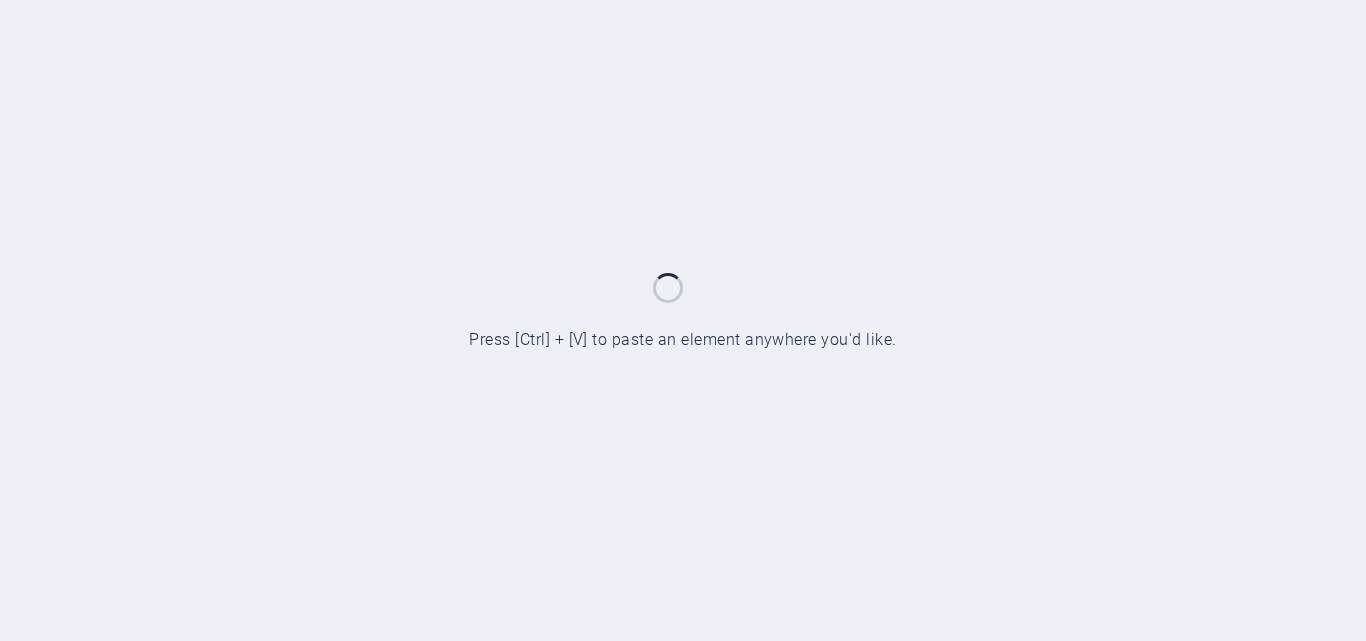 scroll, scrollTop: 0, scrollLeft: 0, axis: both 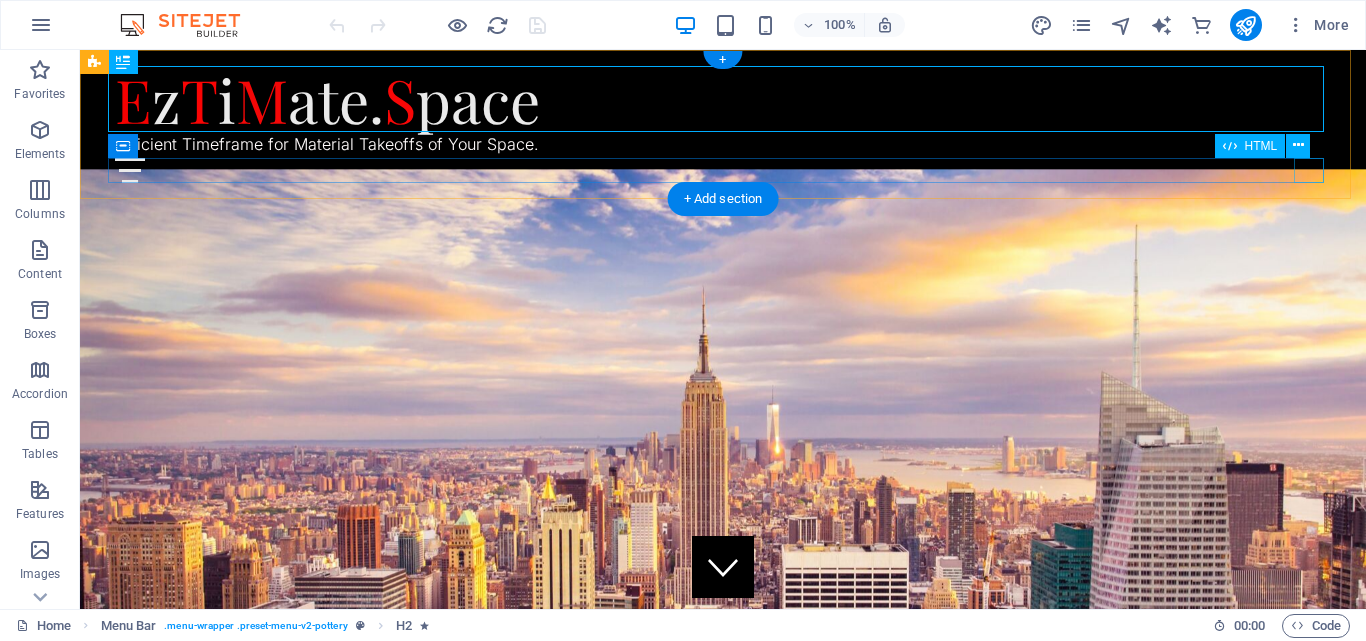 click at bounding box center (723, 170) 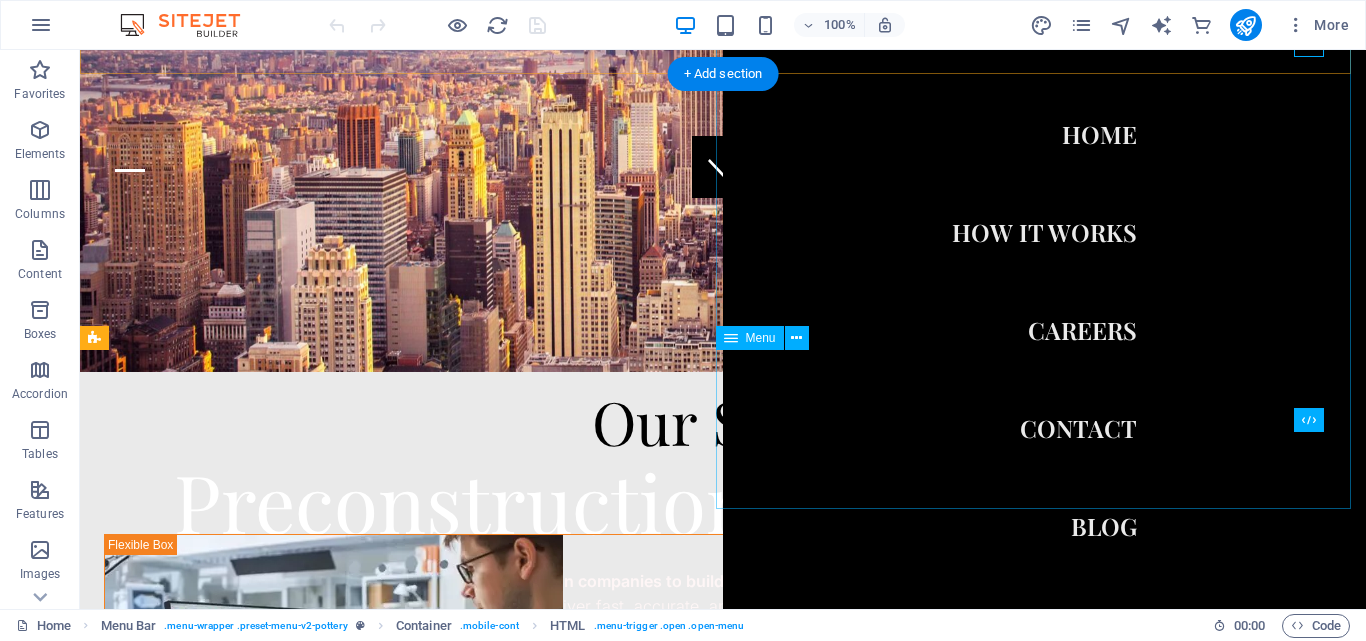 scroll, scrollTop: 0, scrollLeft: 0, axis: both 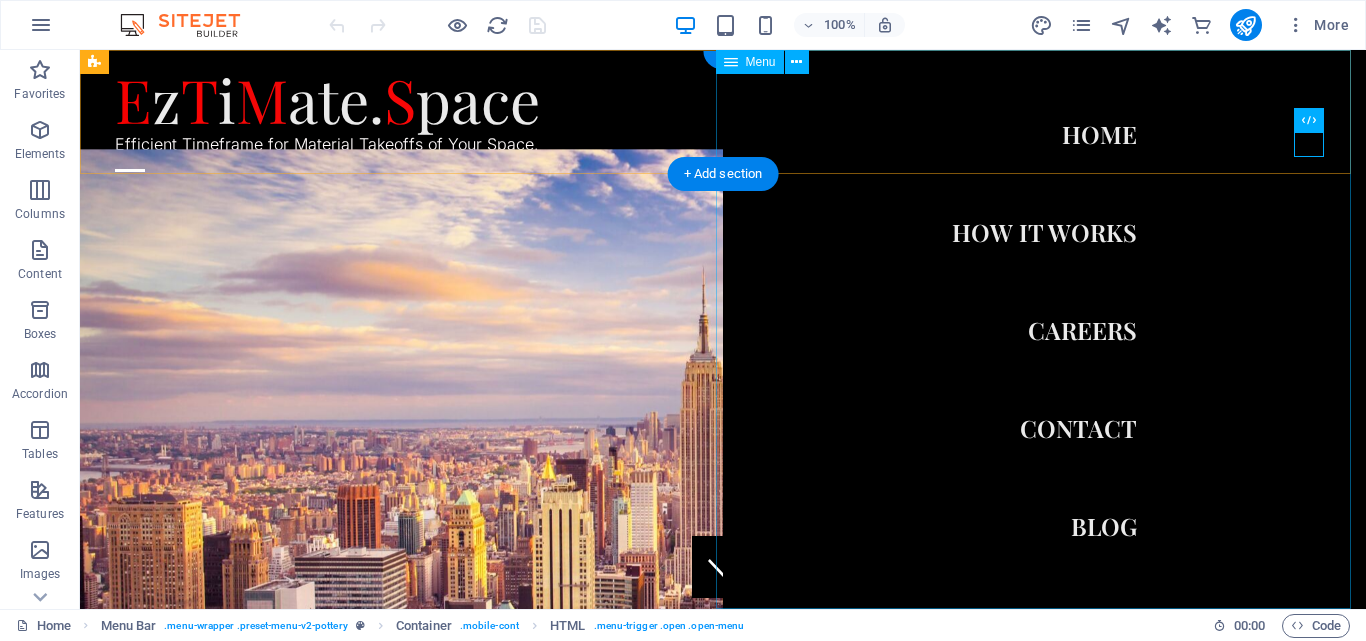click on "HOME How it works Careers Contact Blog" at bounding box center (1044, 329) 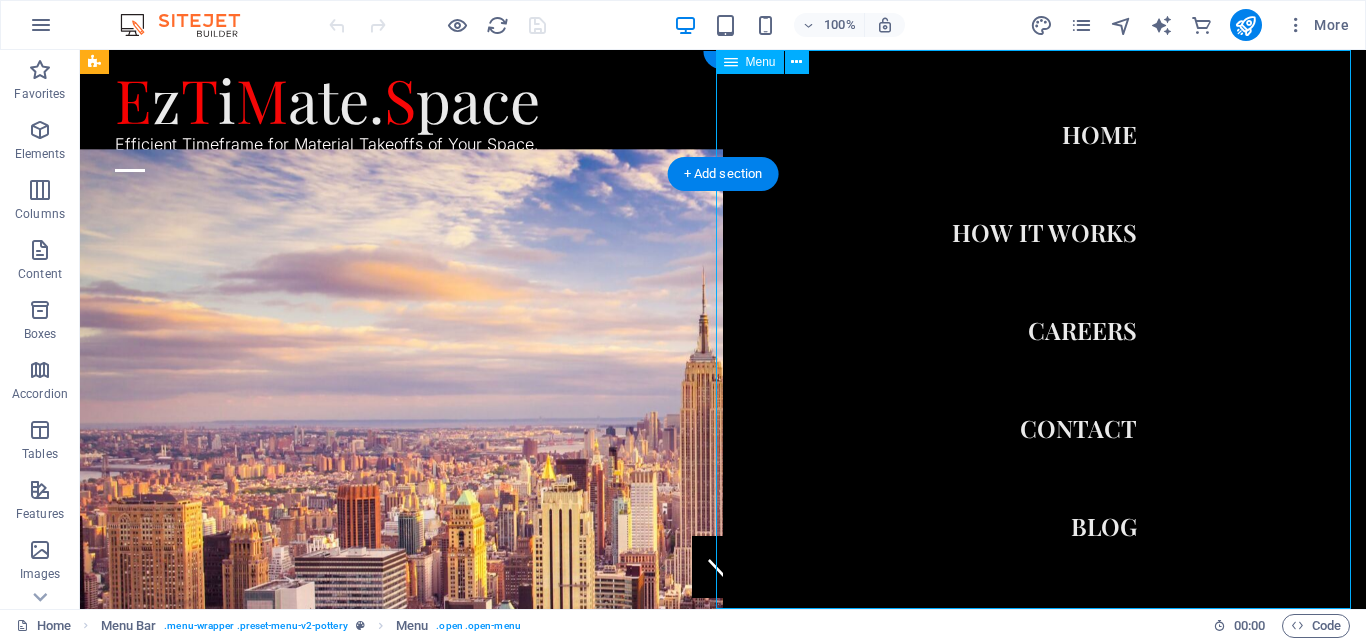 click on "HOME How it works Careers Contact Blog" at bounding box center [1044, 329] 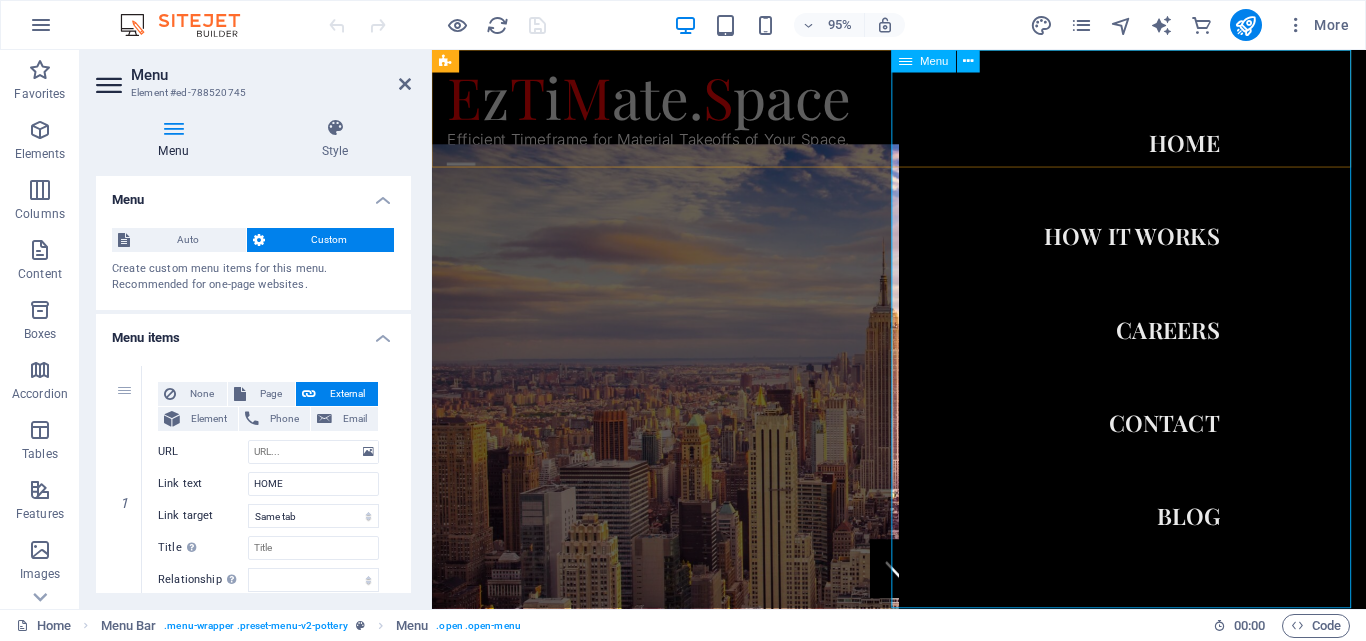 click on "HOME How it works Careers Contact Blog" at bounding box center [1170, 344] 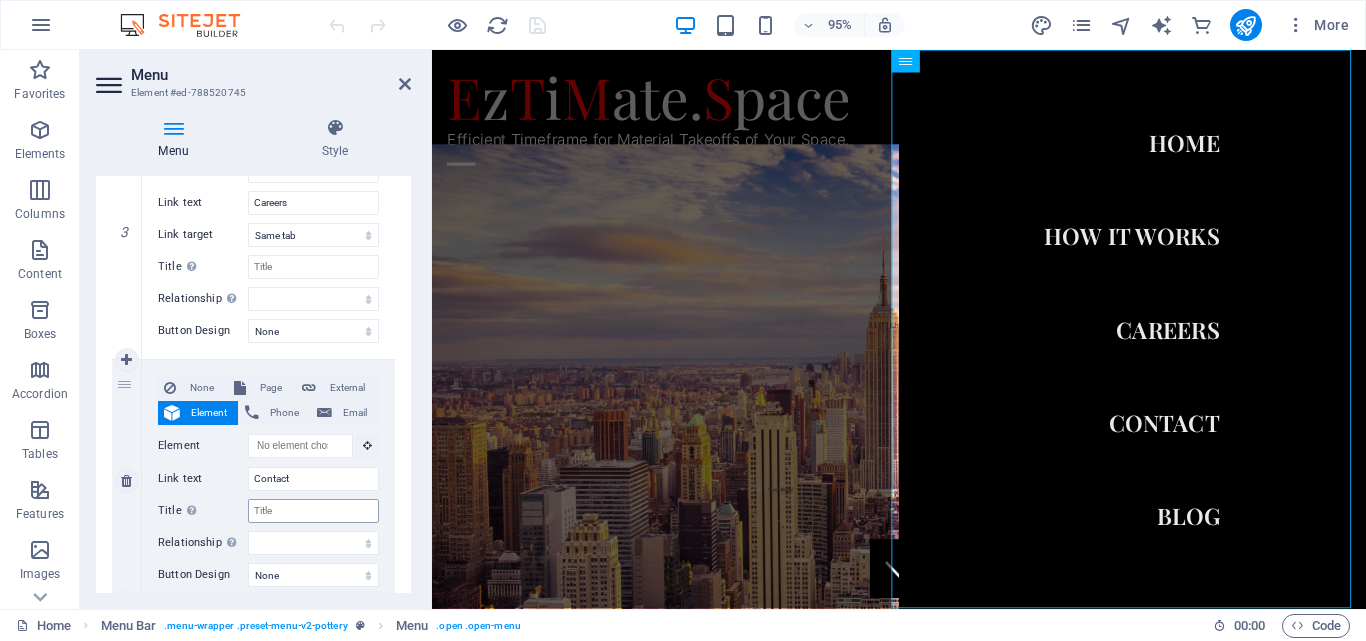 scroll, scrollTop: 1141, scrollLeft: 0, axis: vertical 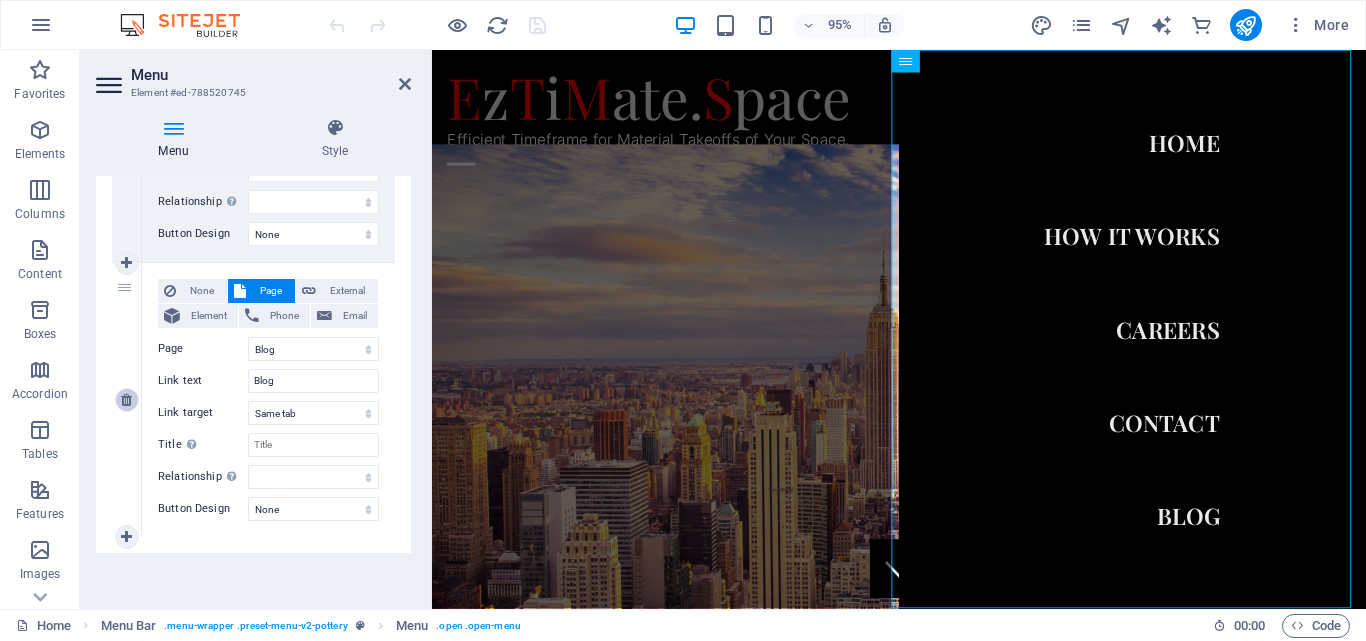 click at bounding box center [126, 400] 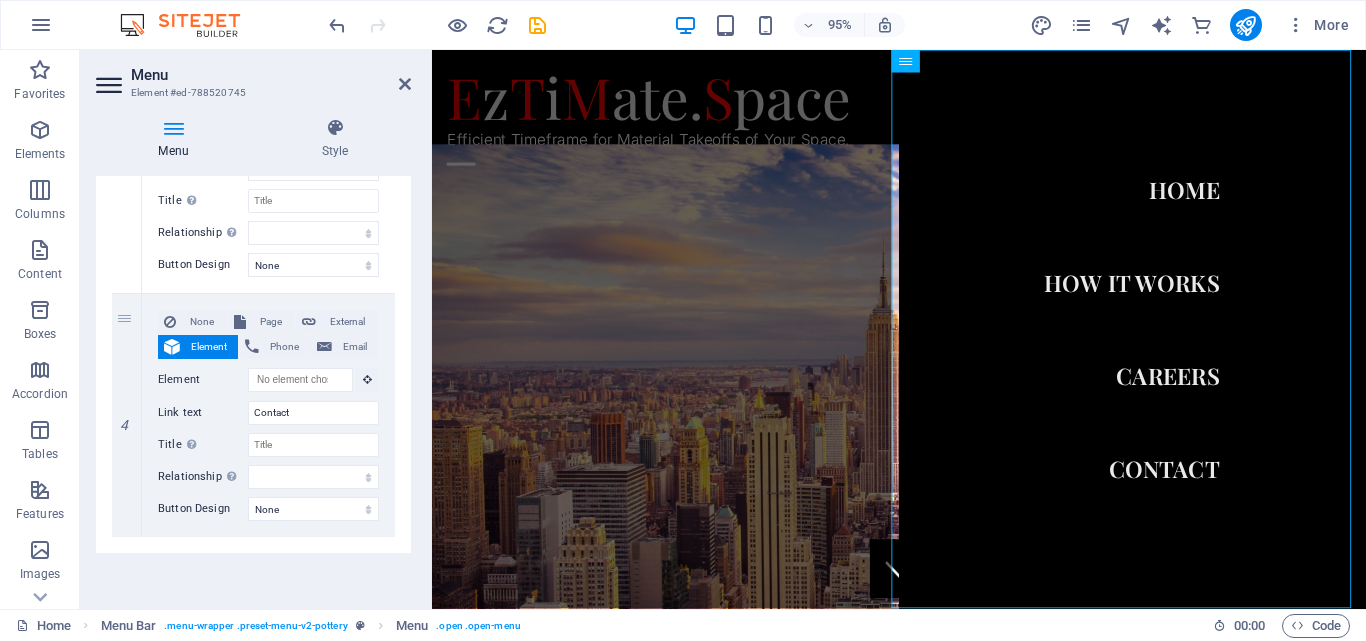 scroll, scrollTop: 866, scrollLeft: 0, axis: vertical 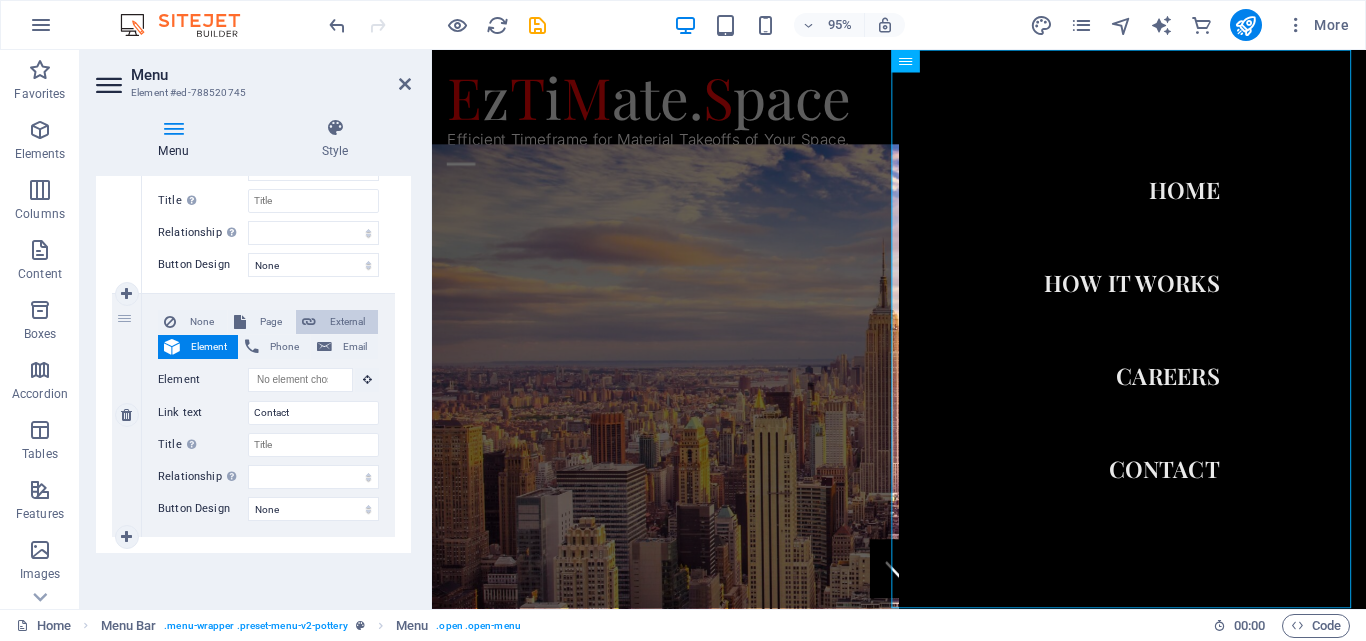 click on "External" at bounding box center (347, 322) 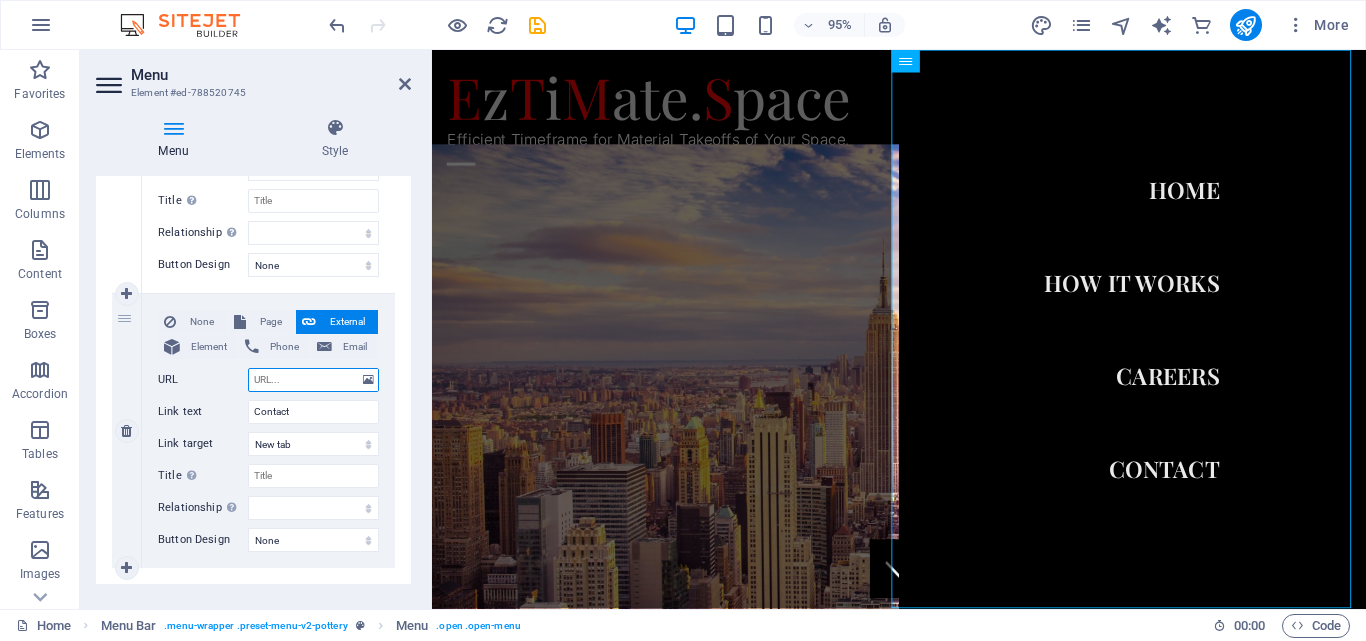 click on "URL" at bounding box center [313, 380] 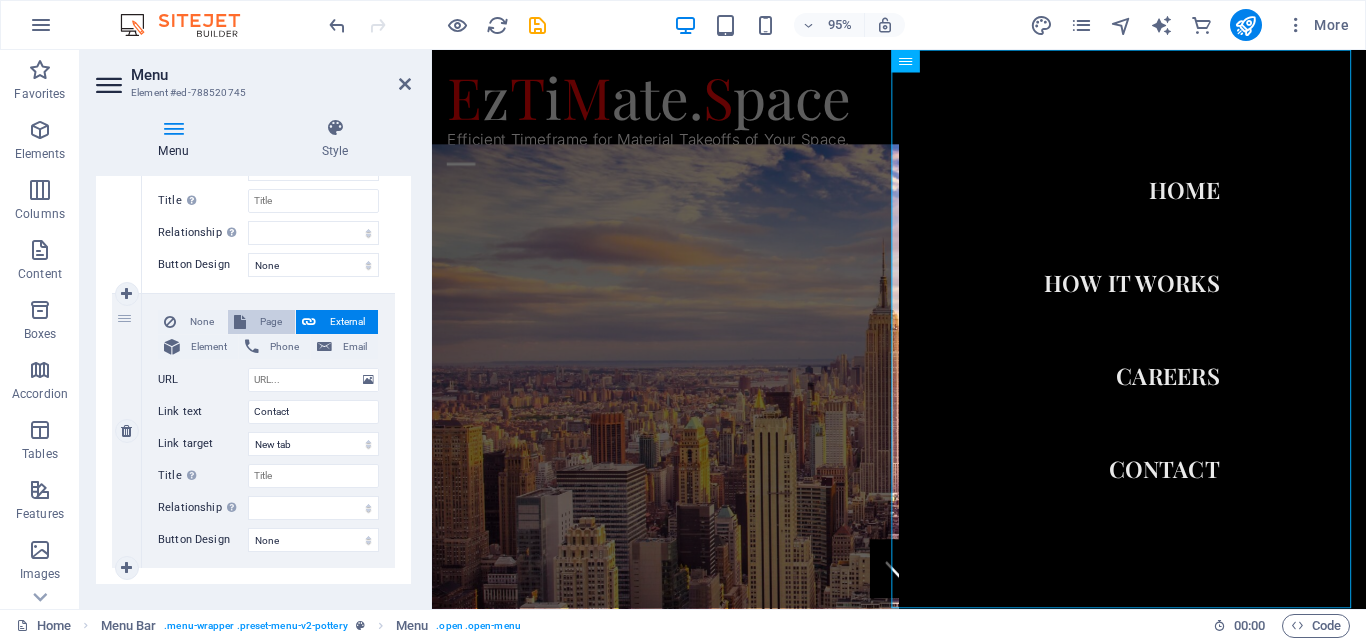 click on "Page" at bounding box center [270, 322] 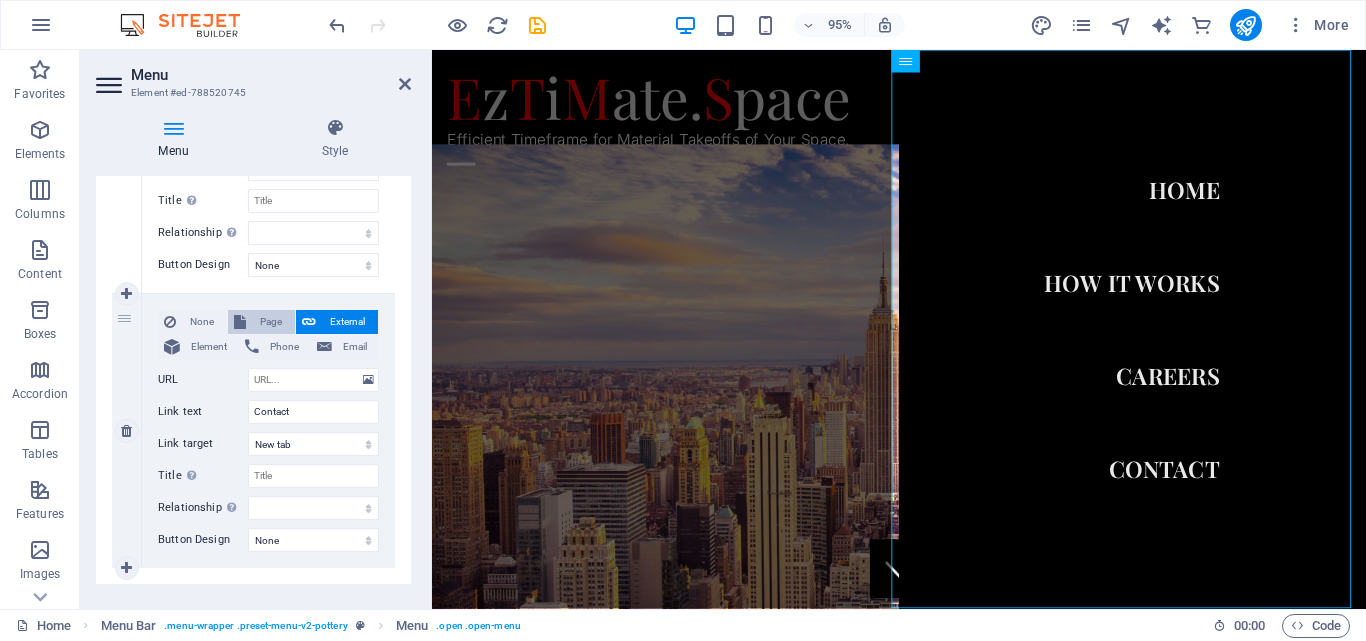 select 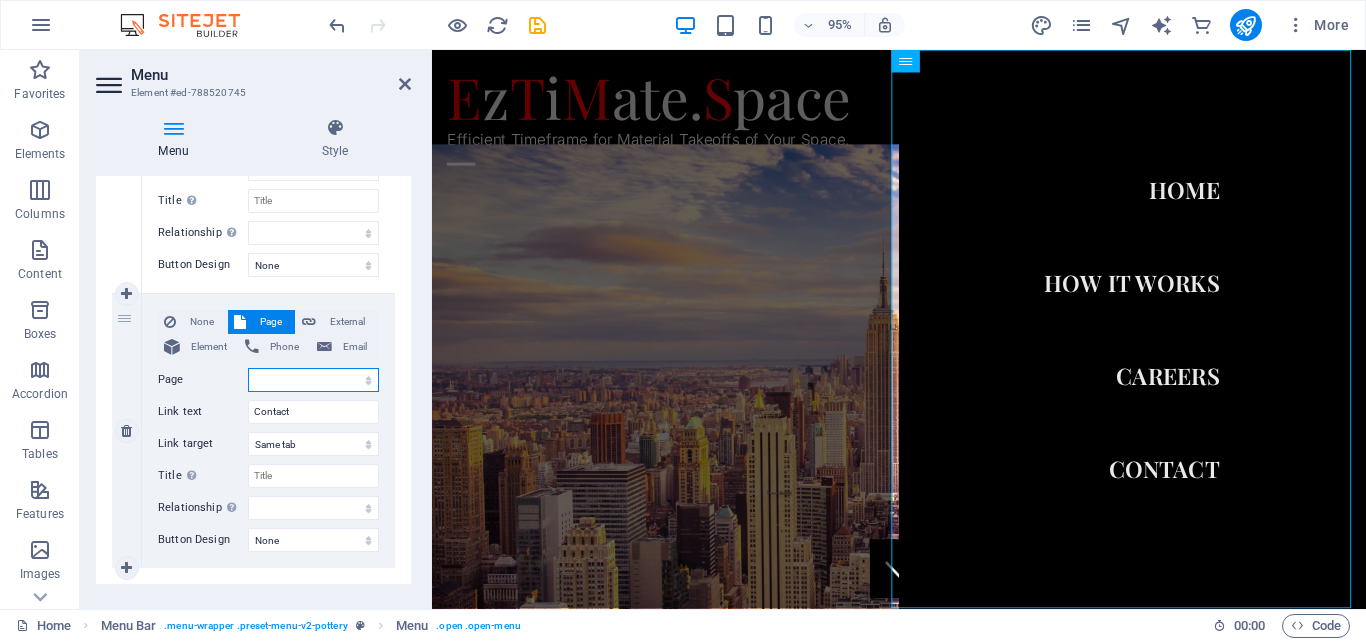 click on "Home Blog Subpage Legal Notice Privacy" at bounding box center [313, 380] 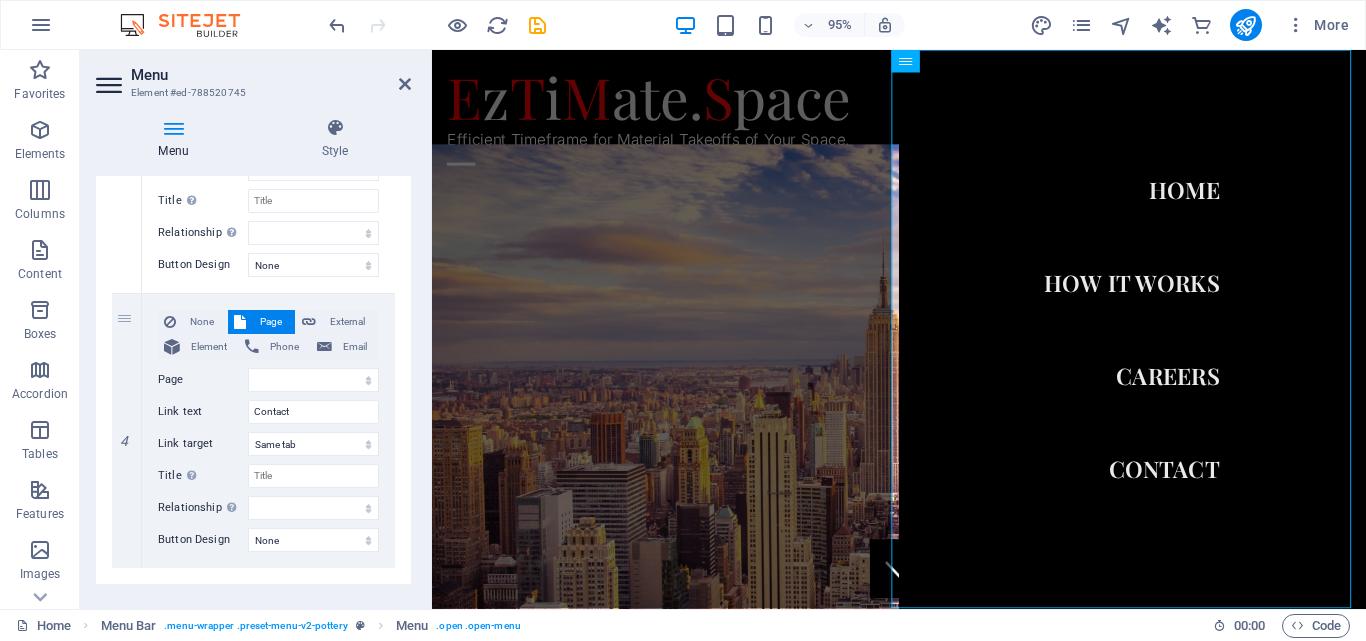 click on "1 None Page External Element Phone Email Page Home Blog Subpage Legal Notice Privacy Element
URL Phone Email Link text HOME Link target New tab Same tab Overlay Title Additional link description, should not be the same as the link text. The title is most often shown as a tooltip text when the mouse moves over the element. Leave empty if uncertain. Relationship Sets the  relationship of this link to the link target . For example, the value "nofollow" instructs search engines not to follow the link. Can be left empty. alternate author bookmark external help license next nofollow noreferrer noopener prev search tag Button Design None Default Primary Secondary 2 None Page External Element Phone Email Page Home Blog Subpage Legal Notice Privacy Element
URL Phone Email Link text How it works Link target New tab Same tab Overlay Title Relationship Sets the  relationship of this link to the link target alternate author bookmark external help license next nofollow prev 3" at bounding box center [253, 34] 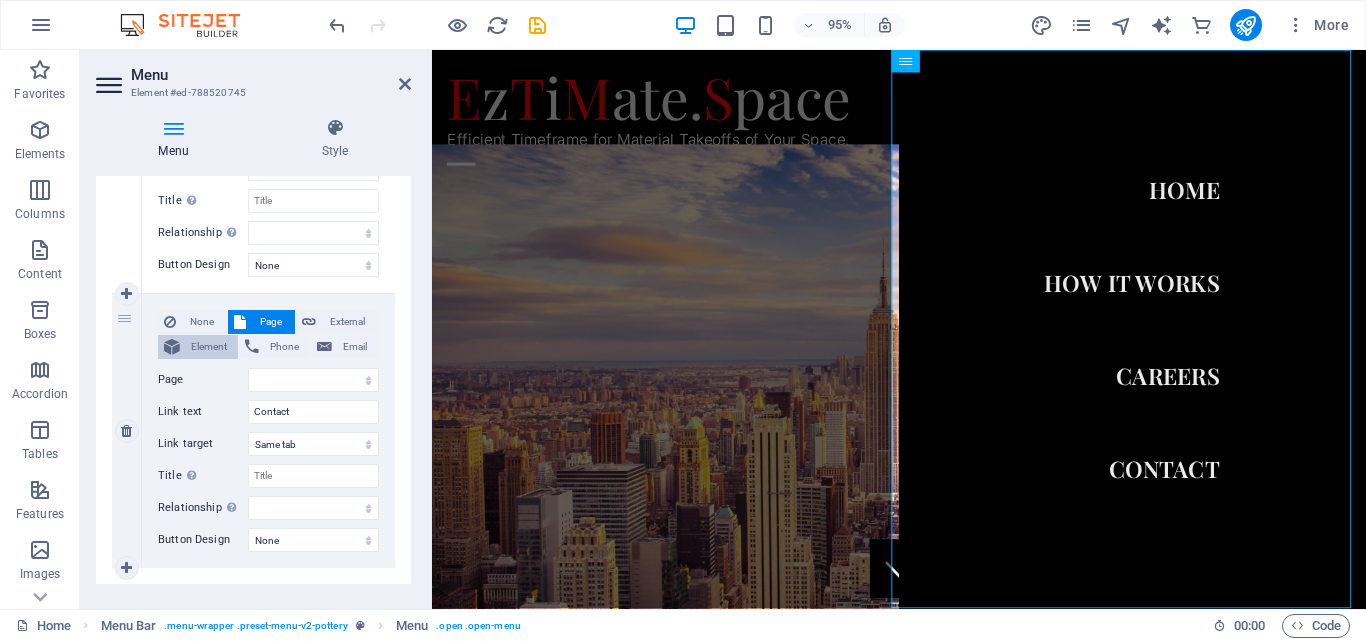 click on "Element" at bounding box center [209, 347] 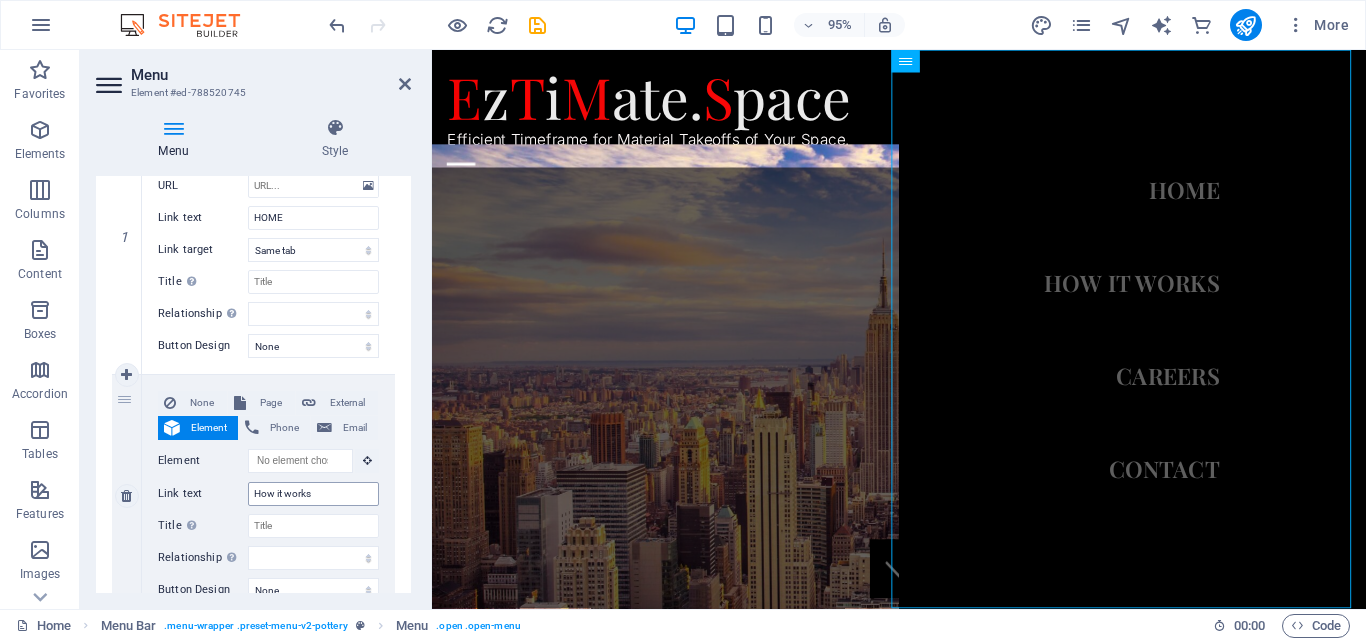 scroll, scrollTop: 366, scrollLeft: 0, axis: vertical 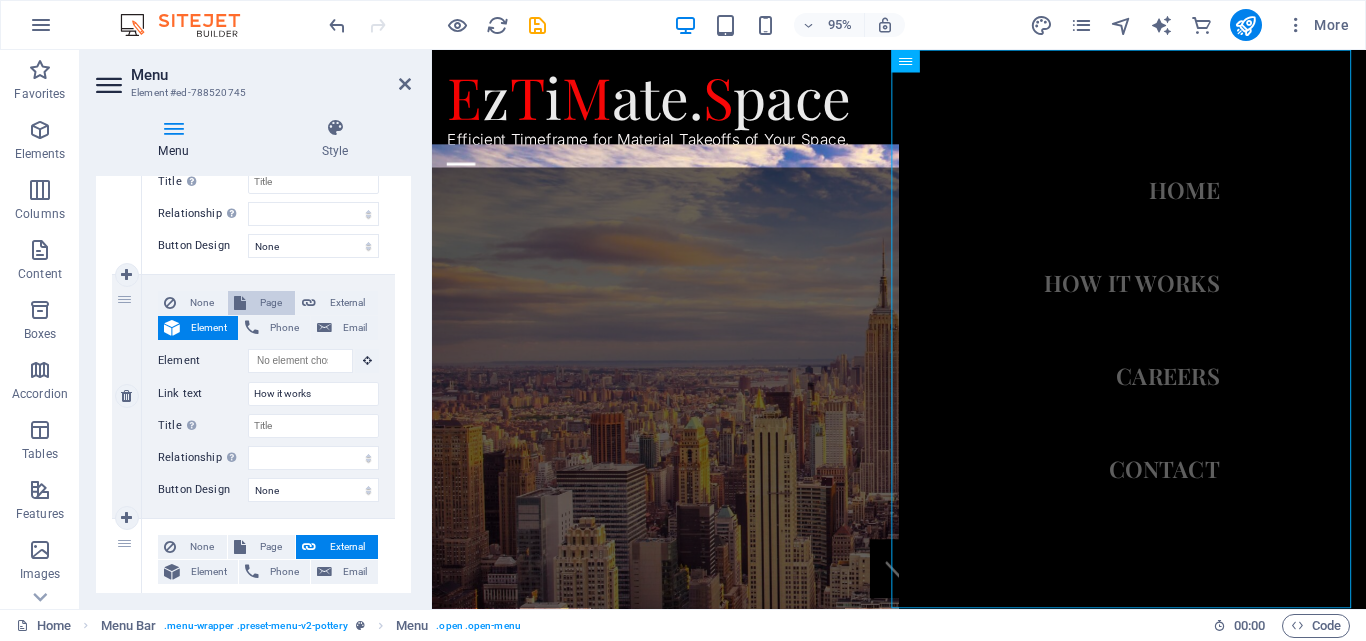 click on "Page" at bounding box center [270, 303] 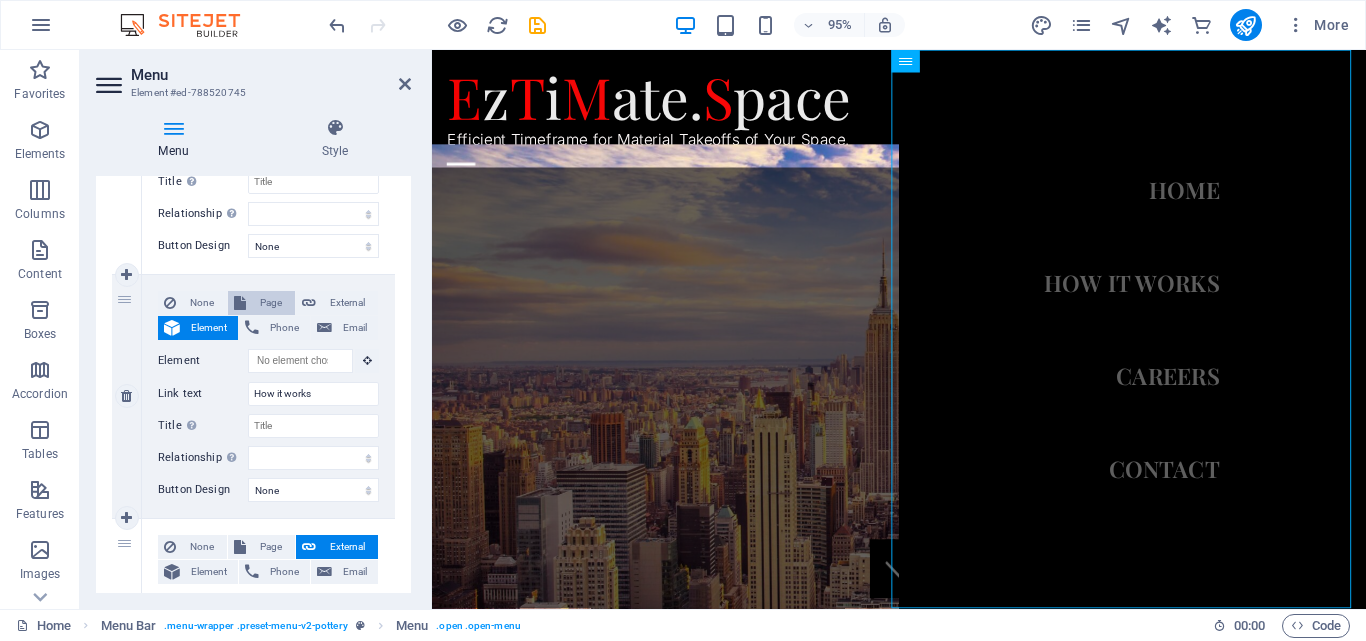 select 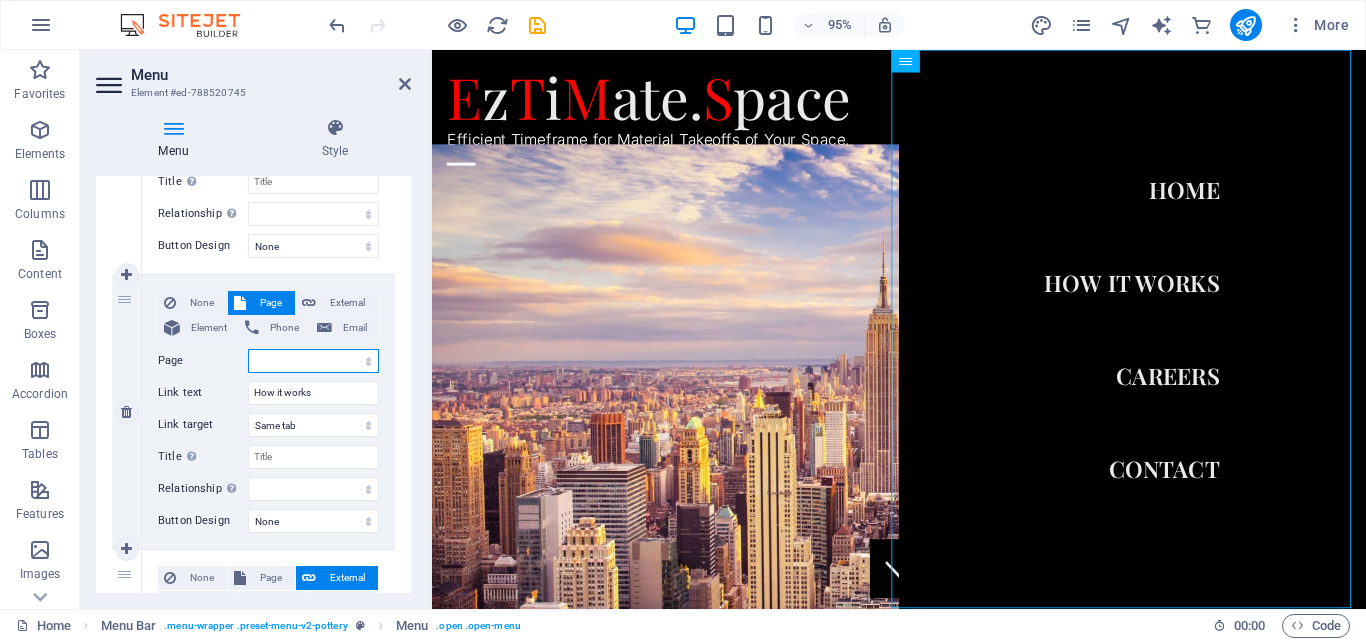 click on "Home Blog Subpage Legal Notice Privacy" at bounding box center [313, 361] 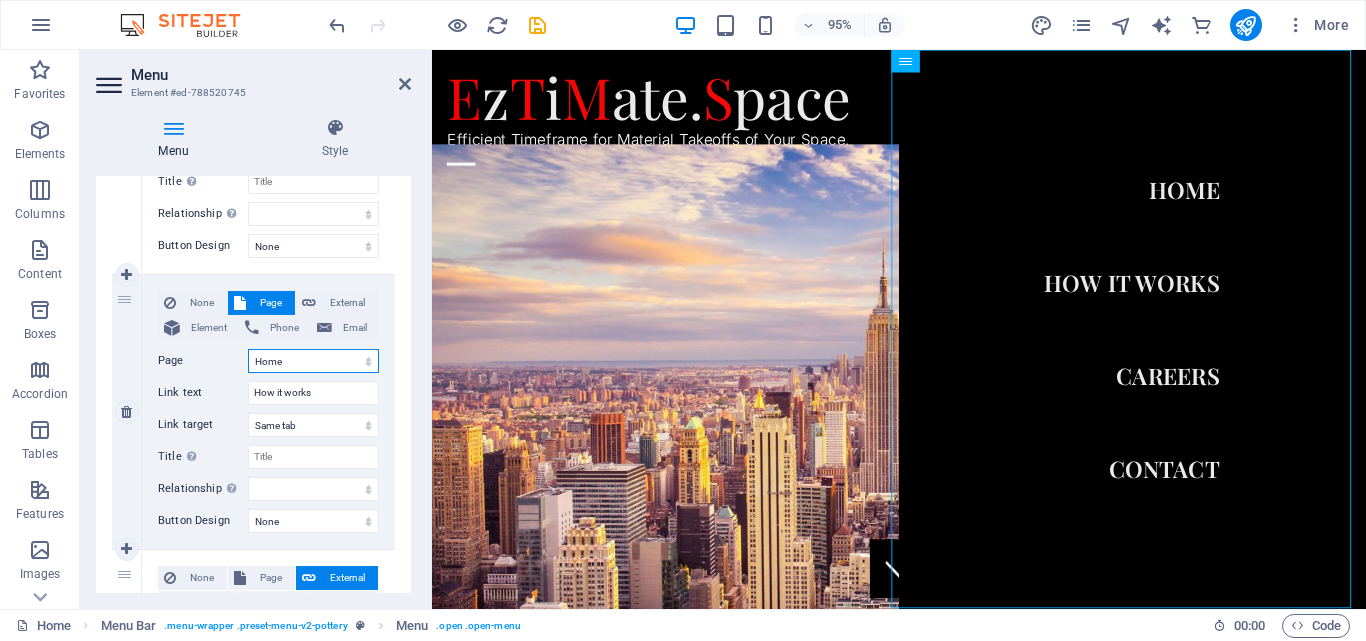 click on "Home Blog Subpage Legal Notice Privacy" at bounding box center (313, 361) 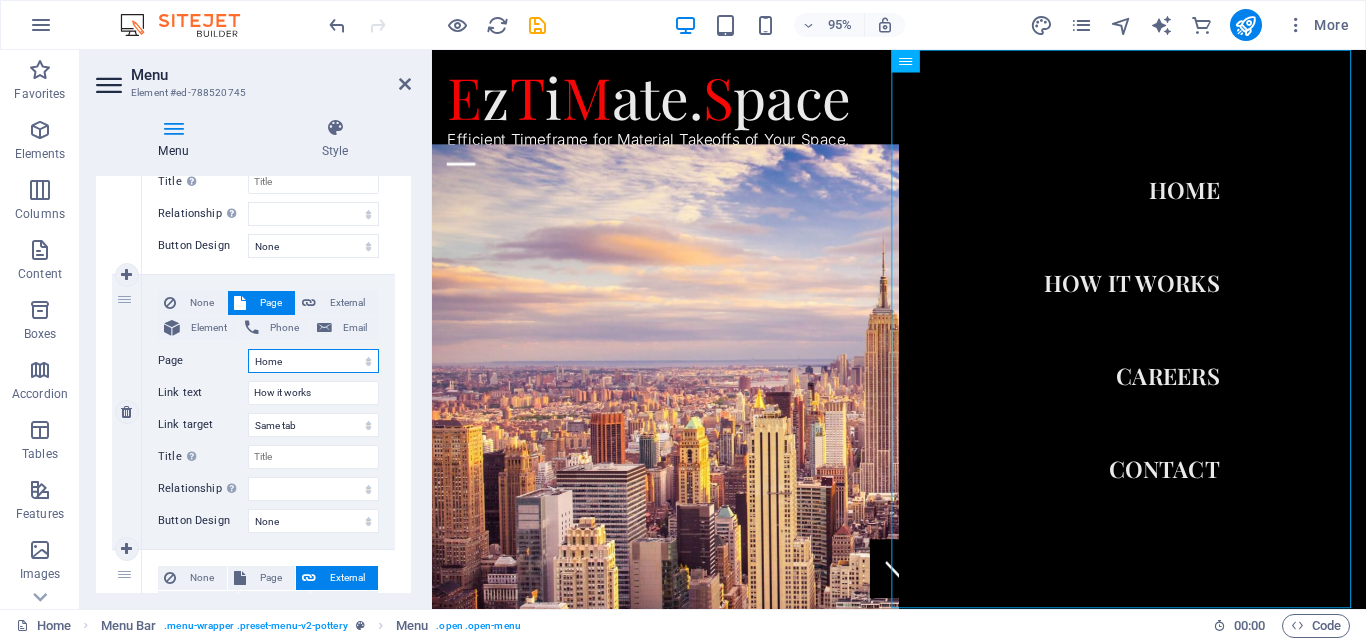click on "Home Blog Subpage Legal Notice Privacy" at bounding box center [313, 361] 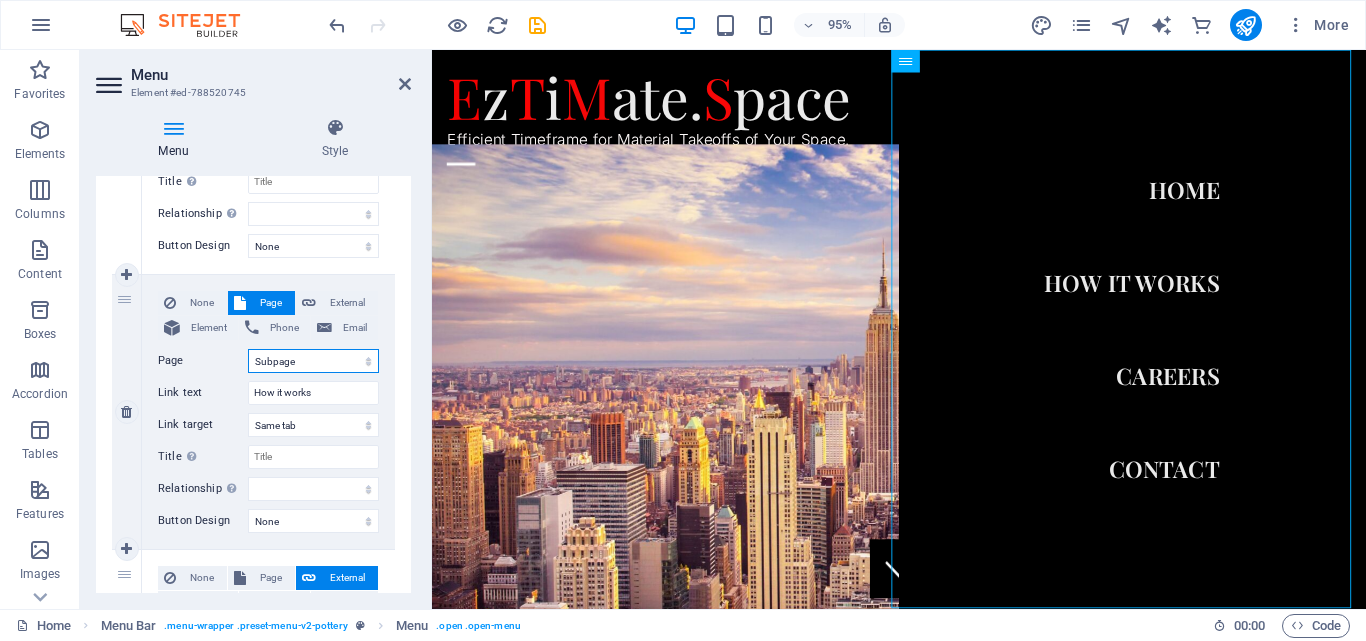 click on "Home Blog Subpage Legal Notice Privacy" at bounding box center [313, 361] 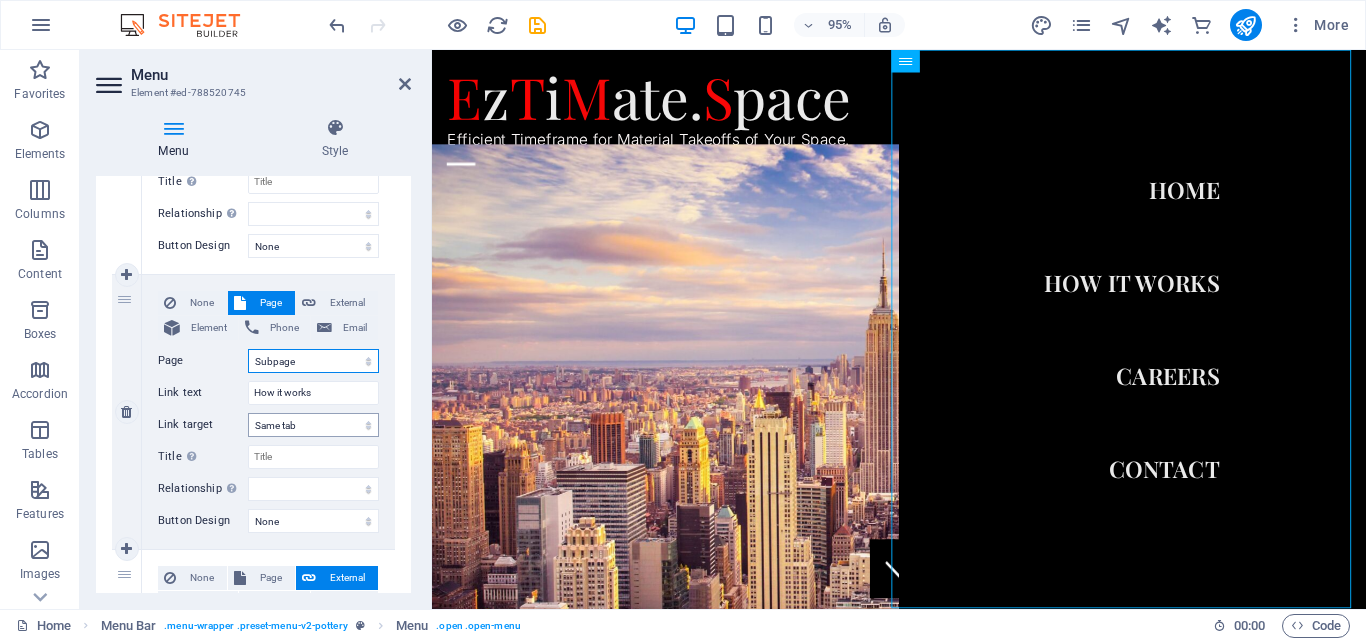 select 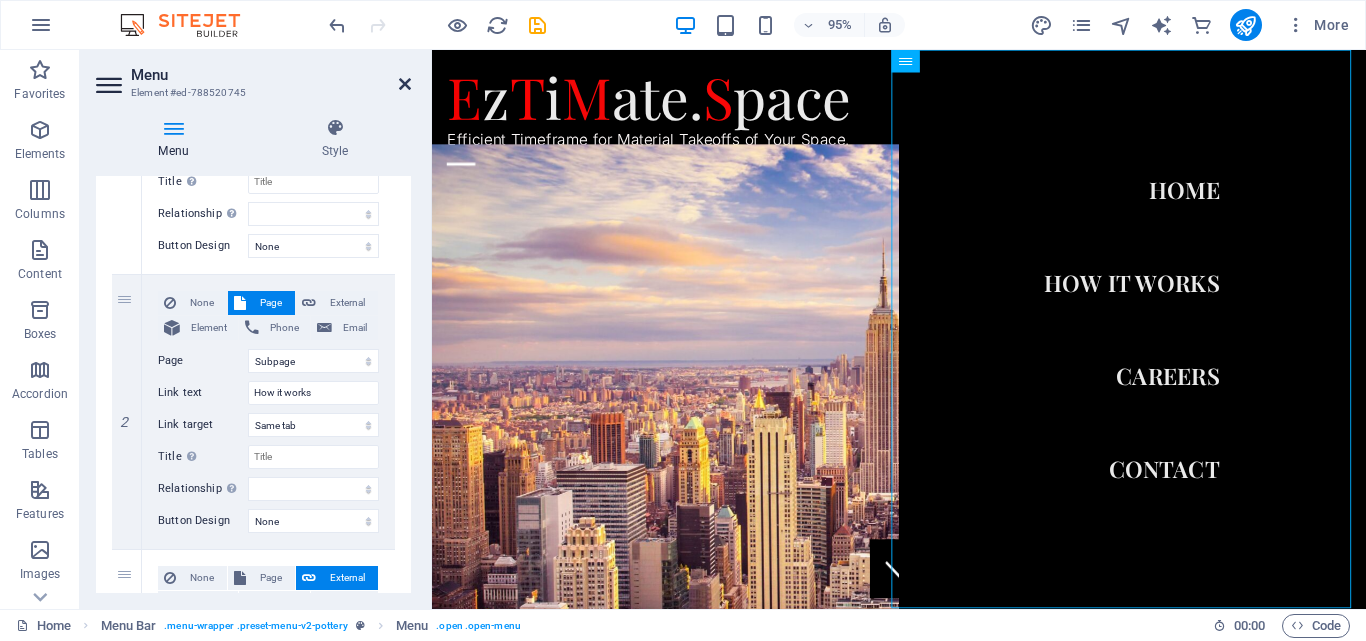 click at bounding box center (405, 84) 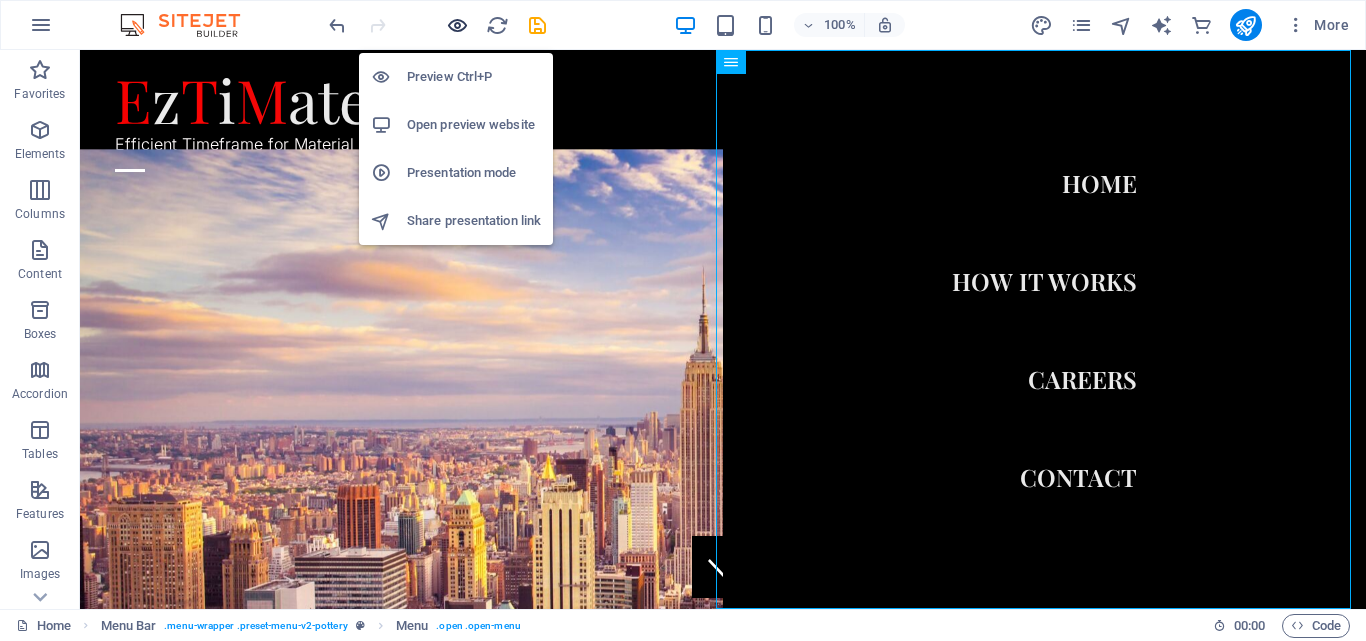 click at bounding box center [457, 25] 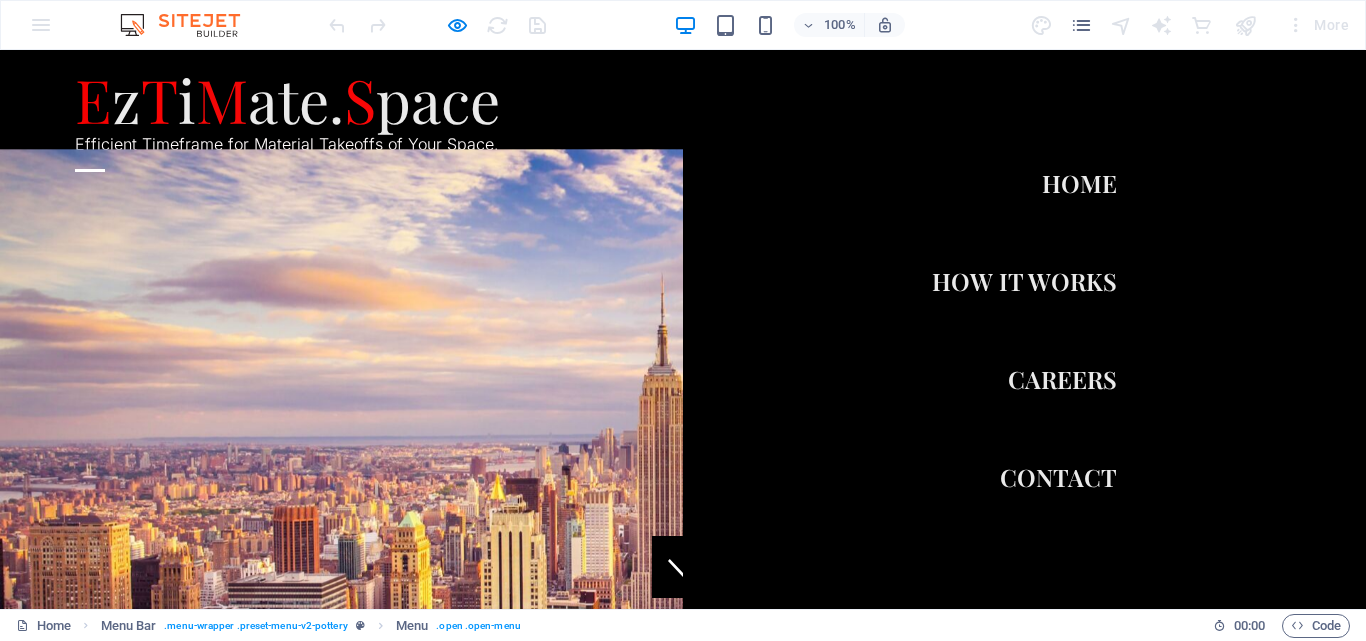 click on "How it works" at bounding box center [1024, 281] 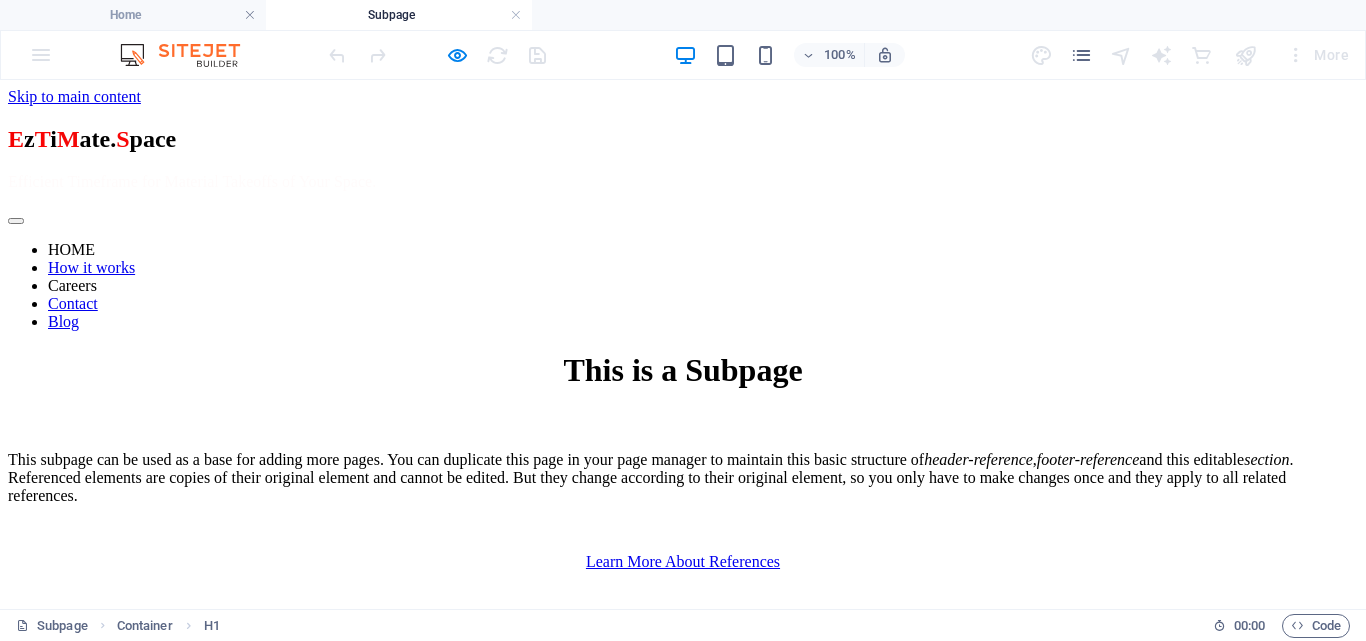 scroll, scrollTop: 0, scrollLeft: 0, axis: both 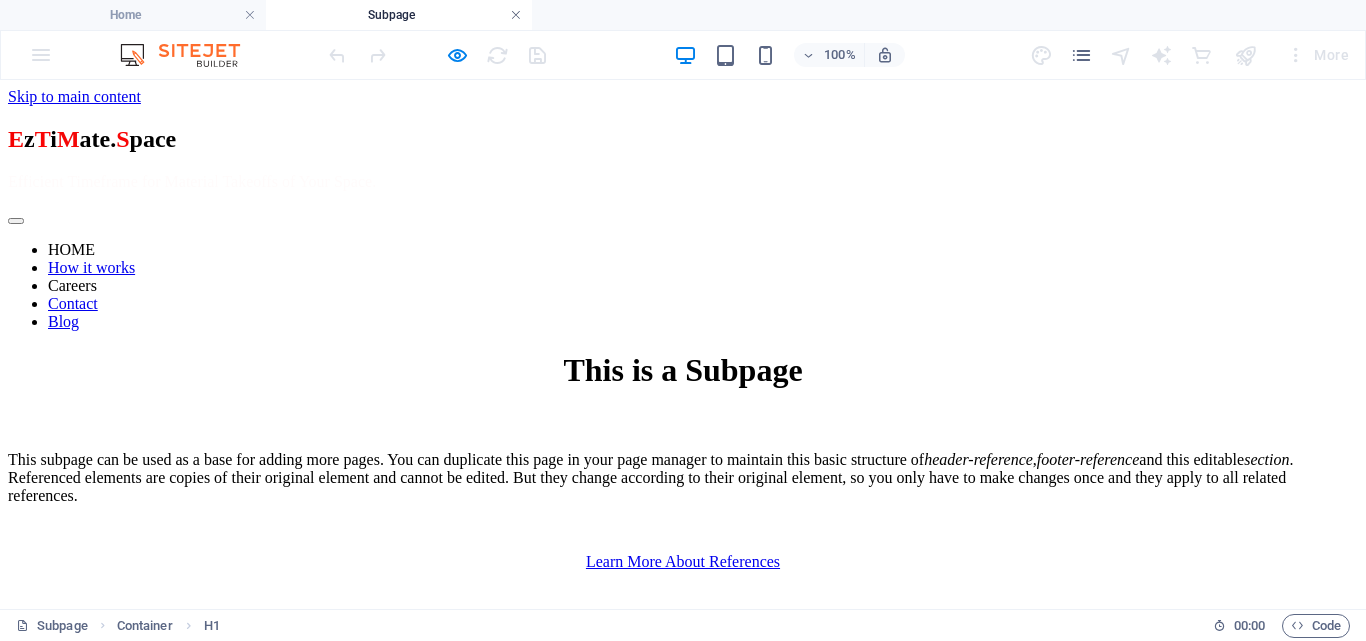 click at bounding box center [516, 15] 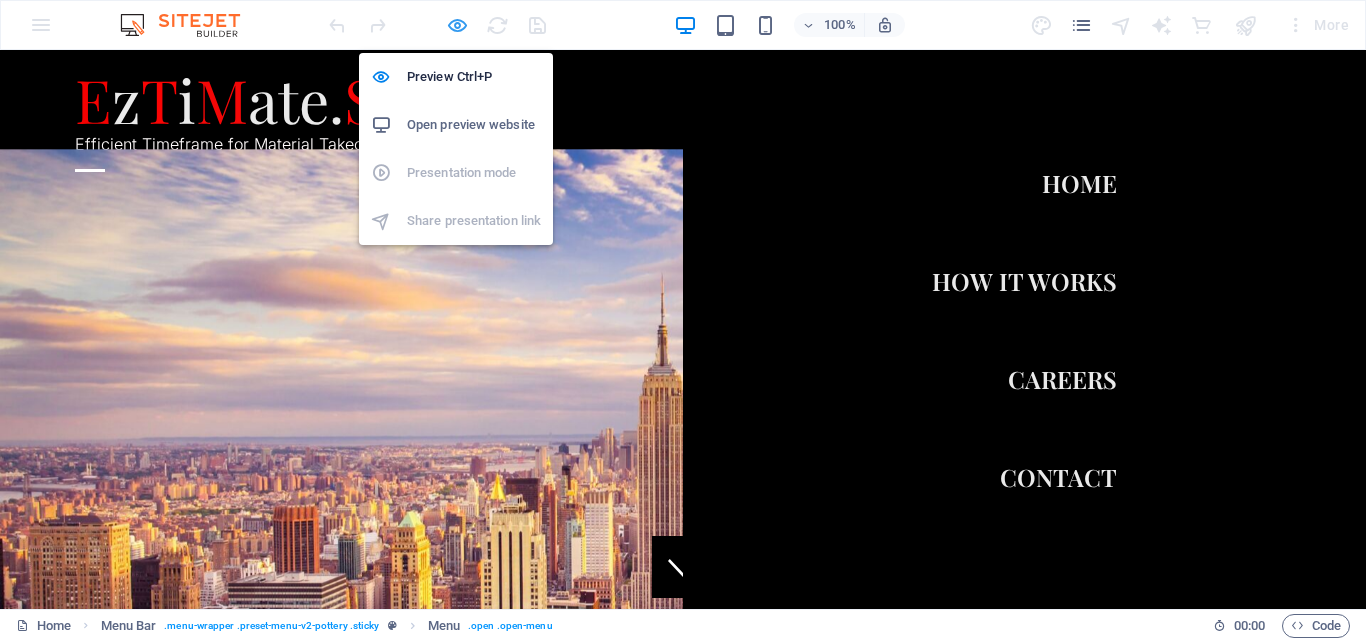 click at bounding box center (457, 25) 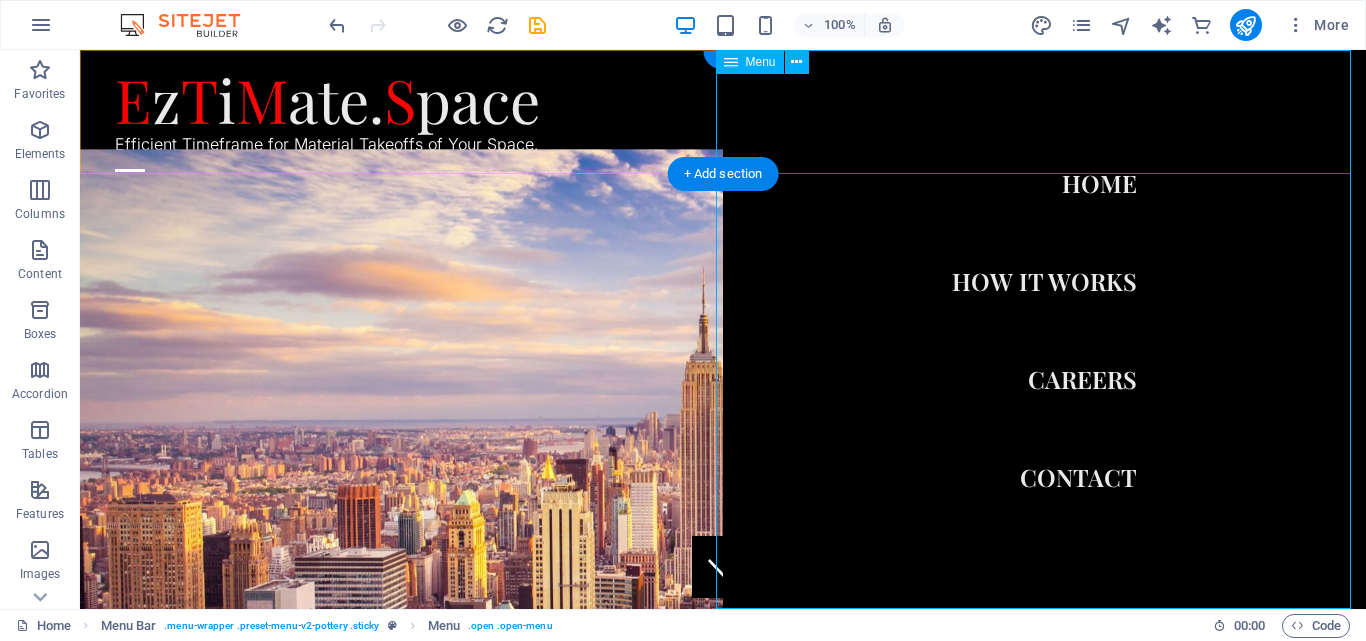 click on "HOME How it works Careers Contact" at bounding box center [1044, 329] 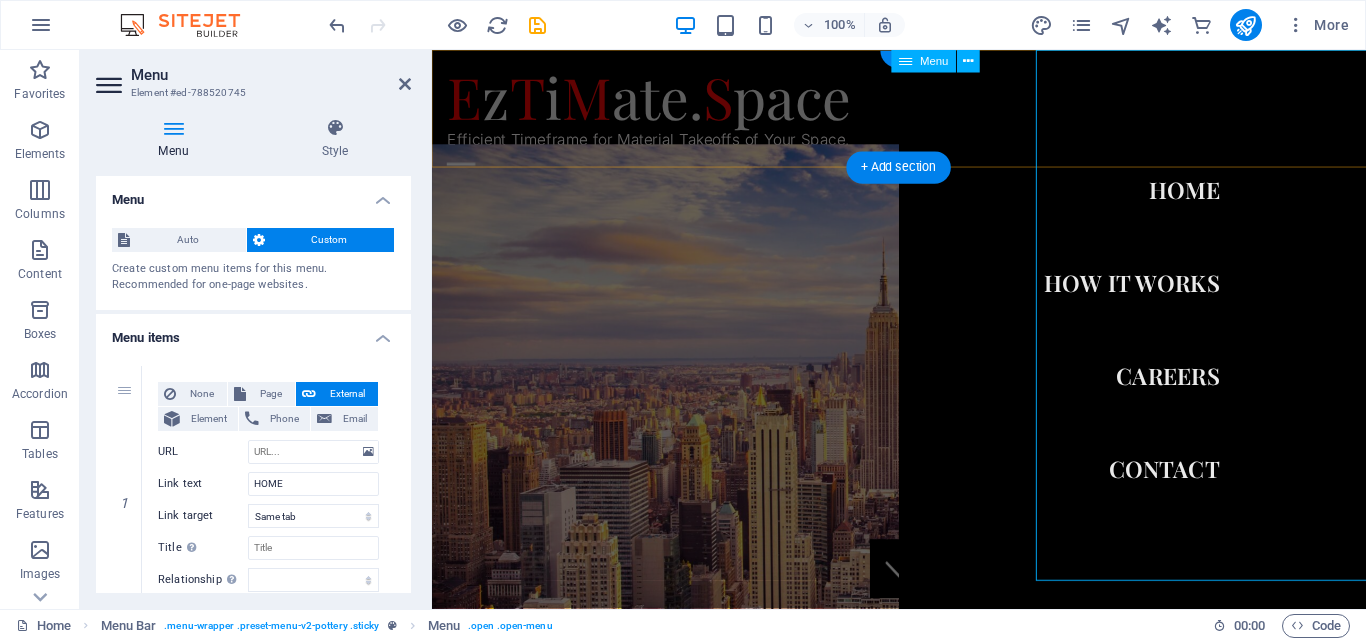 click on "HOME How it works Careers Contact" at bounding box center (1170, 344) 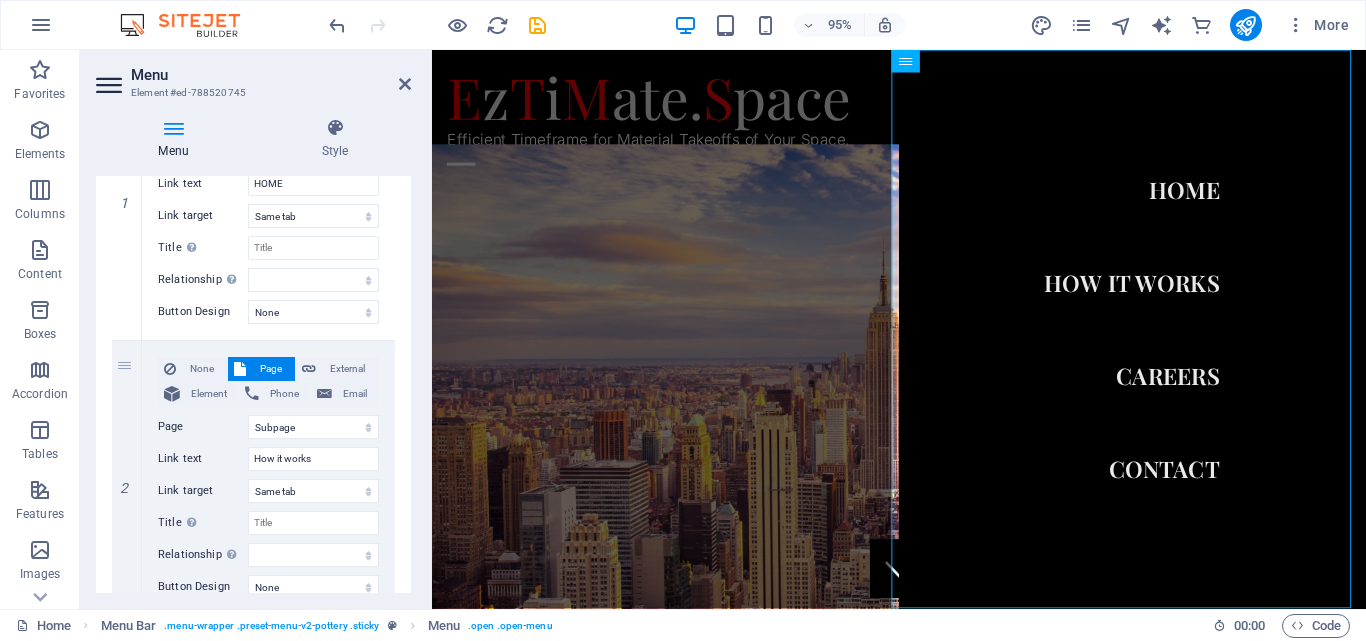scroll, scrollTop: 500, scrollLeft: 0, axis: vertical 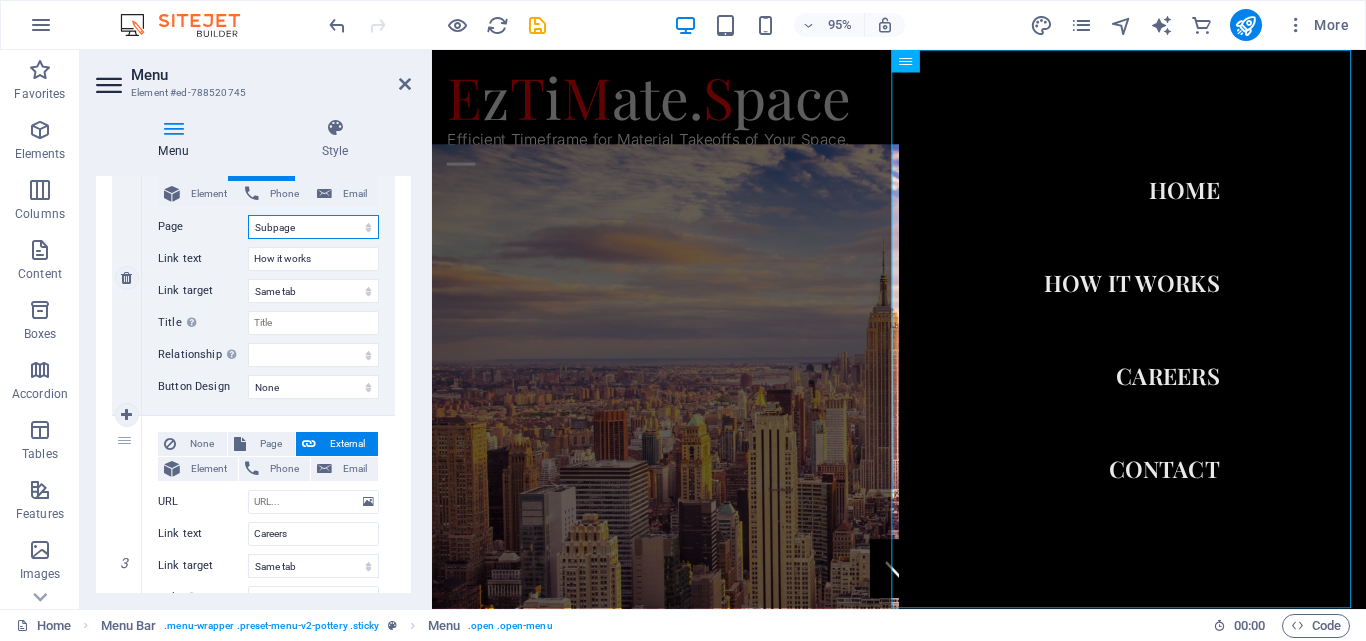 click on "Home Blog Subpage Legal Notice Privacy" at bounding box center (313, 227) 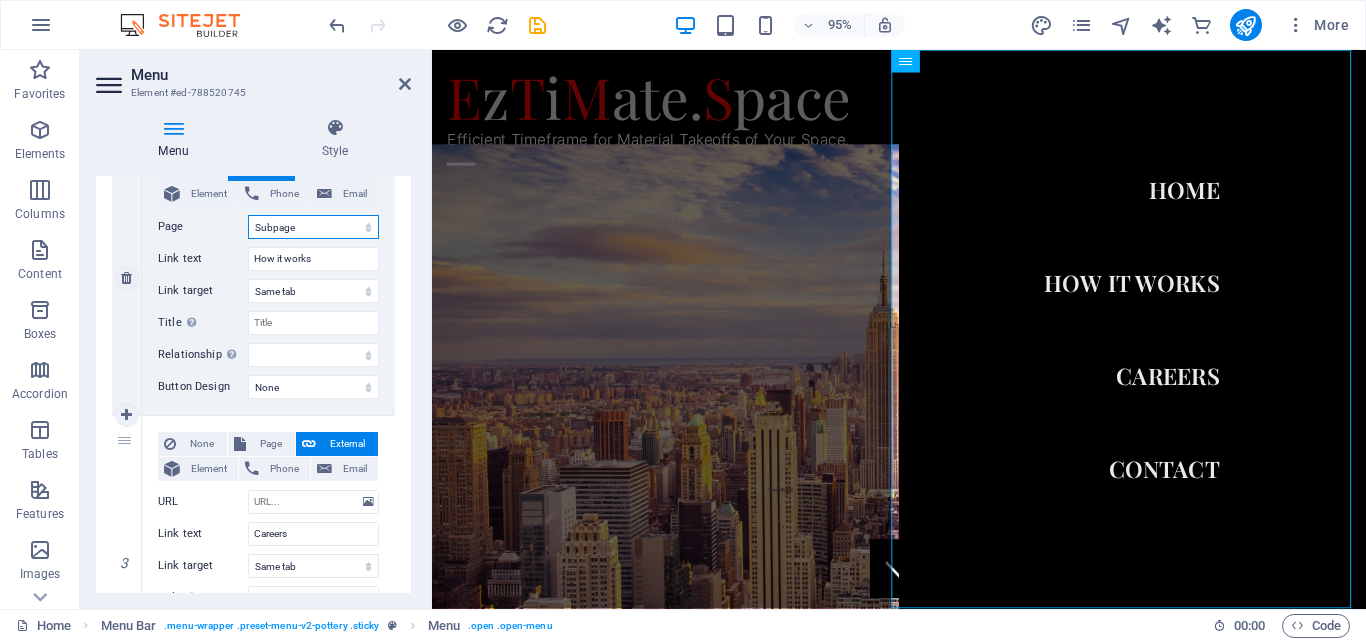 select on "0" 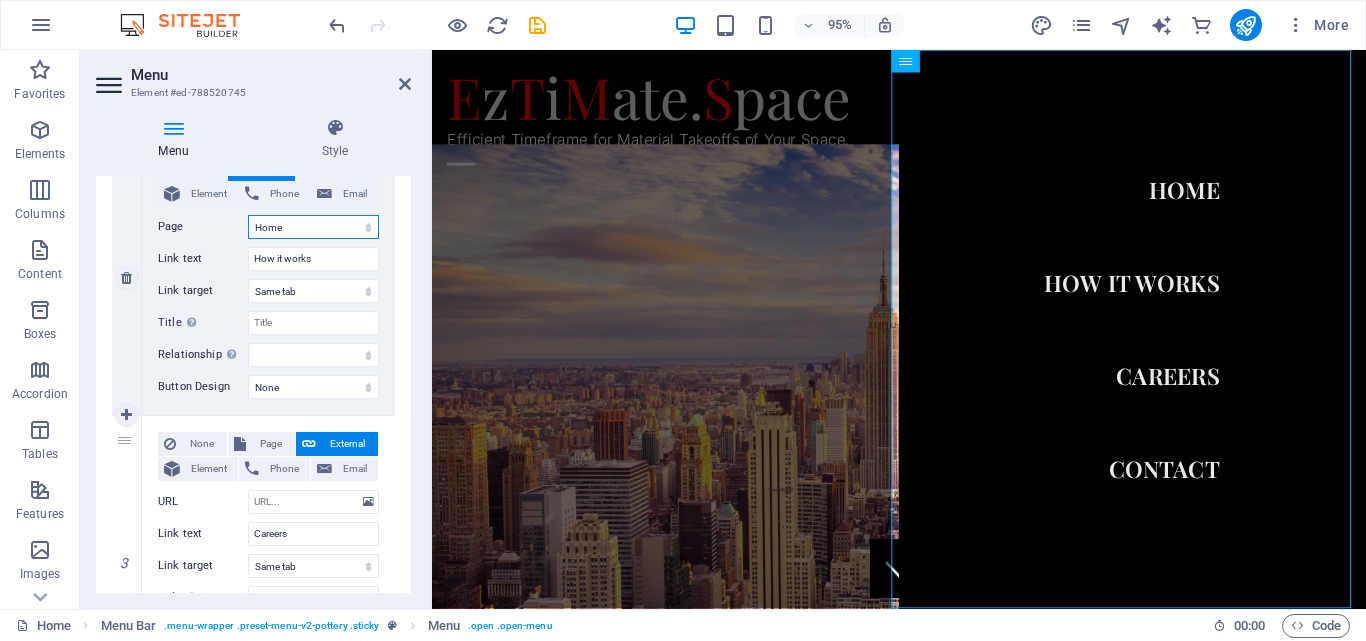 click on "Home Blog Subpage Legal Notice Privacy" at bounding box center (313, 227) 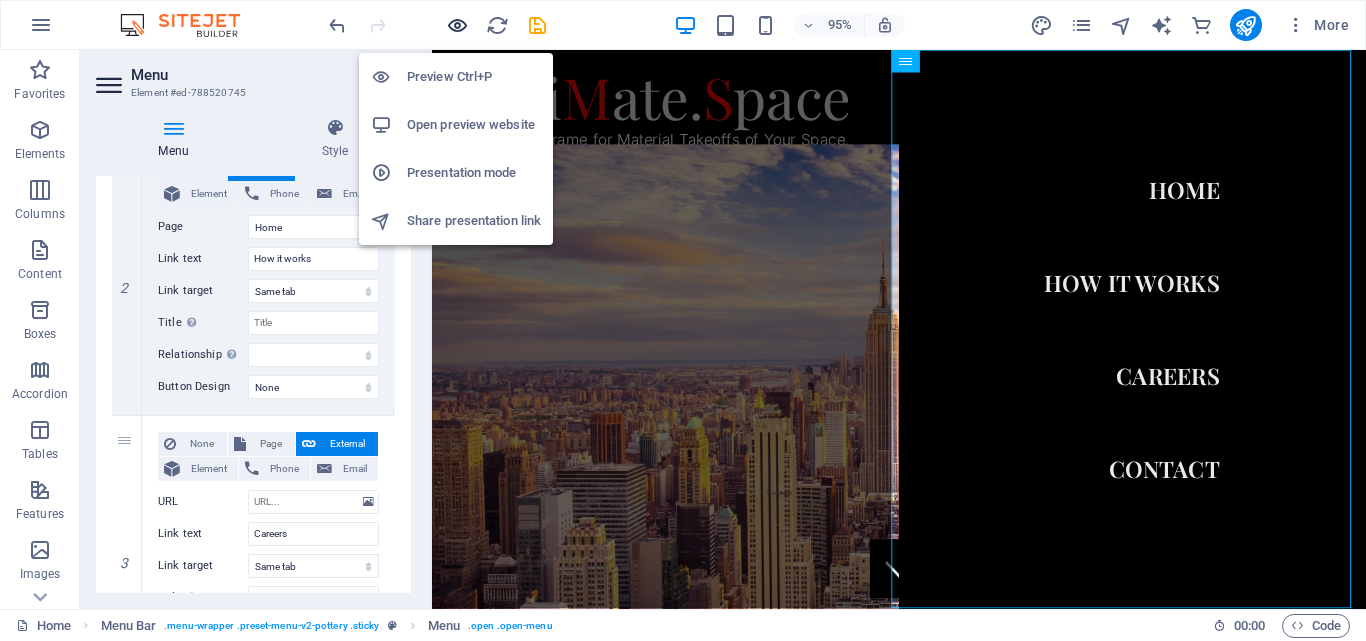 click at bounding box center [457, 25] 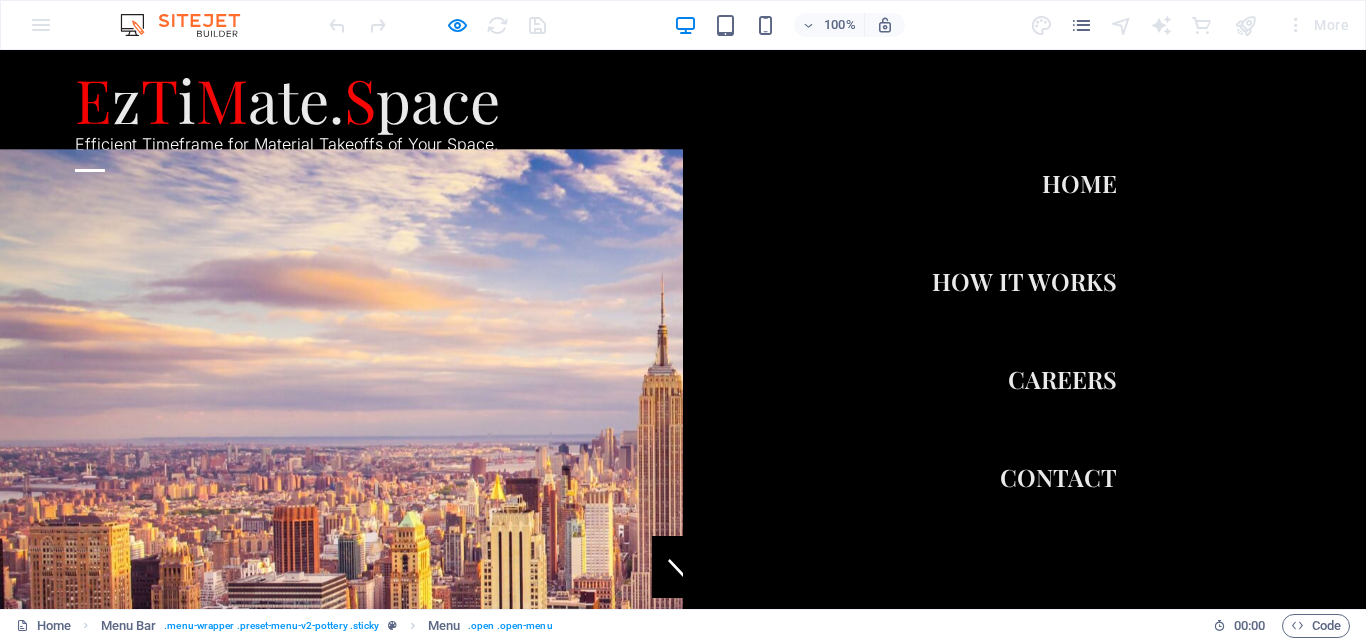 click on "How it works" at bounding box center (1024, 281) 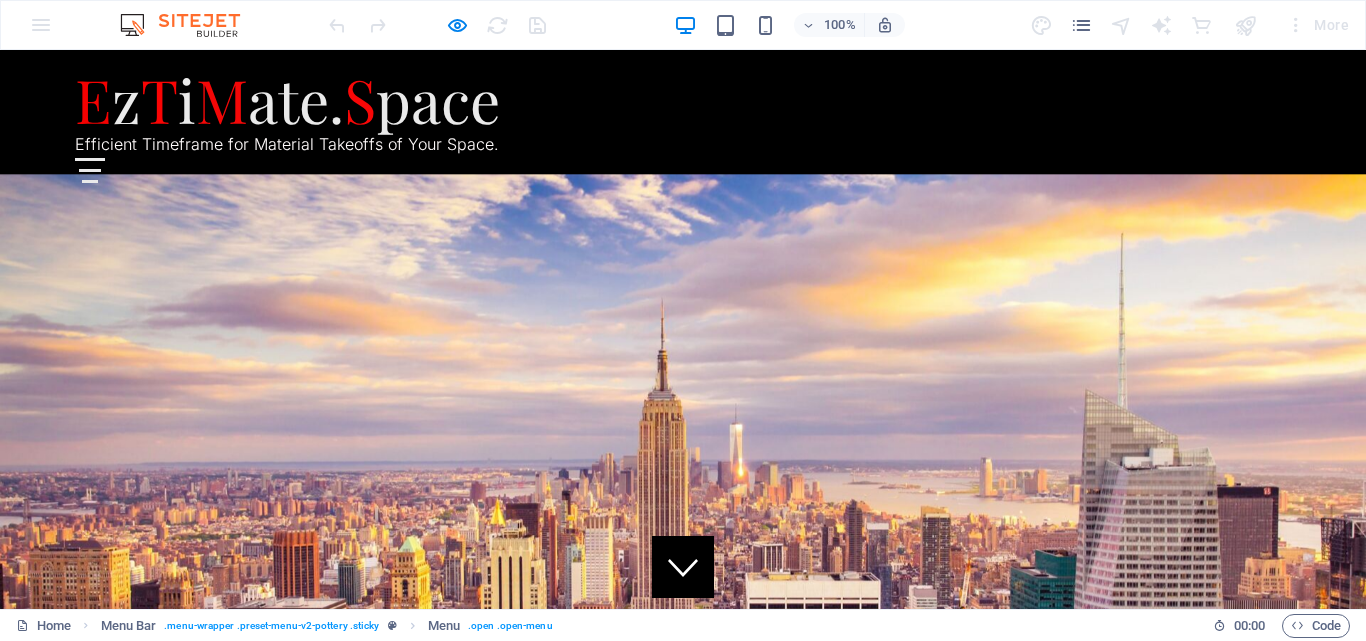 click at bounding box center [90, 170] 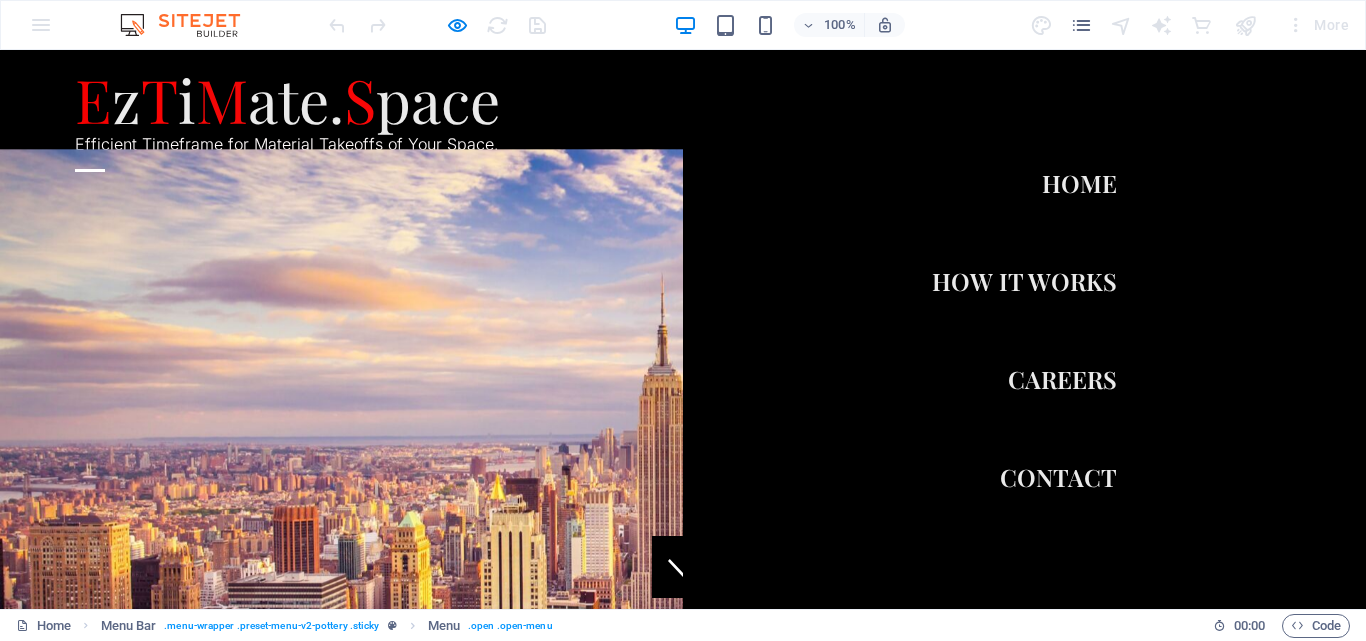 click on "HOME" at bounding box center (1079, 183) 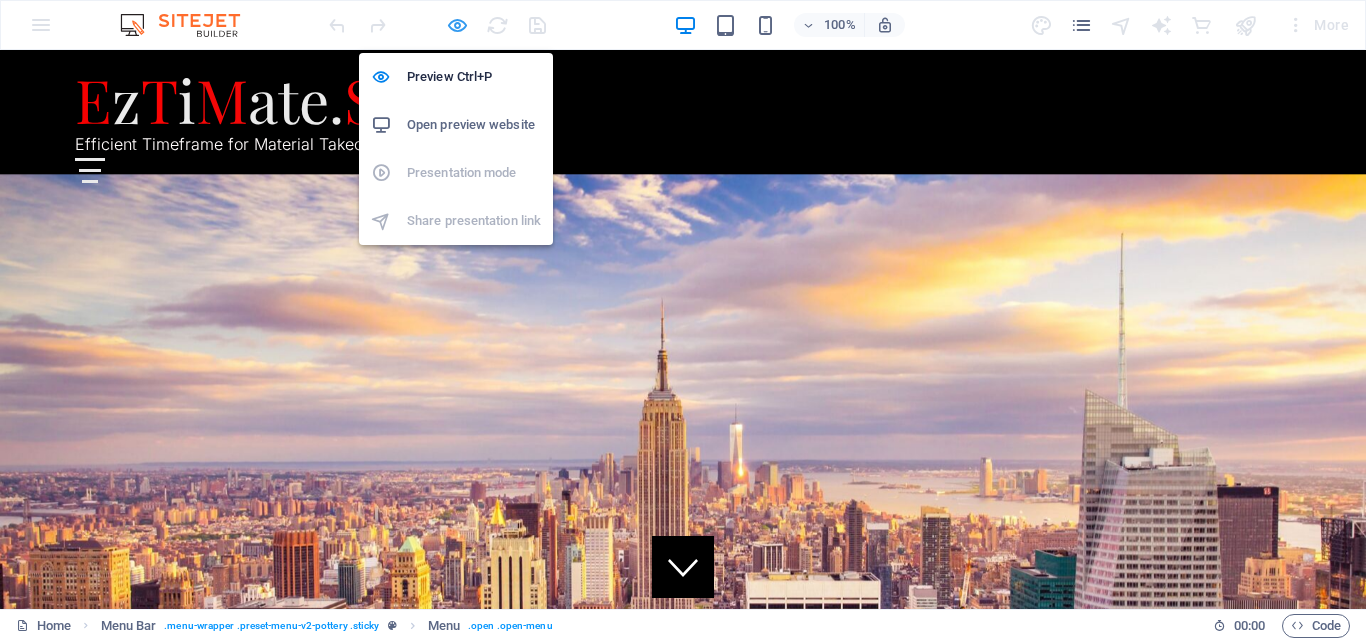 click at bounding box center (457, 25) 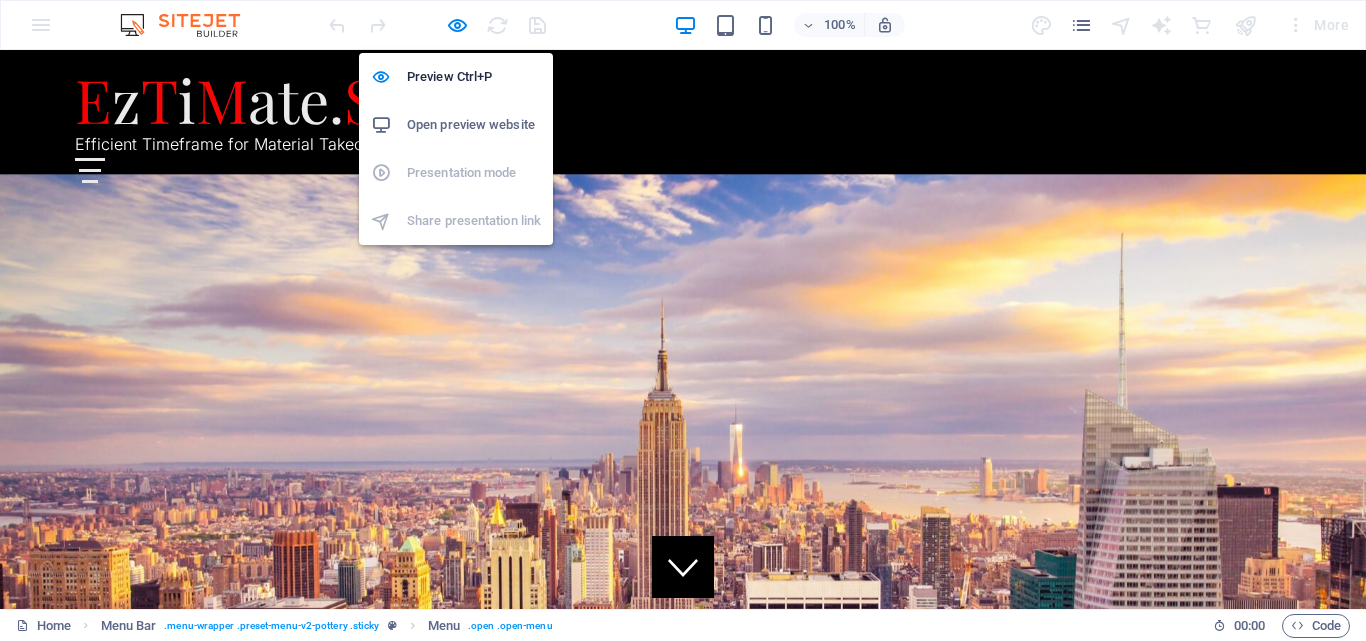 select 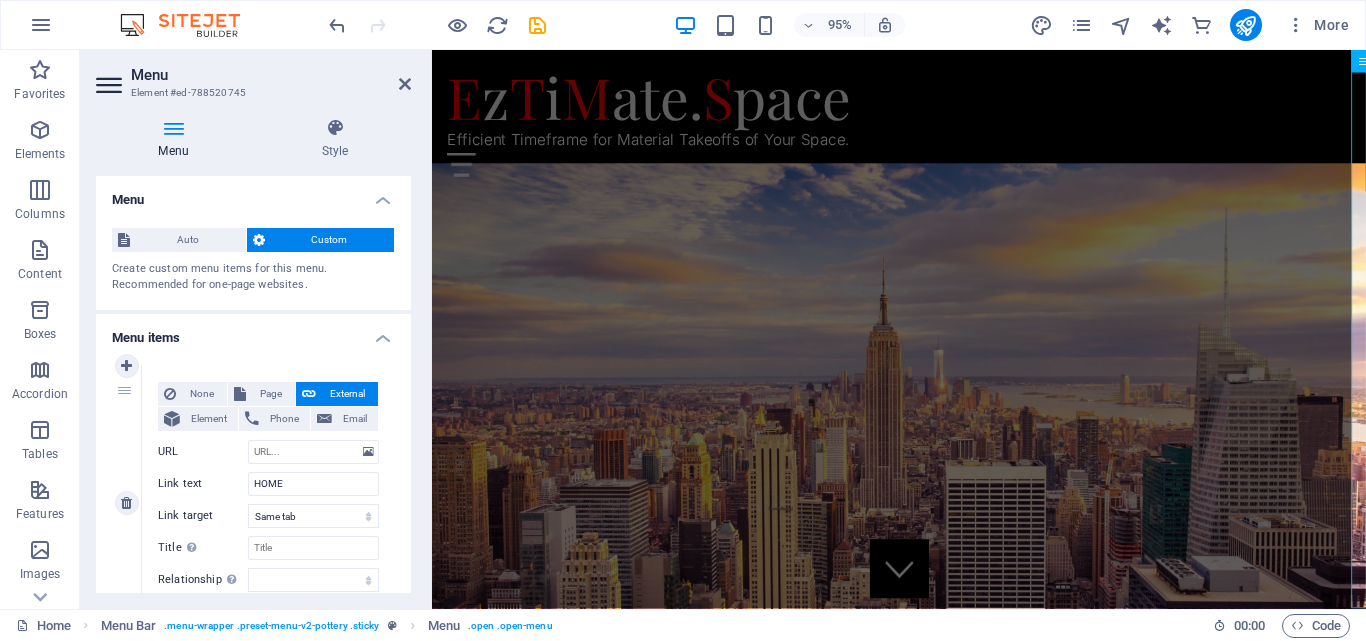 scroll, scrollTop: 100, scrollLeft: 0, axis: vertical 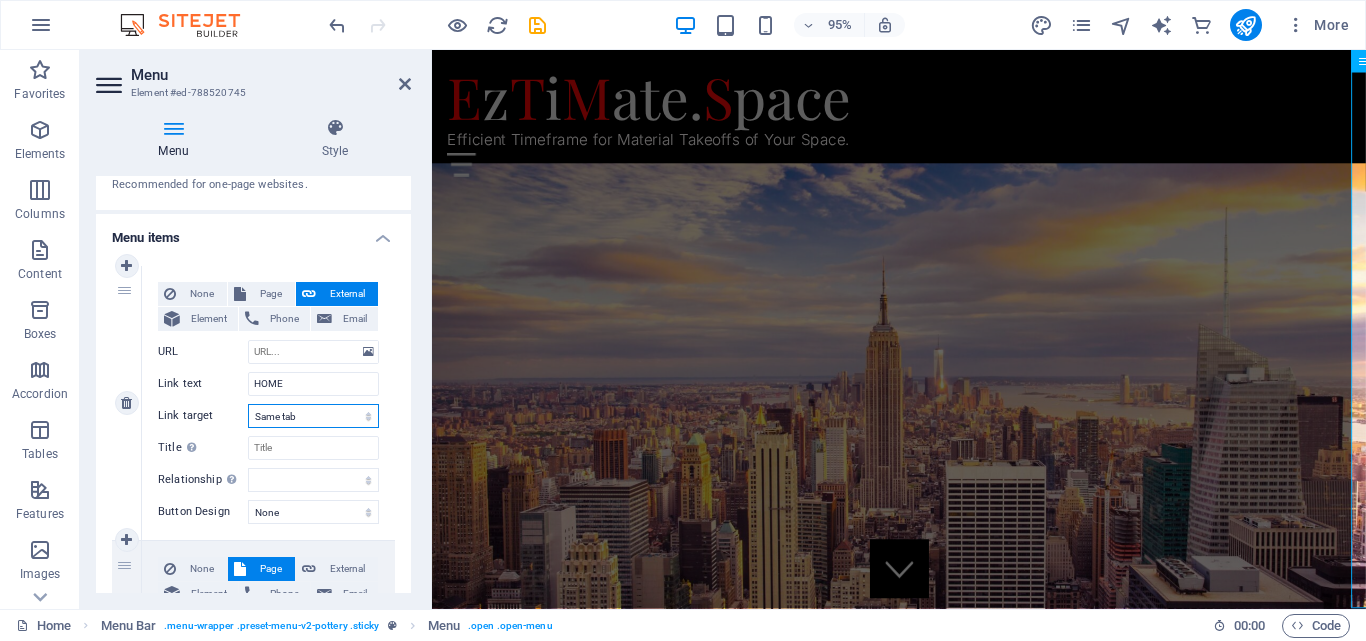 click on "New tab Same tab Overlay" at bounding box center [313, 416] 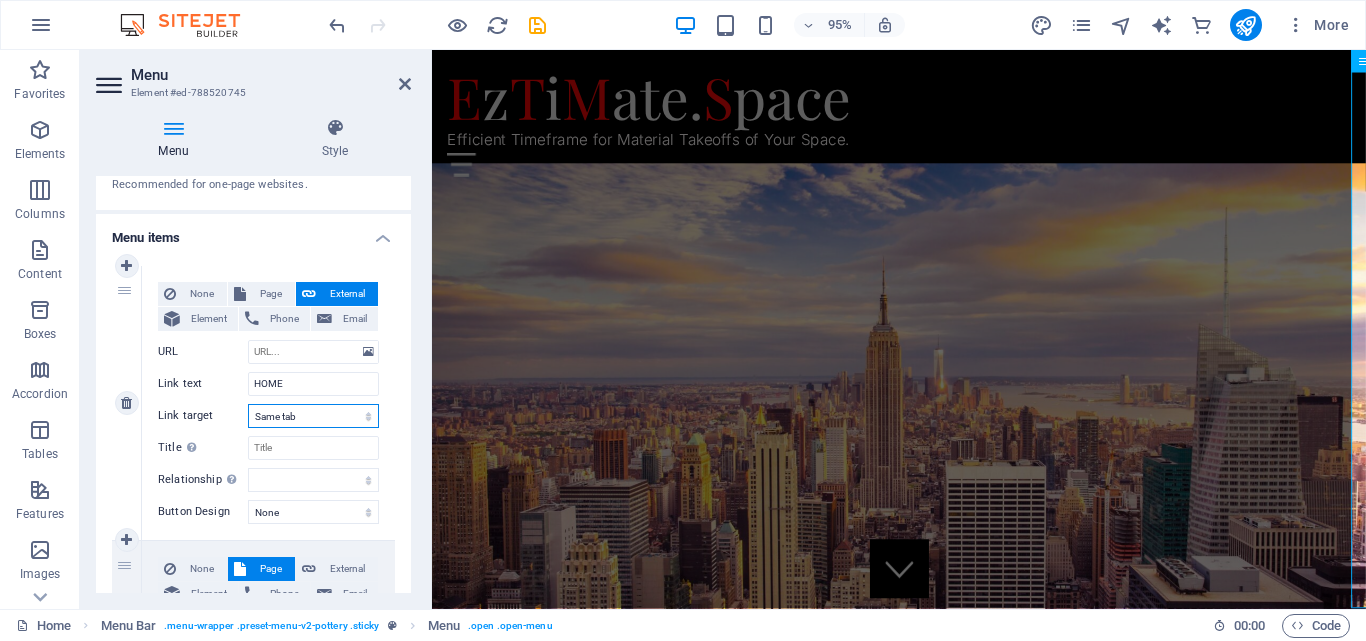 click on "New tab Same tab Overlay" at bounding box center (313, 416) 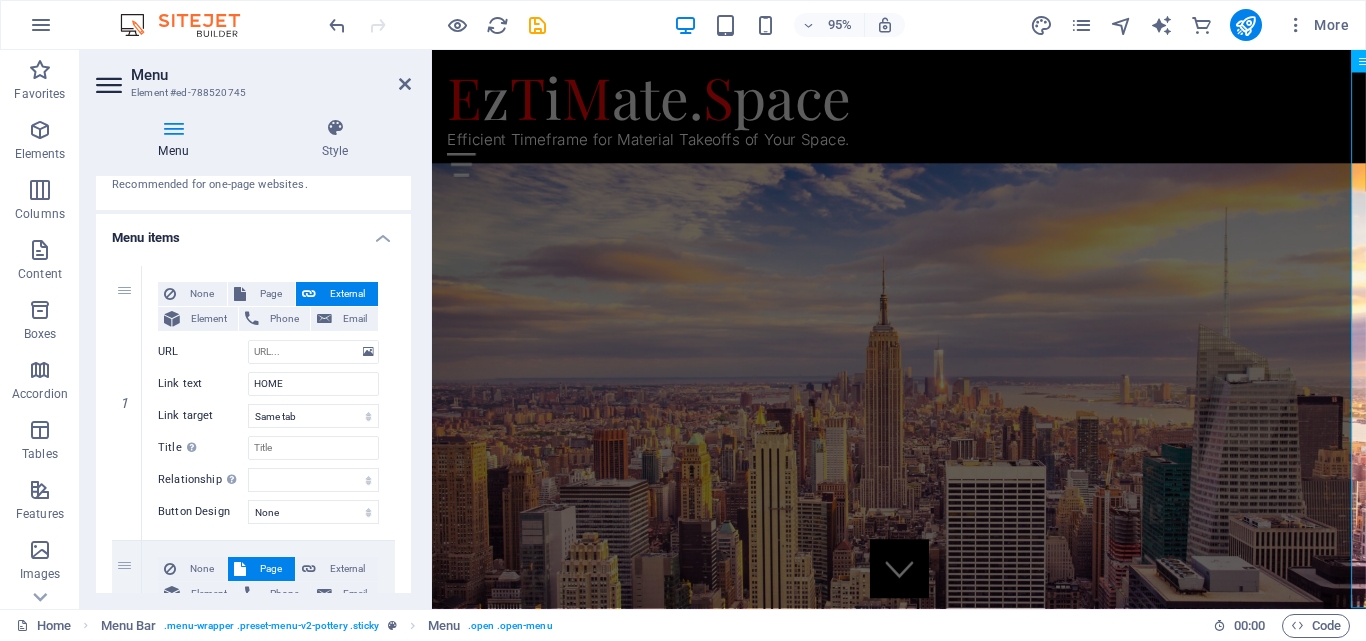 click on "Menu Style Menu Auto Custom Create custom menu items for this menu. Recommended for one-page websites. Manage pages Menu items 1 None Page External Element Phone Email Page Home Blog Subpage Legal Notice Privacy Element
URL Phone Email Link text HOME Link target New tab Same tab Overlay Title Additional link description, should not be the same as the link text. The title is most often shown as a tooltip text when the mouse moves over the element. Leave empty if uncertain. Relationship Sets the  relationship of this link to the link target . For example, the value "nofollow" instructs search engines not to follow the link. Can be left empty. alternate author bookmark external help license next nofollow noreferrer noopener prev search tag Button Design None Default Primary Secondary 2 None Page External Element Phone Email Page Home Blog Subpage Legal Notice Privacy Element
URL Phone Email Link text How it works Link target New tab Same tab Overlay Title Sets the" at bounding box center (253, 355) 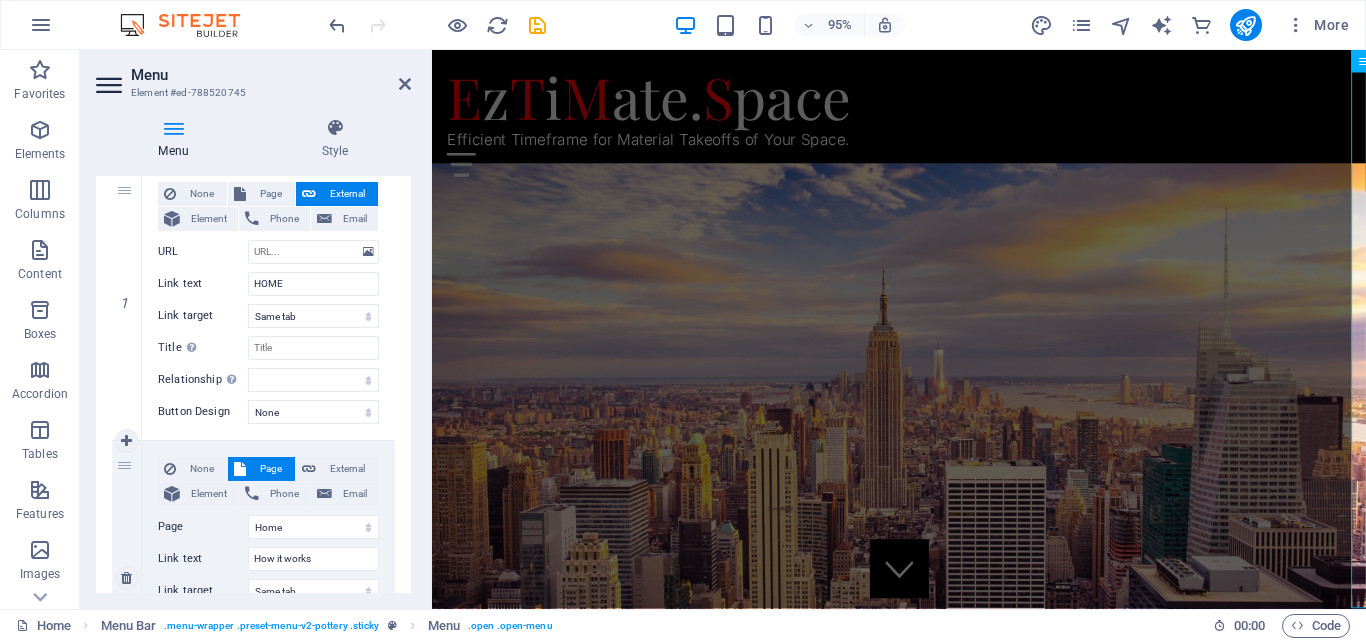 scroll, scrollTop: 300, scrollLeft: 0, axis: vertical 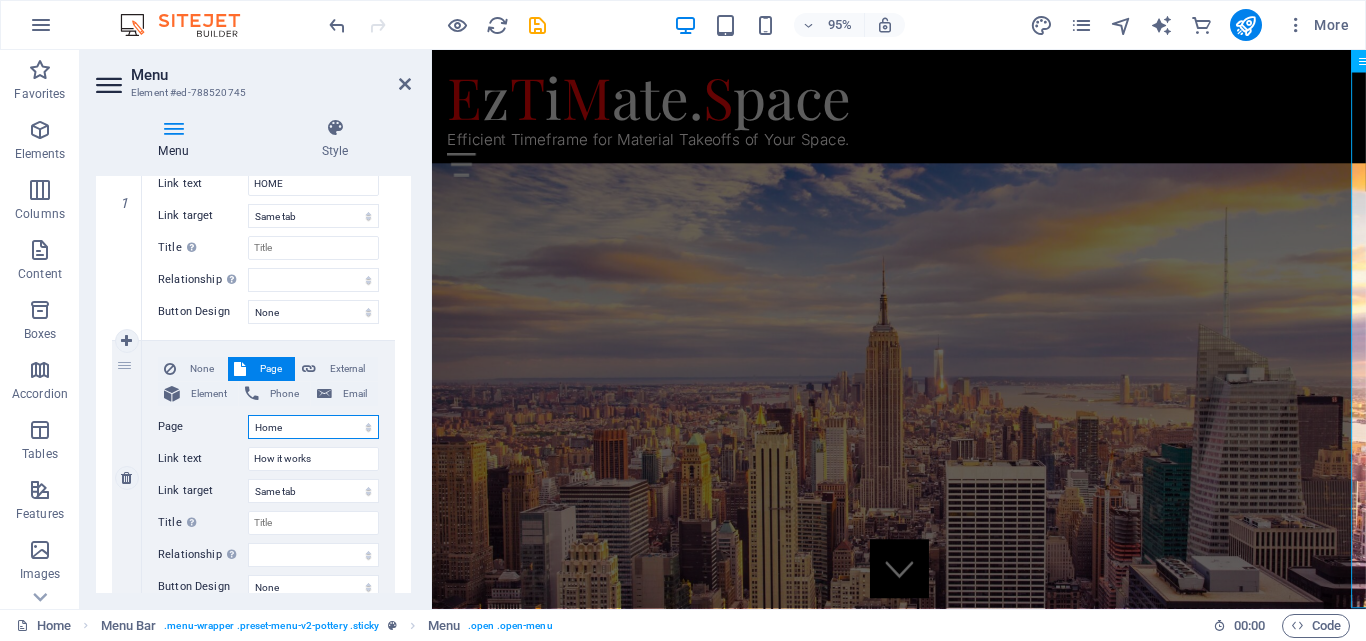 click on "Home Blog Subpage Legal Notice Privacy" at bounding box center [313, 427] 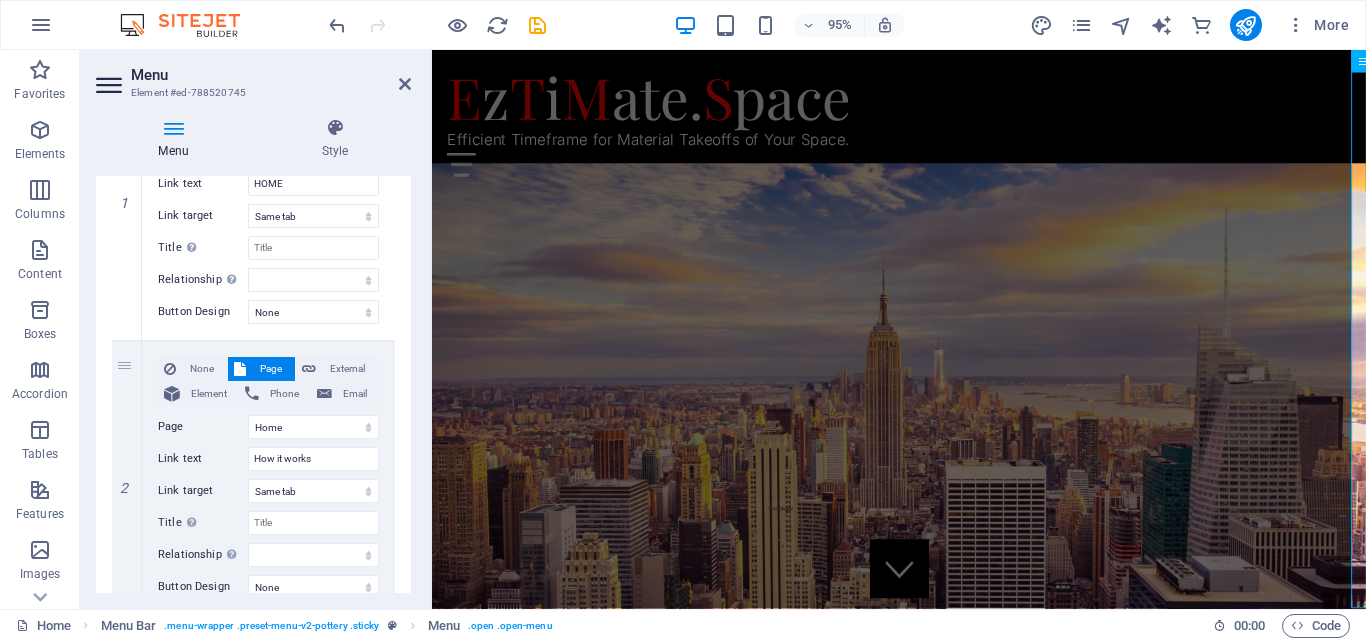 click on "1 None Page External Element Phone Email Page Home Blog Subpage Legal Notice Privacy Element
URL Phone Email Link text HOME Link target New tab Same tab Overlay Title Additional link description, should not be the same as the link text. The title is most often shown as a tooltip text when the mouse moves over the element. Leave empty if uncertain. Relationship Sets the  relationship of this link to the link target . For example, the value "nofollow" instructs search engines not to follow the link. Can be left empty. alternate author bookmark external help license next nofollow noreferrer noopener prev search tag Button Design None Default Primary Secondary 2 None Page External Element Phone Email Page Home Blog Subpage Legal Notice Privacy Element
URL Phone Email Link text How it works Link target New tab Same tab Overlay Title Relationship Sets the  relationship of this link to the link target alternate author bookmark external help license next nofollow prev 3" at bounding box center [253, 600] 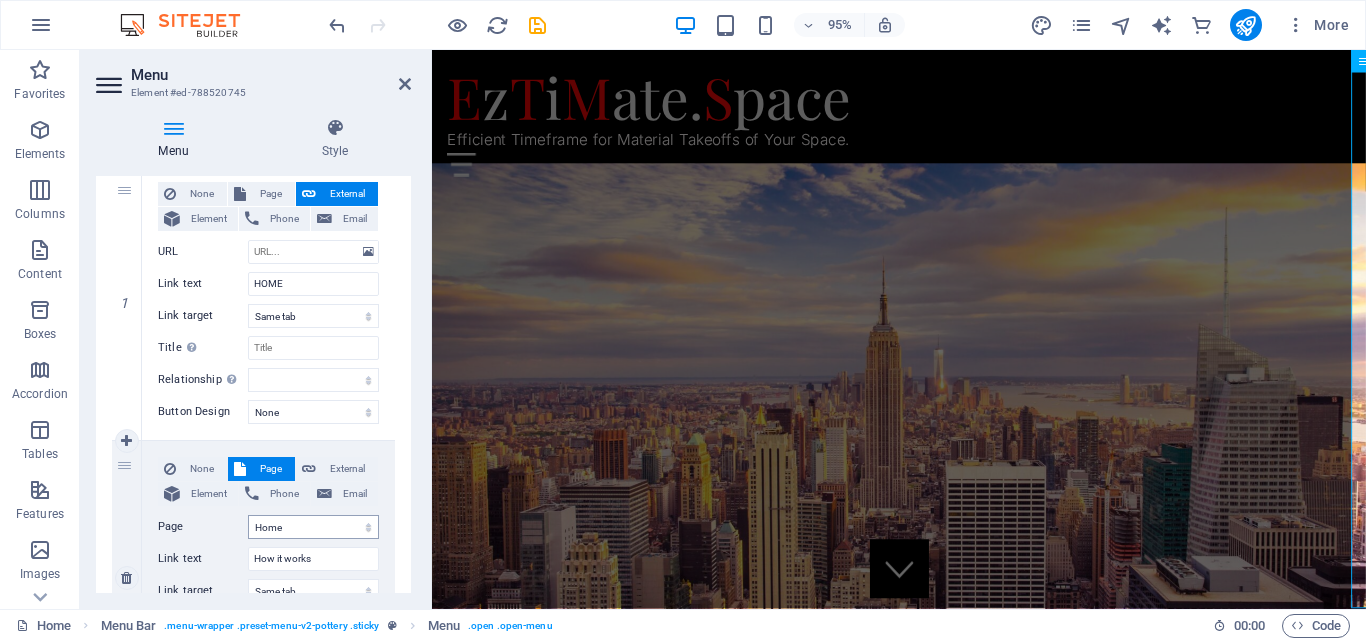 scroll, scrollTop: 300, scrollLeft: 0, axis: vertical 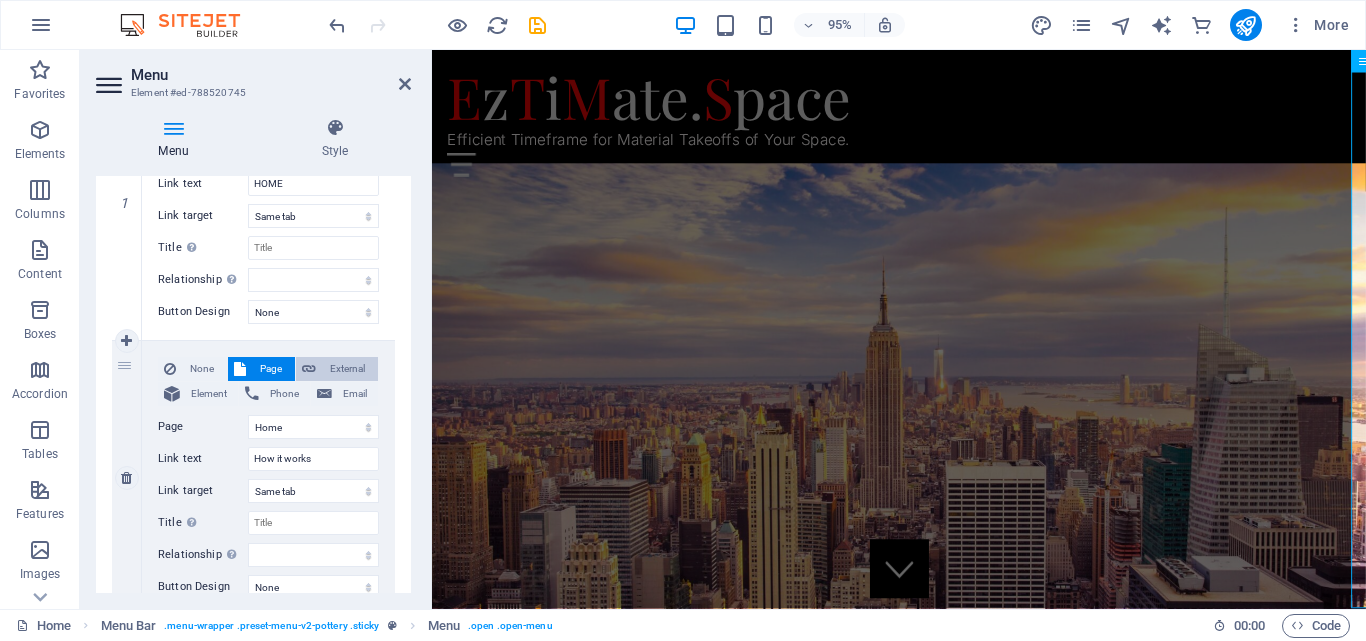 click on "External" at bounding box center (347, 369) 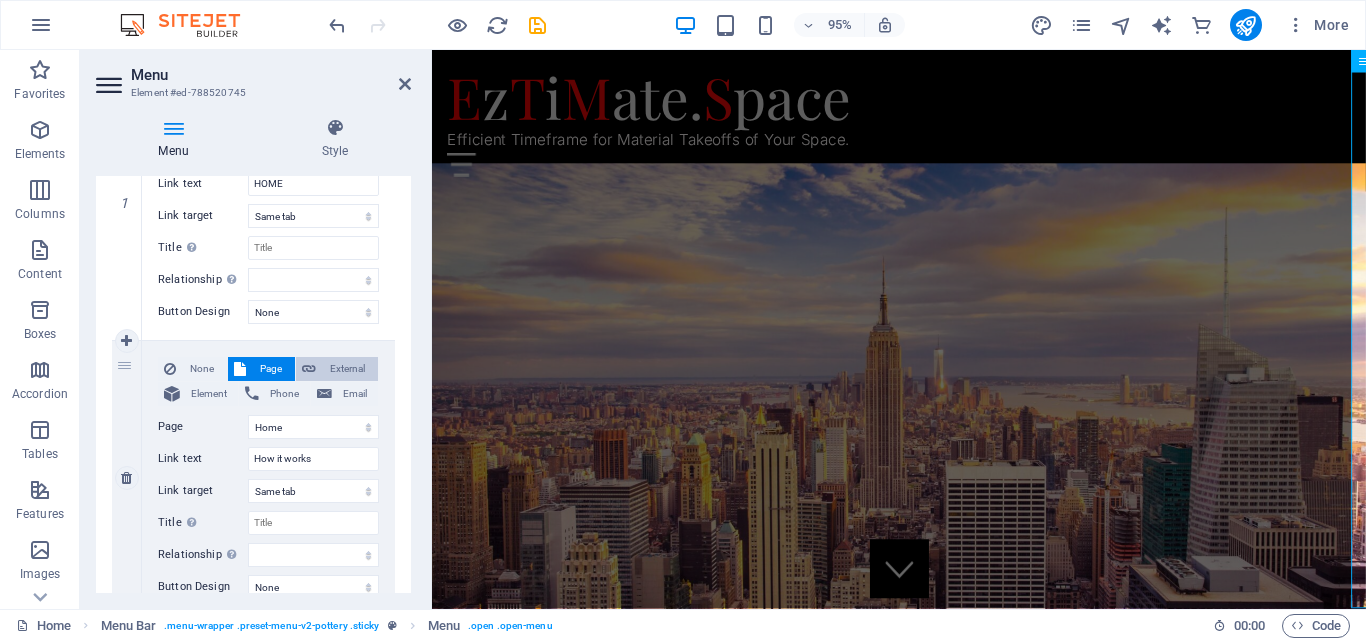 select 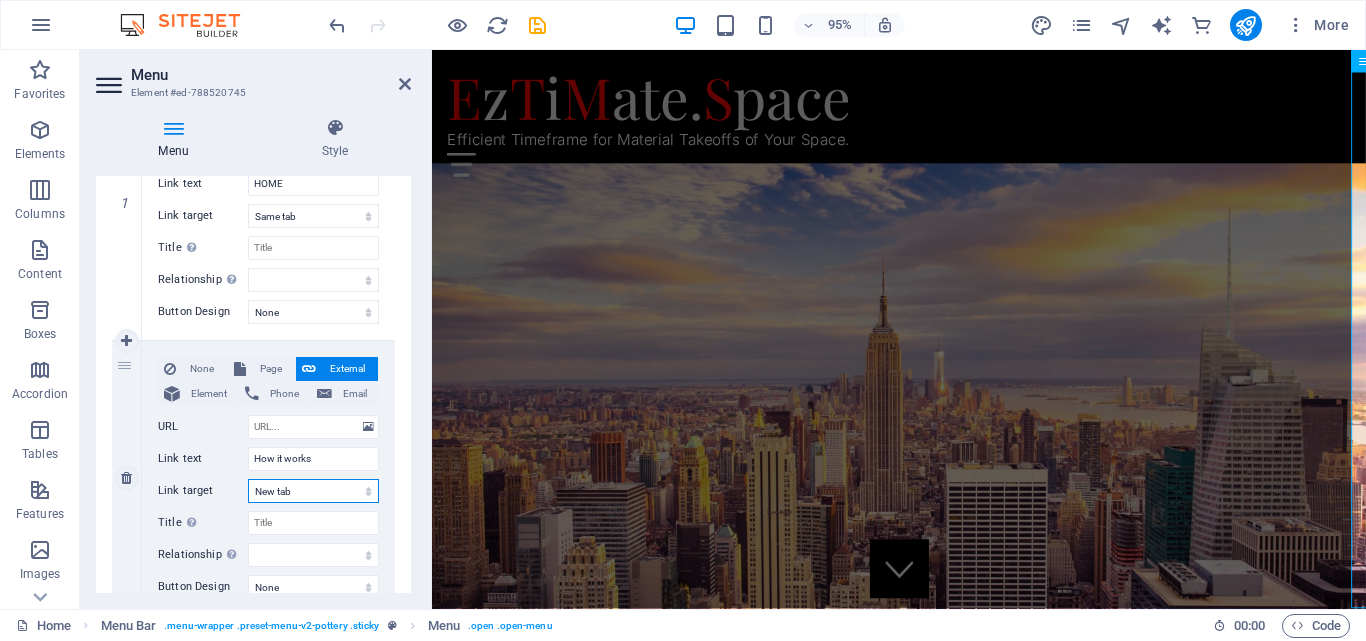 click on "New tab Same tab Overlay" at bounding box center [313, 491] 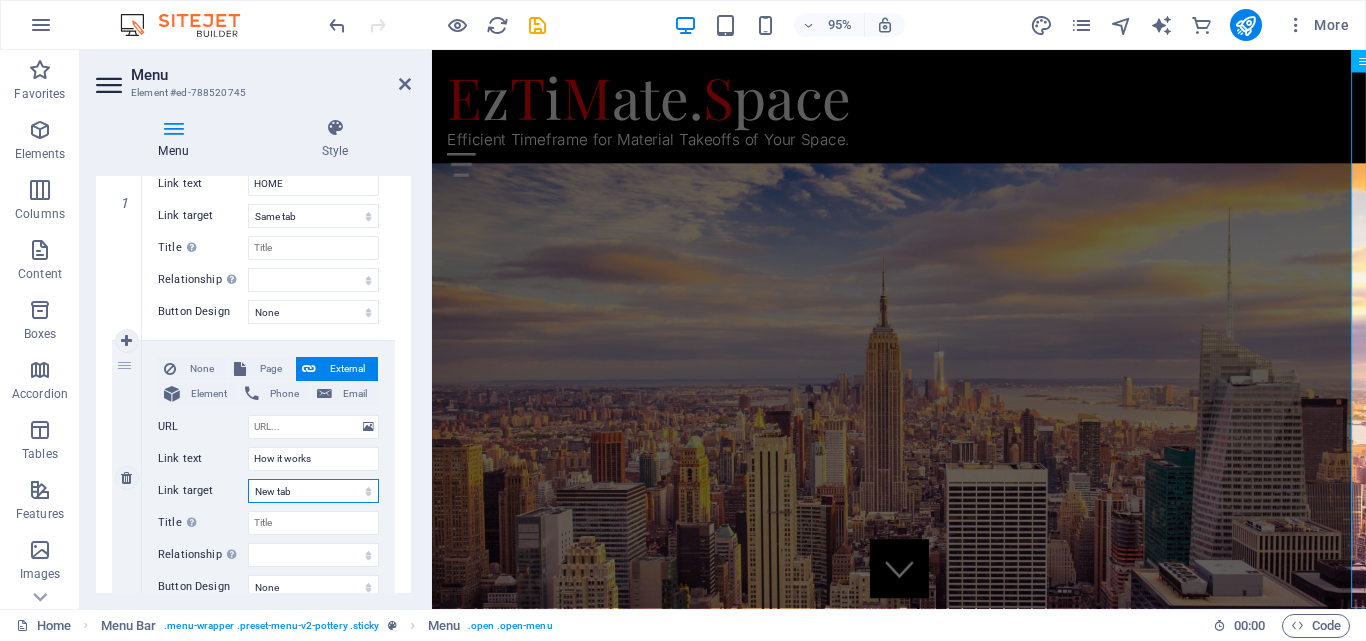 select on "overlay" 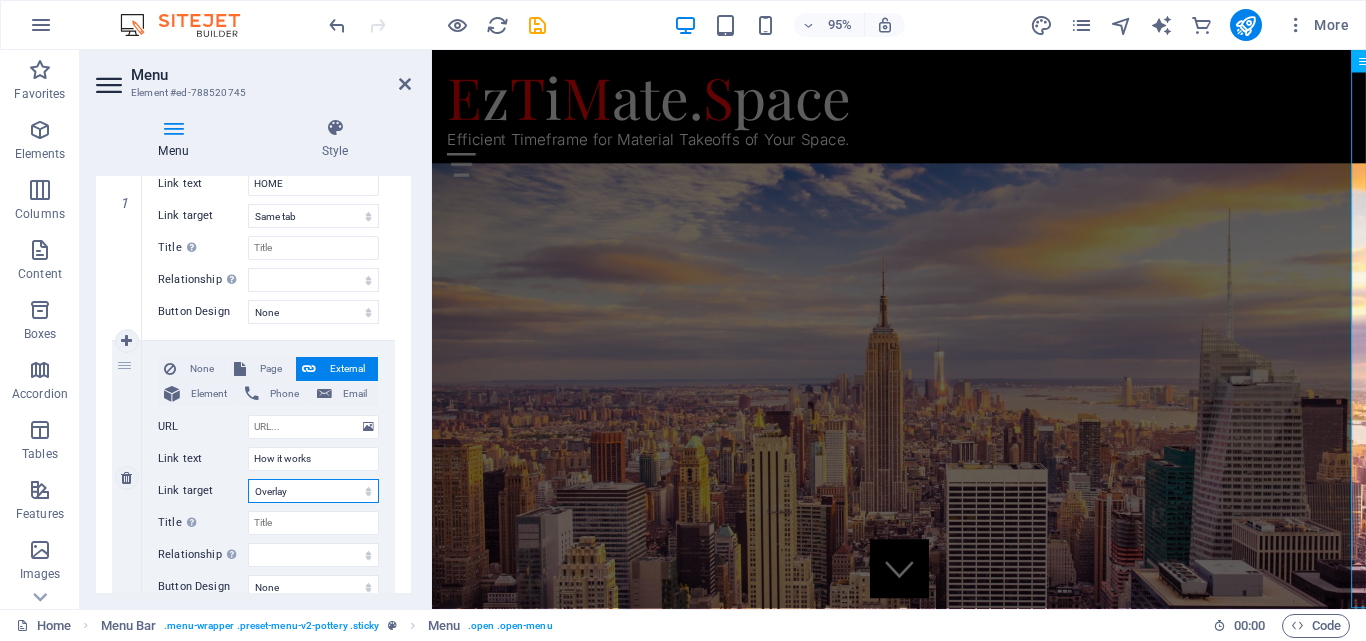 click on "New tab Same tab Overlay" at bounding box center (313, 491) 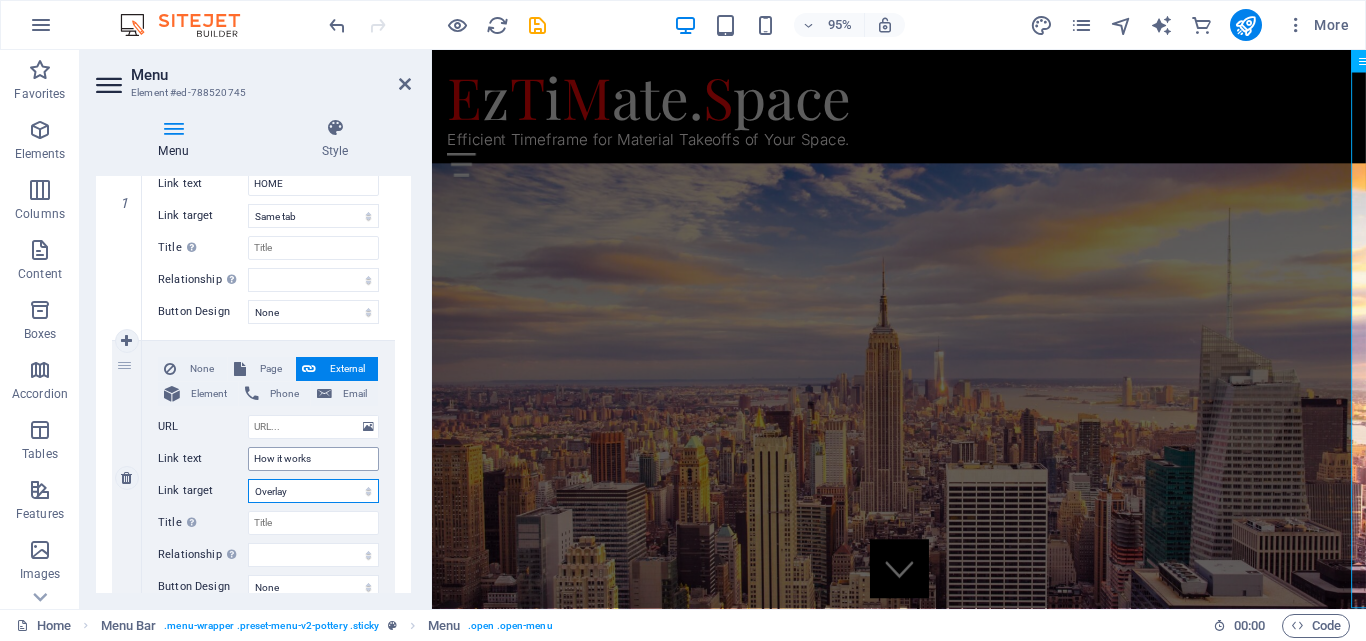 scroll, scrollTop: 400, scrollLeft: 0, axis: vertical 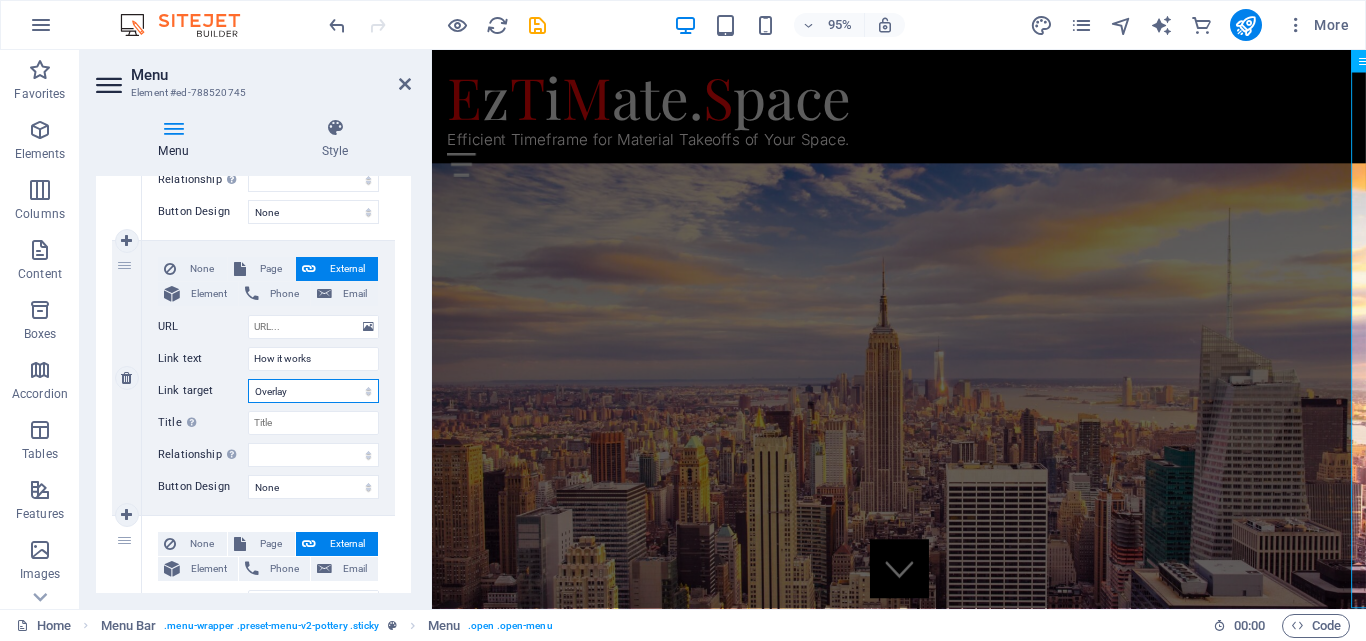 click on "New tab Same tab Overlay" at bounding box center (313, 391) 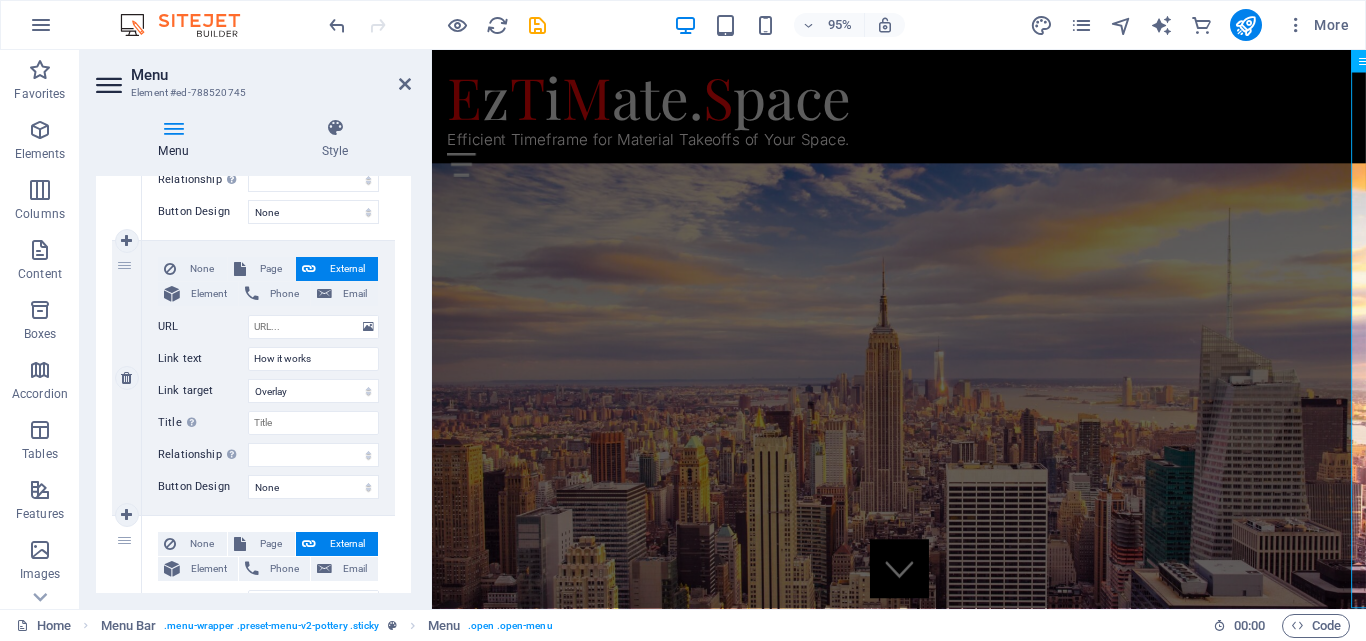 click on "None Page External Element Phone Email Page Home Blog Subpage Legal Notice Privacy Element
URL Phone Email Link text How it works Link target New tab Same tab Overlay Title Additional link description, should not be the same as the link text. The title is most often shown as a tooltip text when the mouse moves over the element. Leave empty if uncertain. Relationship Sets the  relationship of this link to the link target . For example, the value "nofollow" instructs search engines not to follow the link. Can be left empty. alternate author bookmark external help license next nofollow noreferrer noopener prev search tag Button Design None Default Primary Secondary" at bounding box center (268, 378) 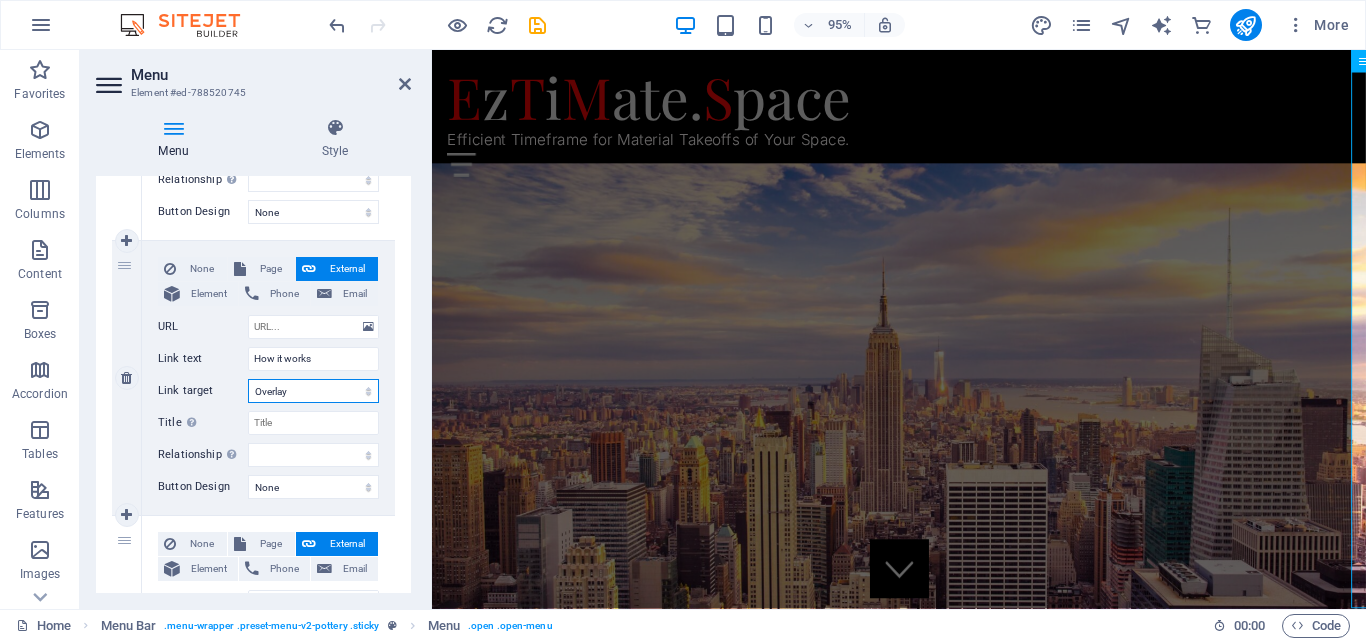 click on "New tab Same tab Overlay" at bounding box center [313, 391] 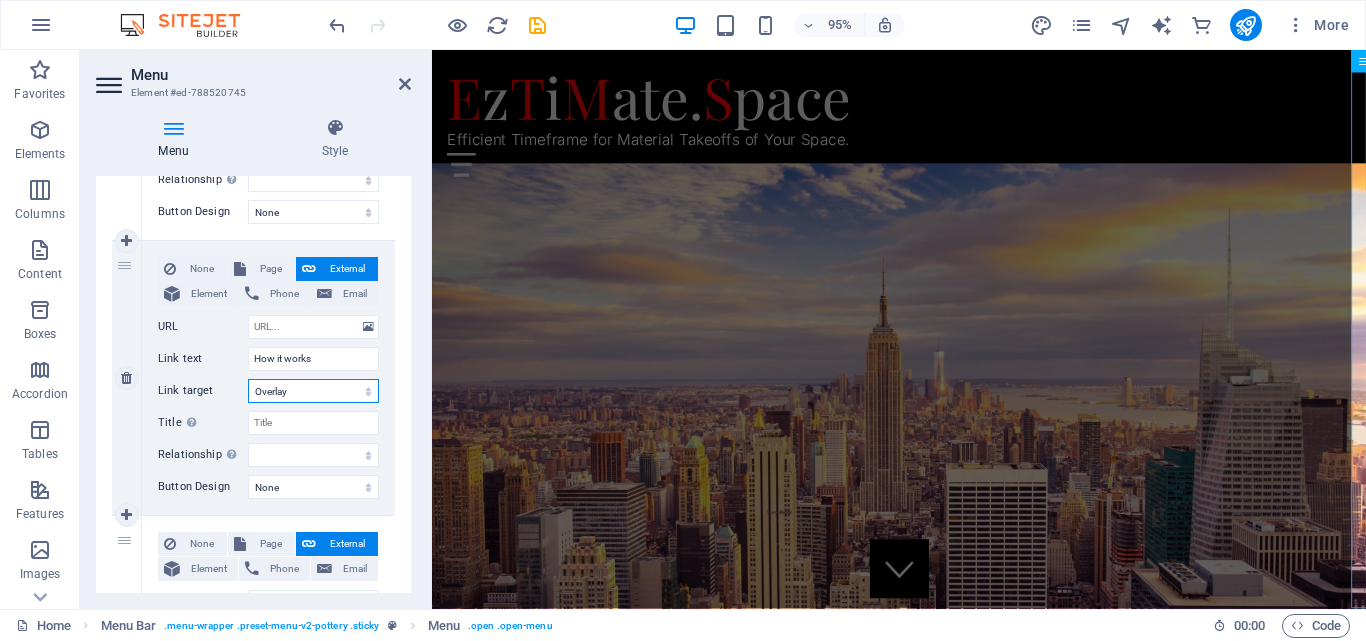 select 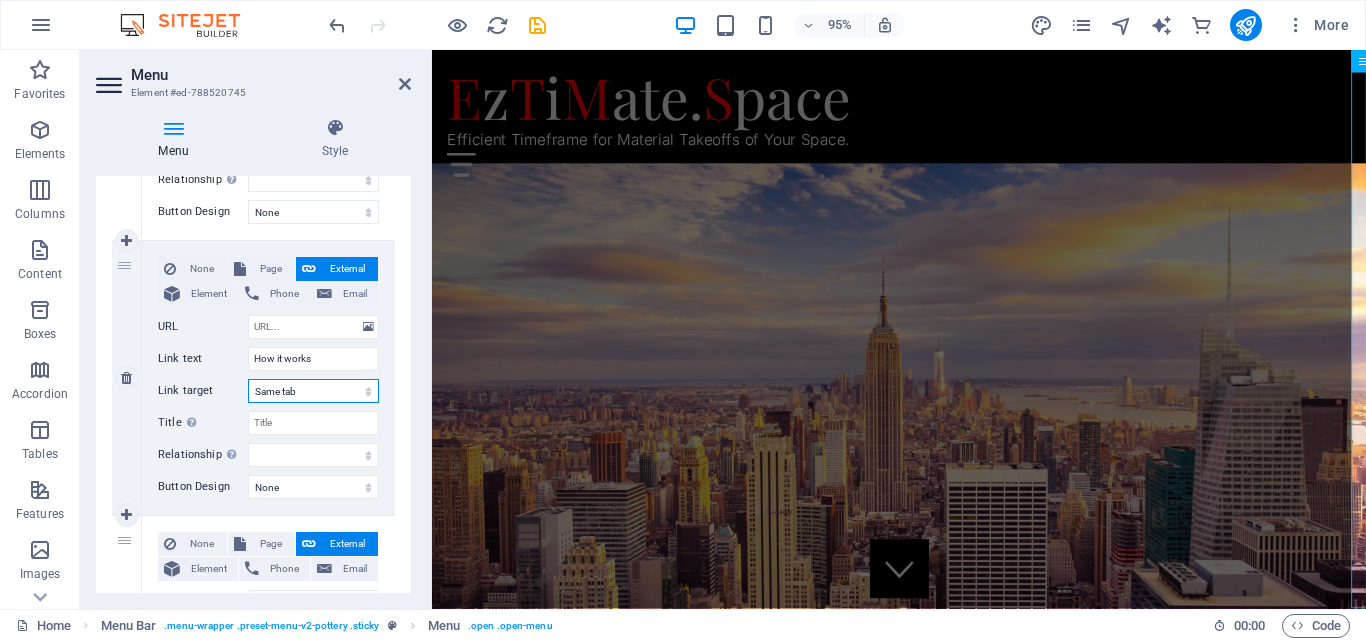 click on "New tab Same tab Overlay" at bounding box center (313, 391) 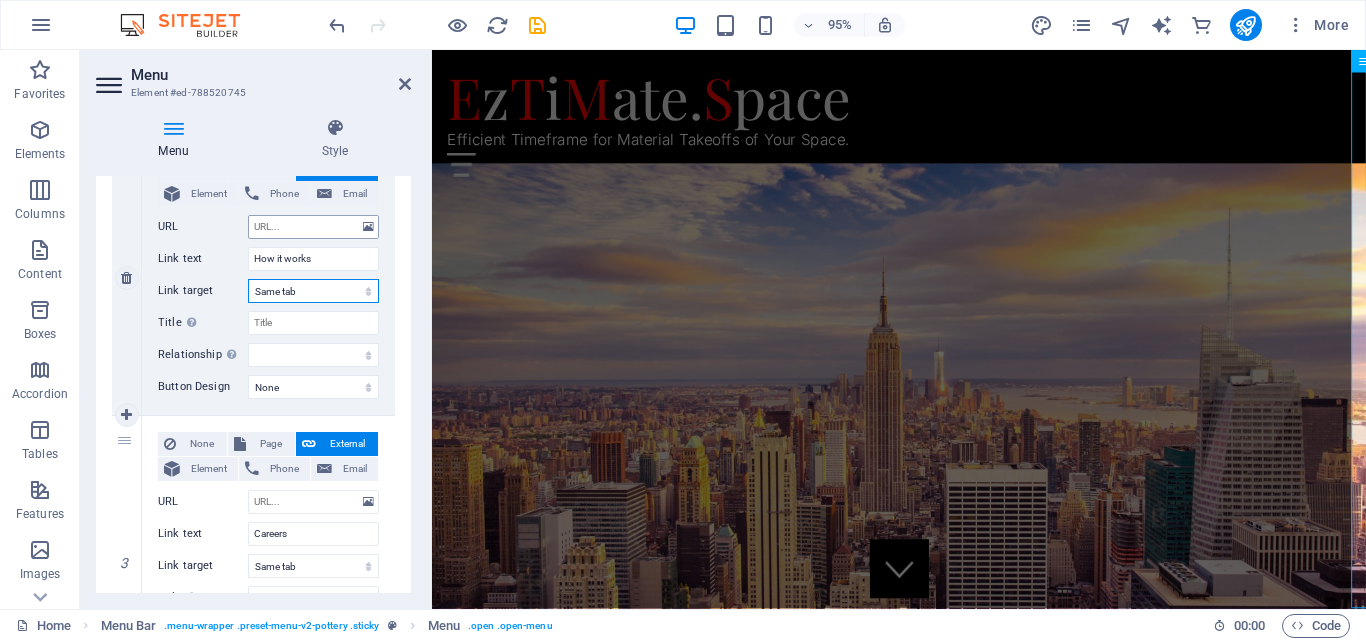 scroll, scrollTop: 400, scrollLeft: 0, axis: vertical 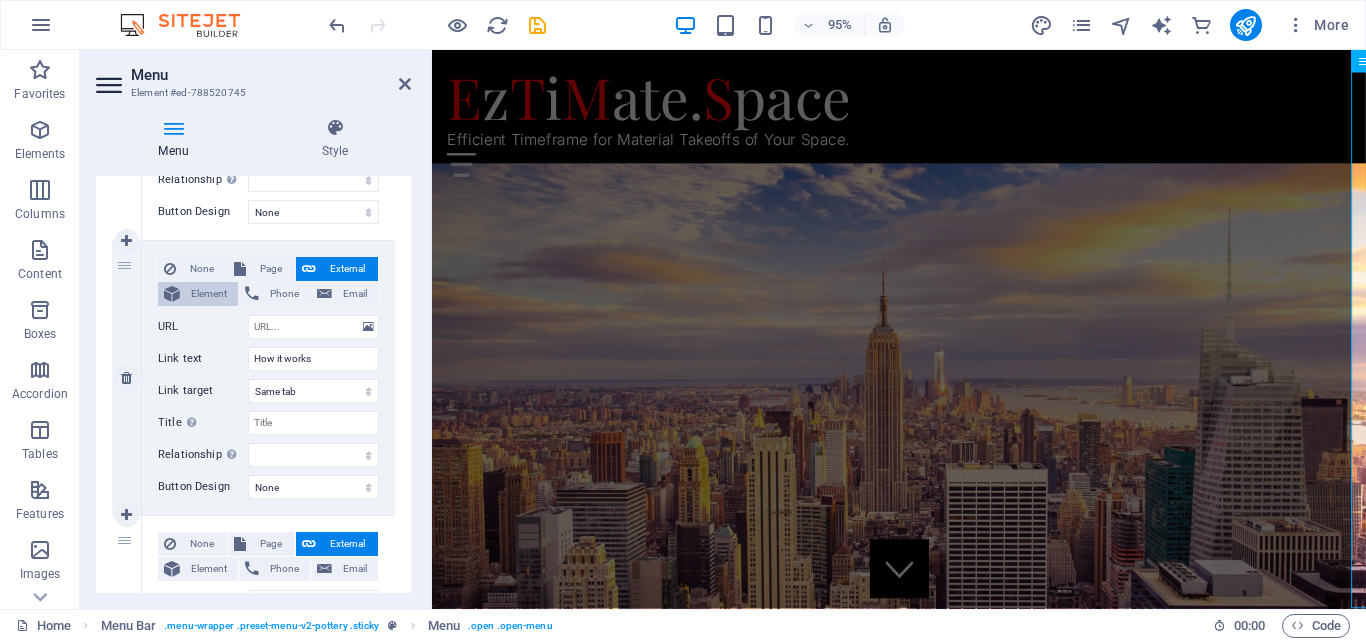 click on "Element" at bounding box center (209, 294) 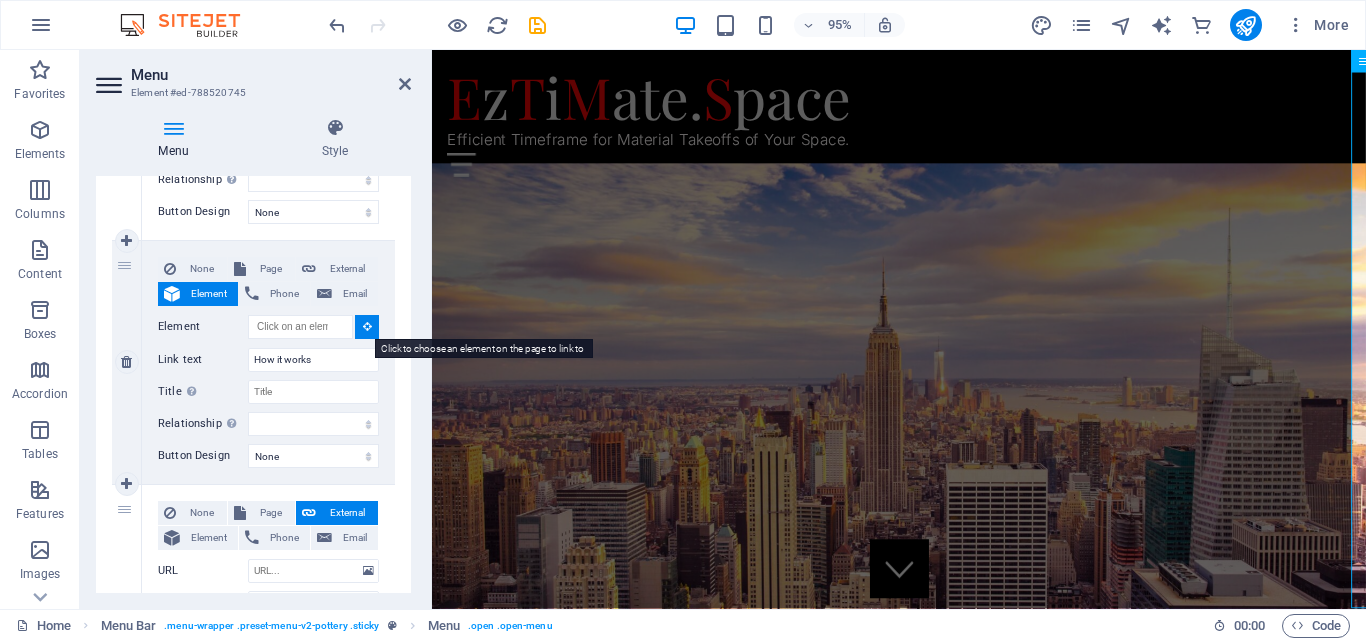 click at bounding box center [367, 327] 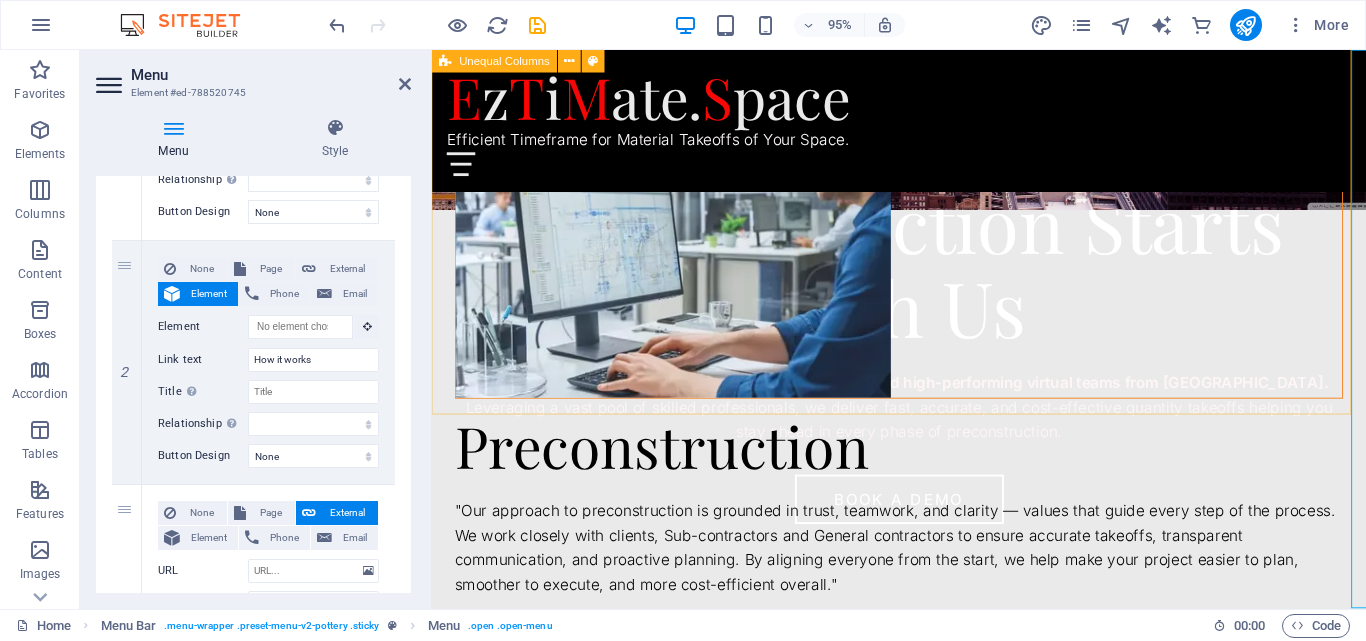 scroll, scrollTop: 900, scrollLeft: 0, axis: vertical 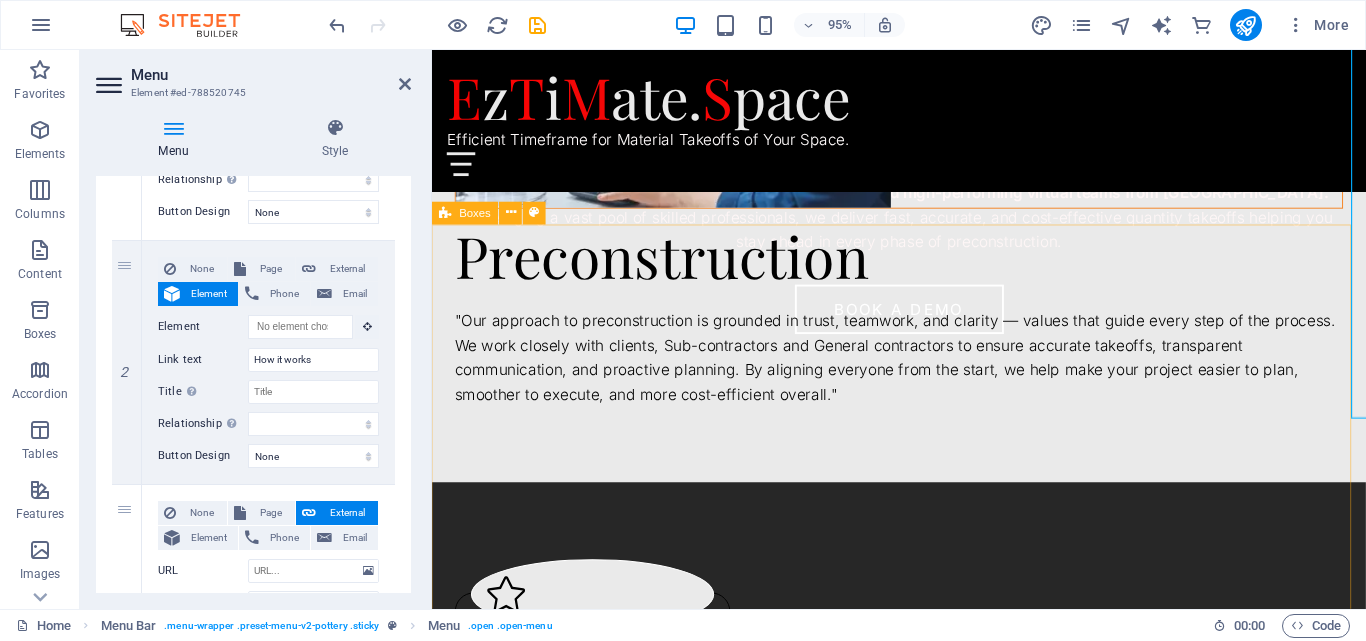 click on "1. Upload Drawing Set Upload your project drawings sets (PDF, DWG, etc.) to kickstart accurate takeoffs and reliable estimates. Upload here 2. Review & Reply Our estimators will review your drawings, scope, and requirements, then share the takeoff process we’ll follow across all relevant plans. 3. Quantity Takeoff & Submission Get your takeoff delivered by your preferred date. Just share your timeline, and our team will ensure timely, accurate results to keep your project moving forward." at bounding box center (923, 1082) 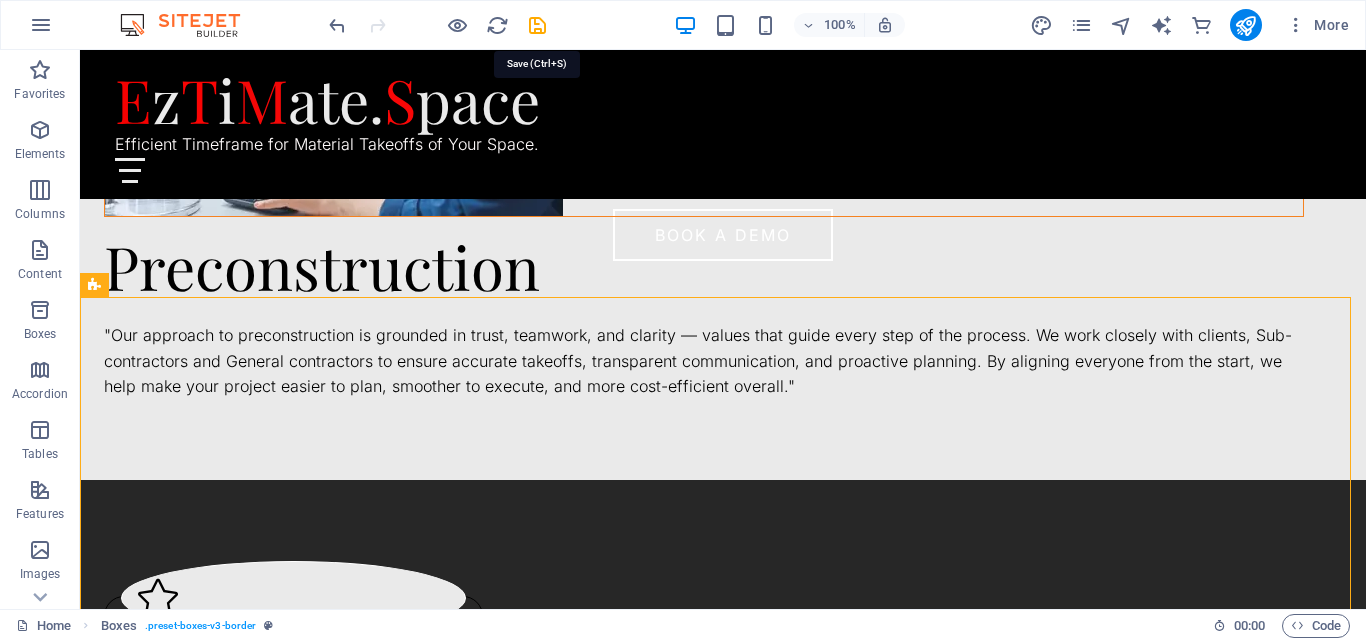 click at bounding box center (537, 25) 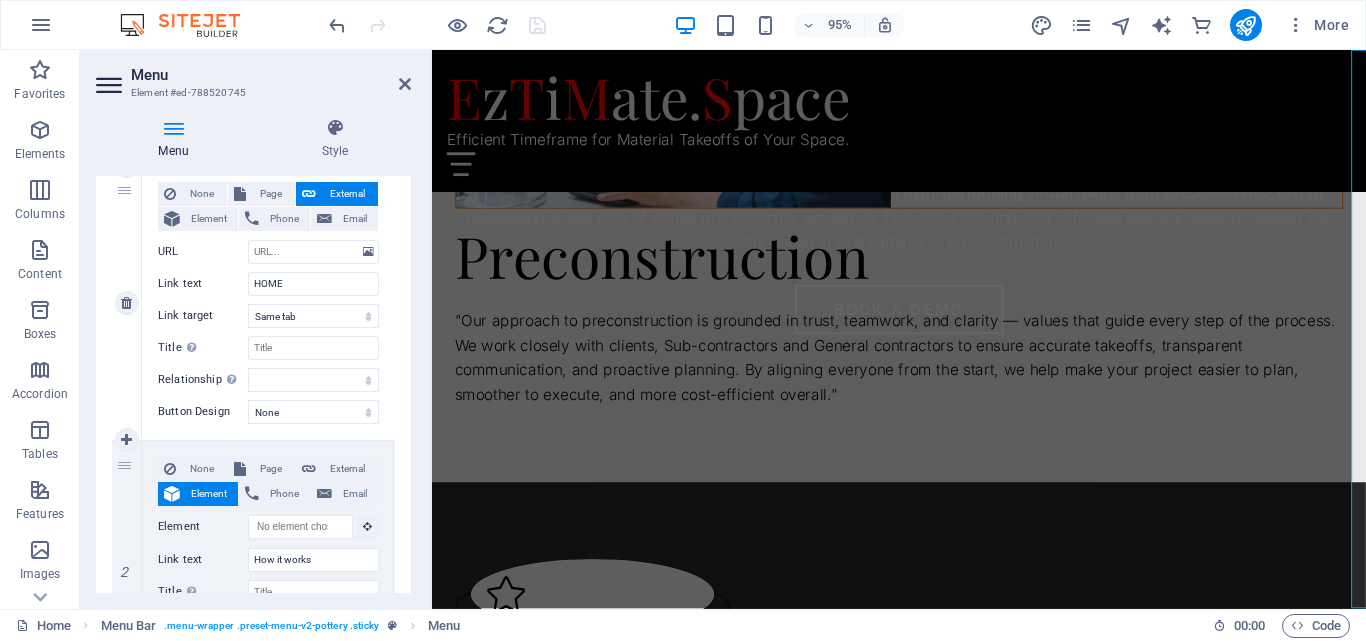 scroll, scrollTop: 300, scrollLeft: 0, axis: vertical 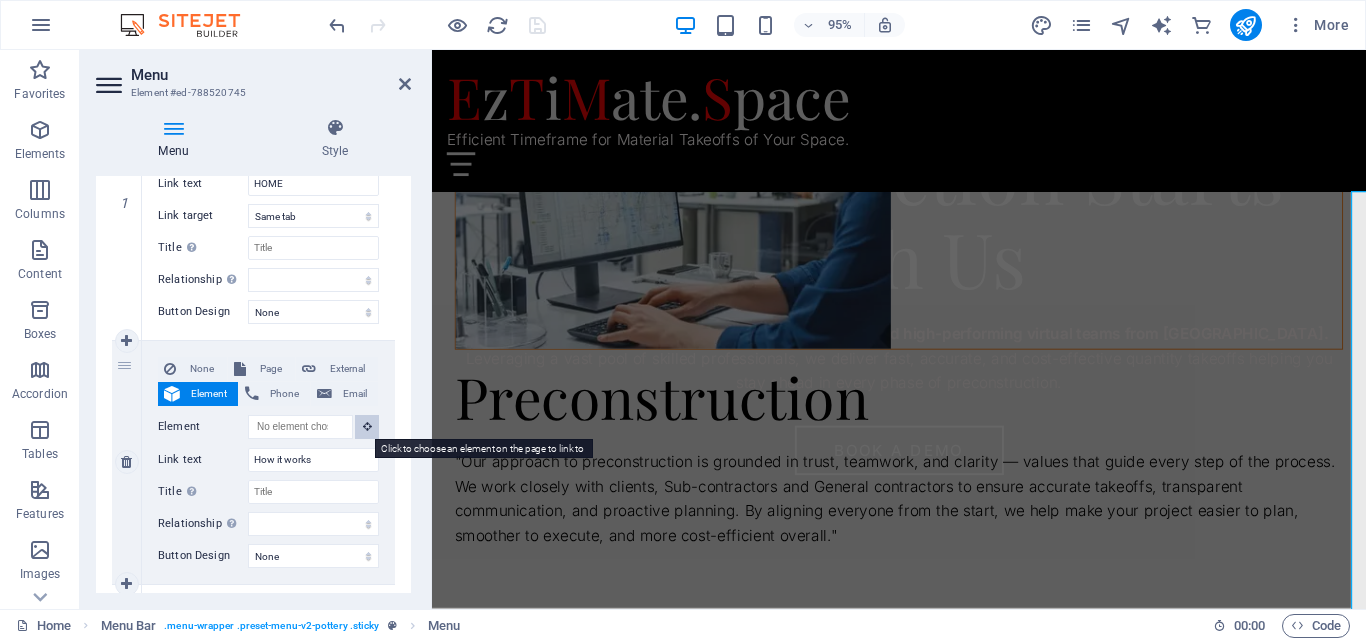 click at bounding box center (367, 426) 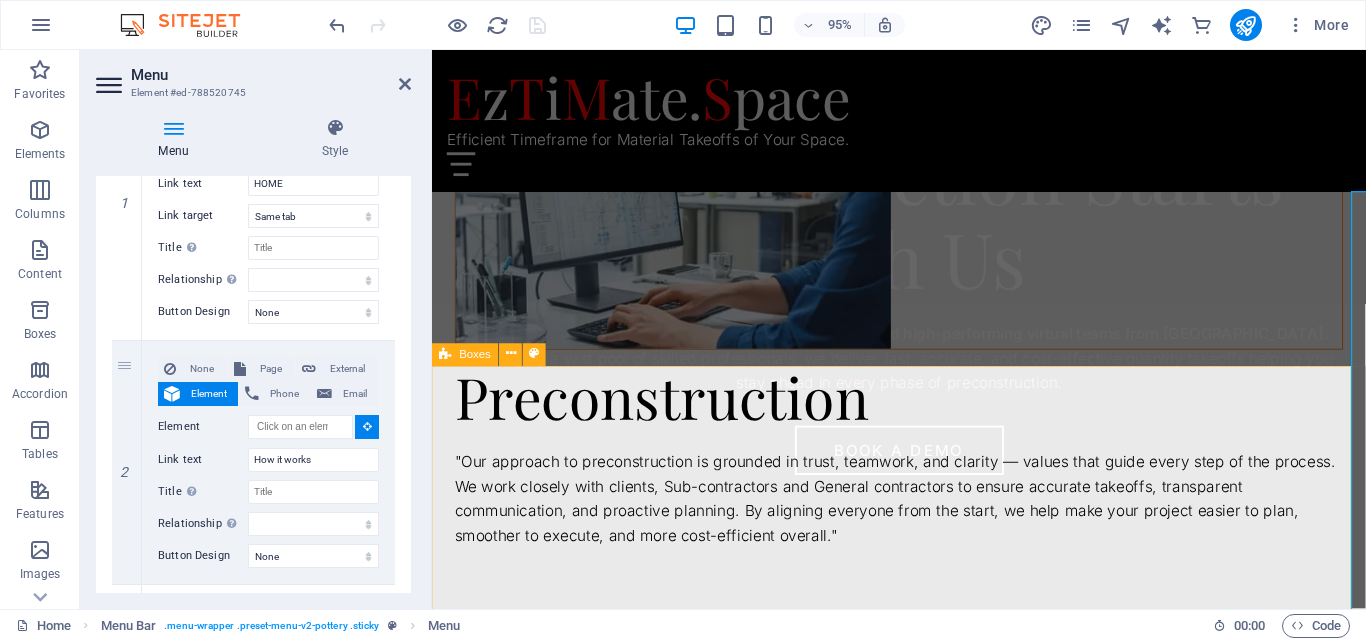 click on "1. Upload Drawing Set Upload your project drawings sets (PDF, DWG, etc.) to kickstart accurate takeoffs and reliable estimates. Upload here 2. Review & Reply Our estimators will review your drawings, scope, and requirements, then share the takeoff process we’ll follow across all relevant plans. 3. Quantity Takeoff & Submission Get your takeoff delivered by your preferred date. Just share your timeline, and our team will ensure timely, accurate results to keep your project moving forward." at bounding box center [923, 1231] 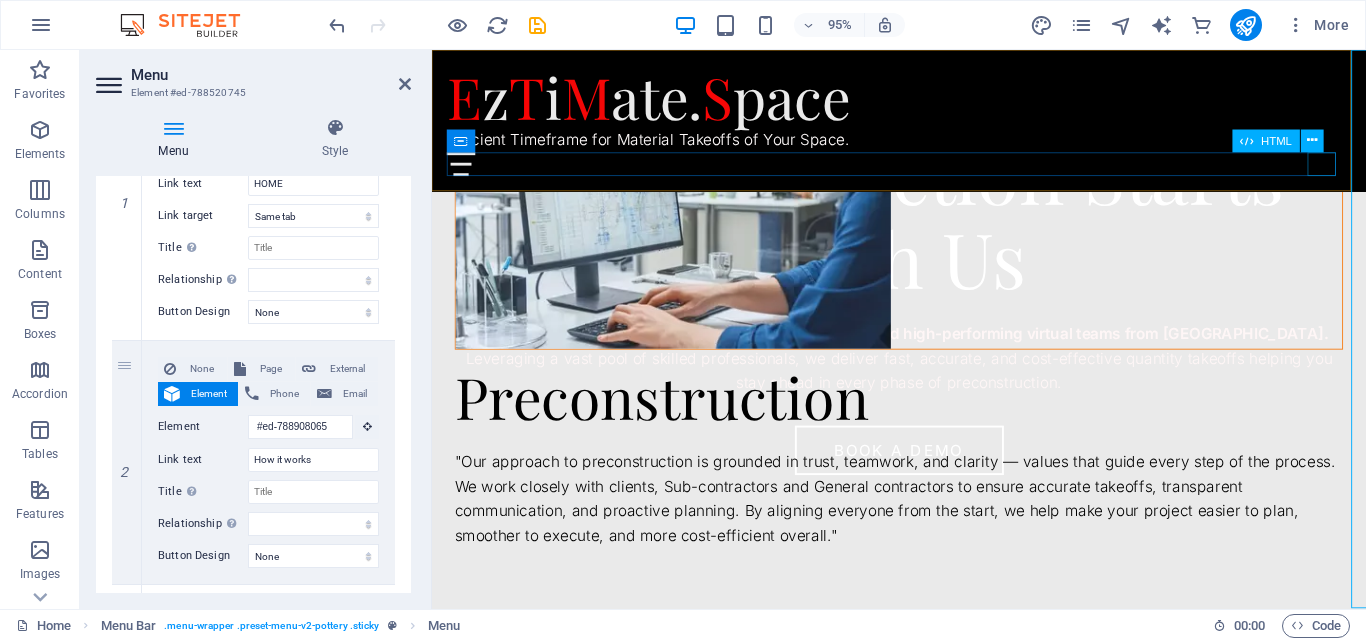 click at bounding box center [923, 170] 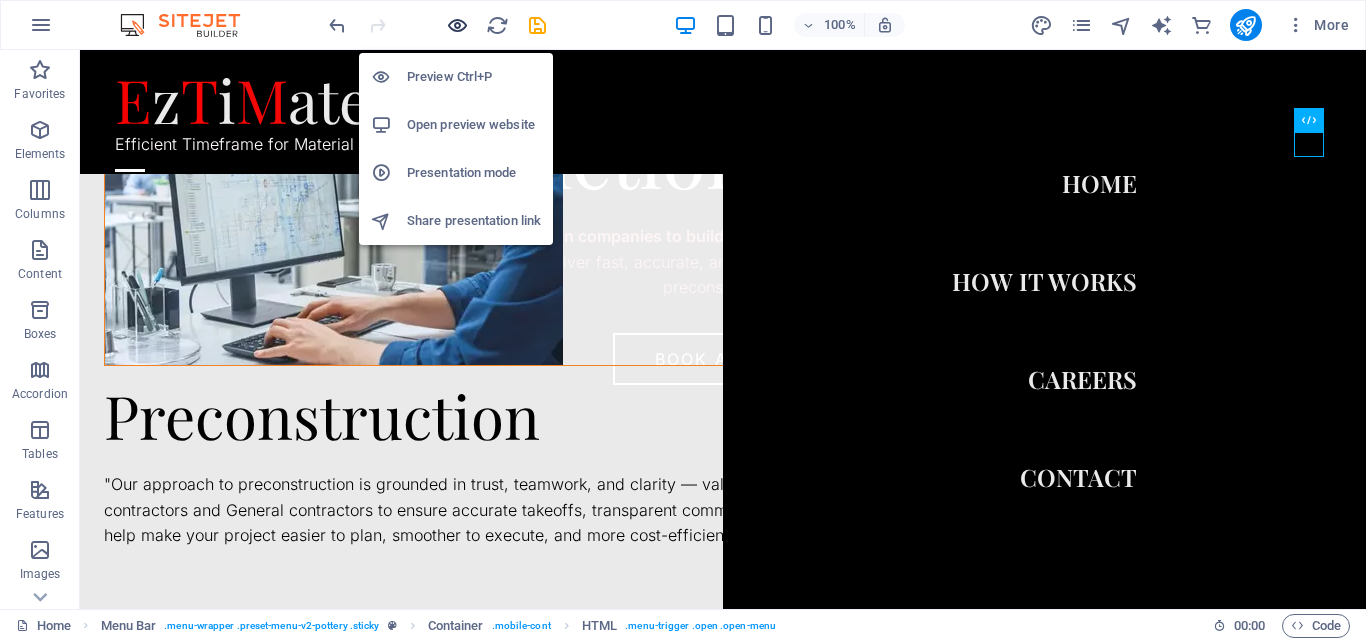 click at bounding box center (457, 25) 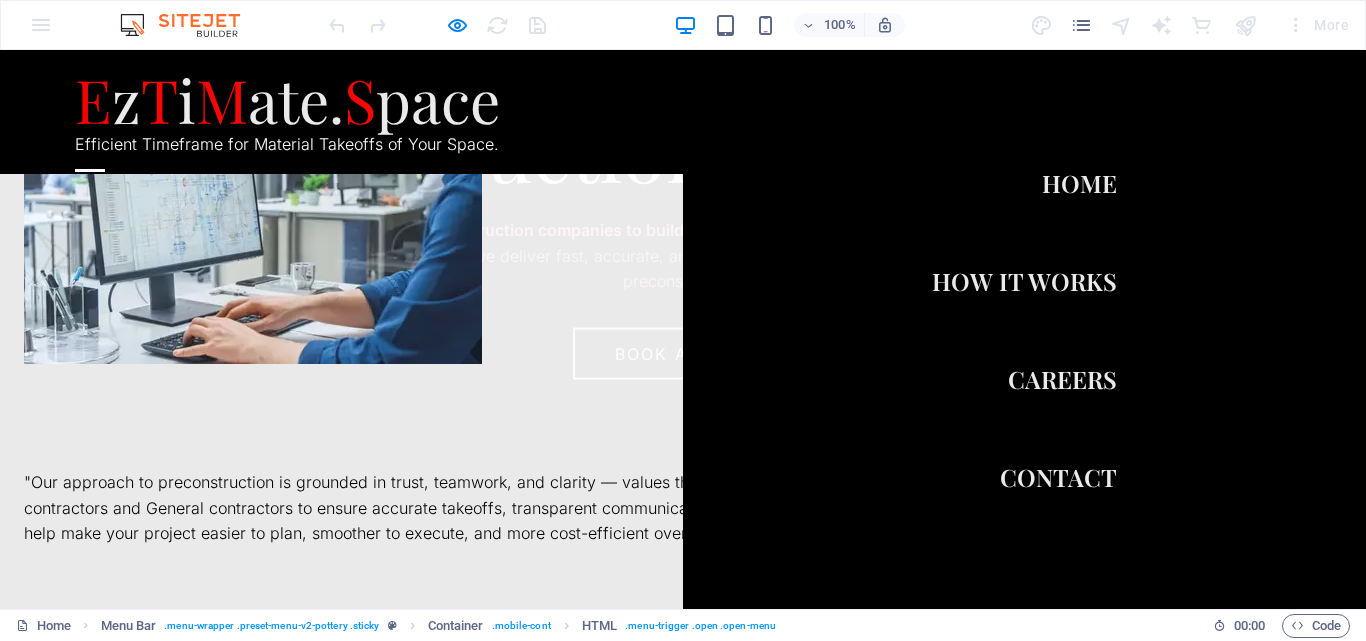 click on "How it works" at bounding box center [1024, 281] 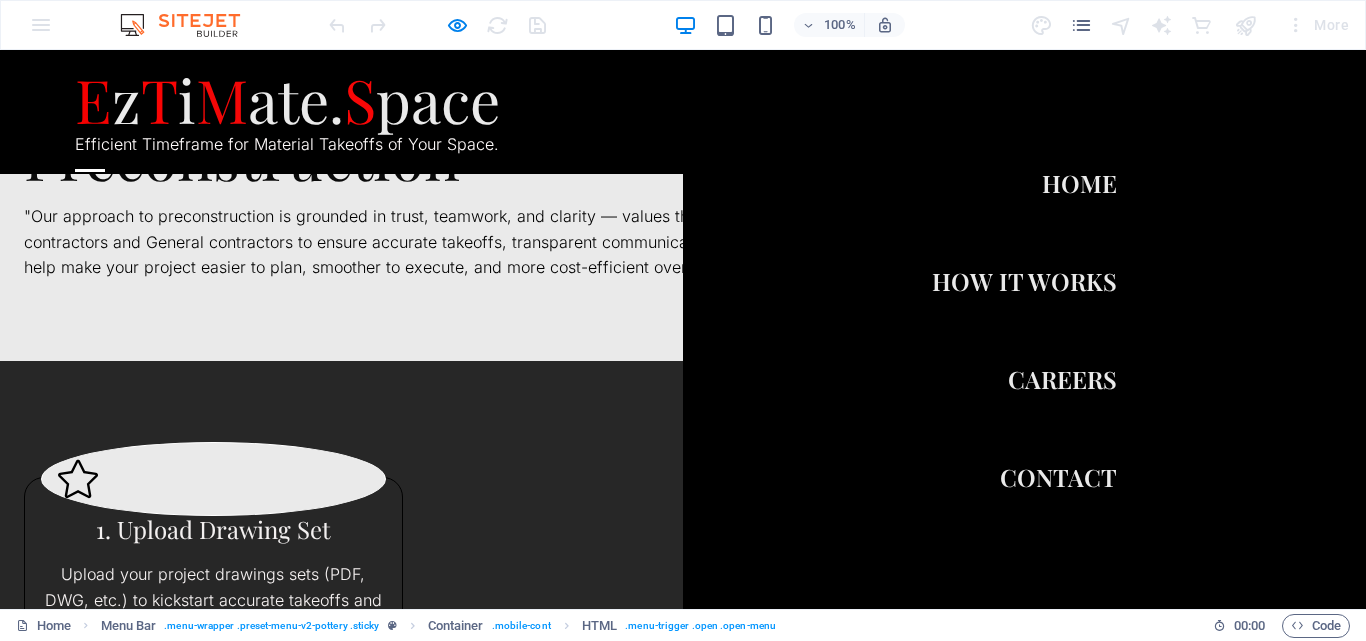 scroll, scrollTop: 1021, scrollLeft: 0, axis: vertical 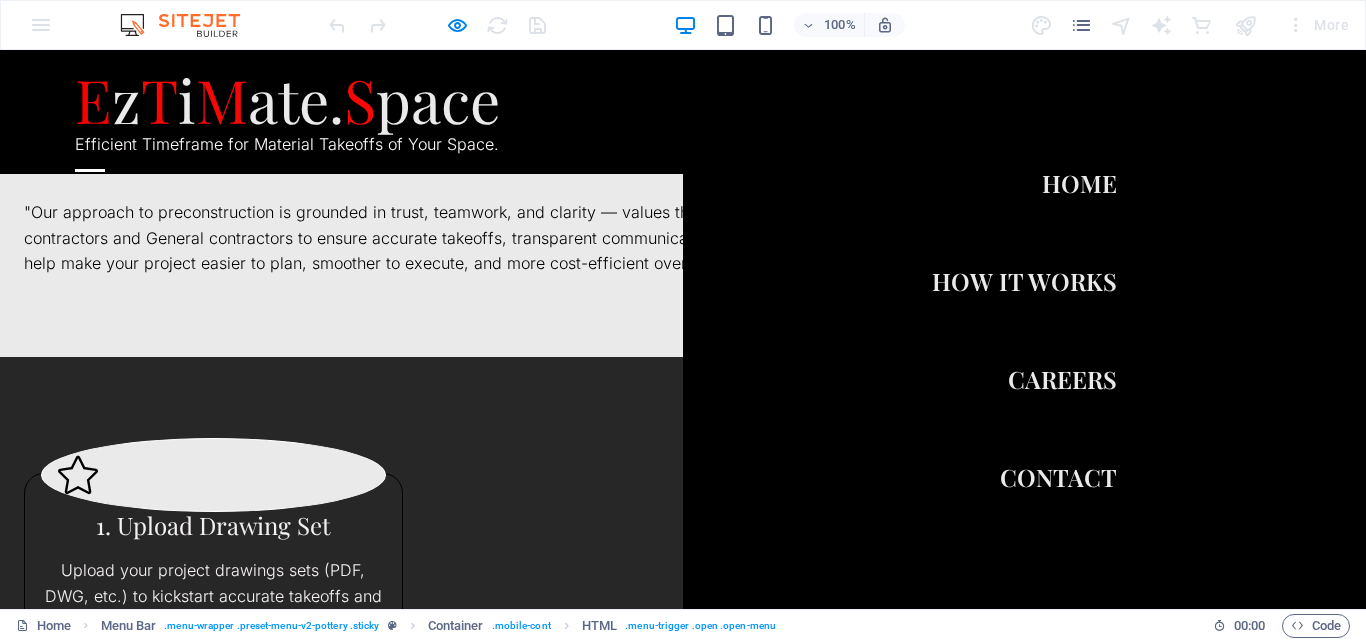 click on "How it works" at bounding box center (1024, 281) 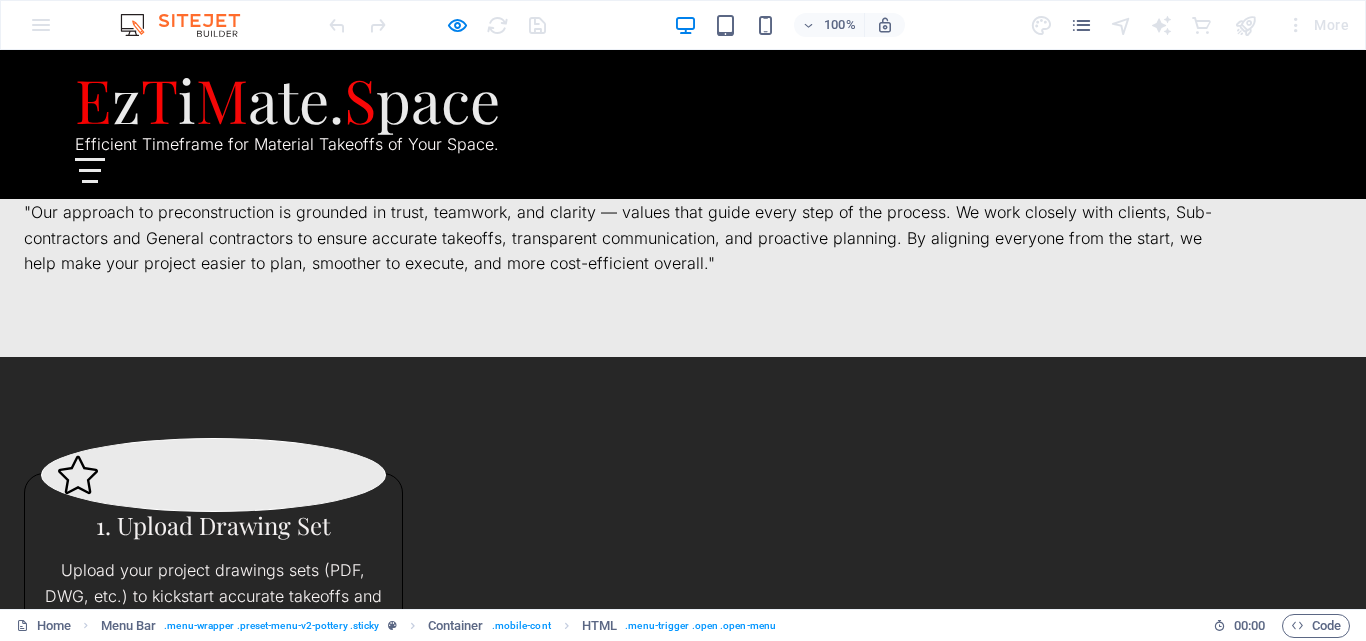 click at bounding box center [90, 170] 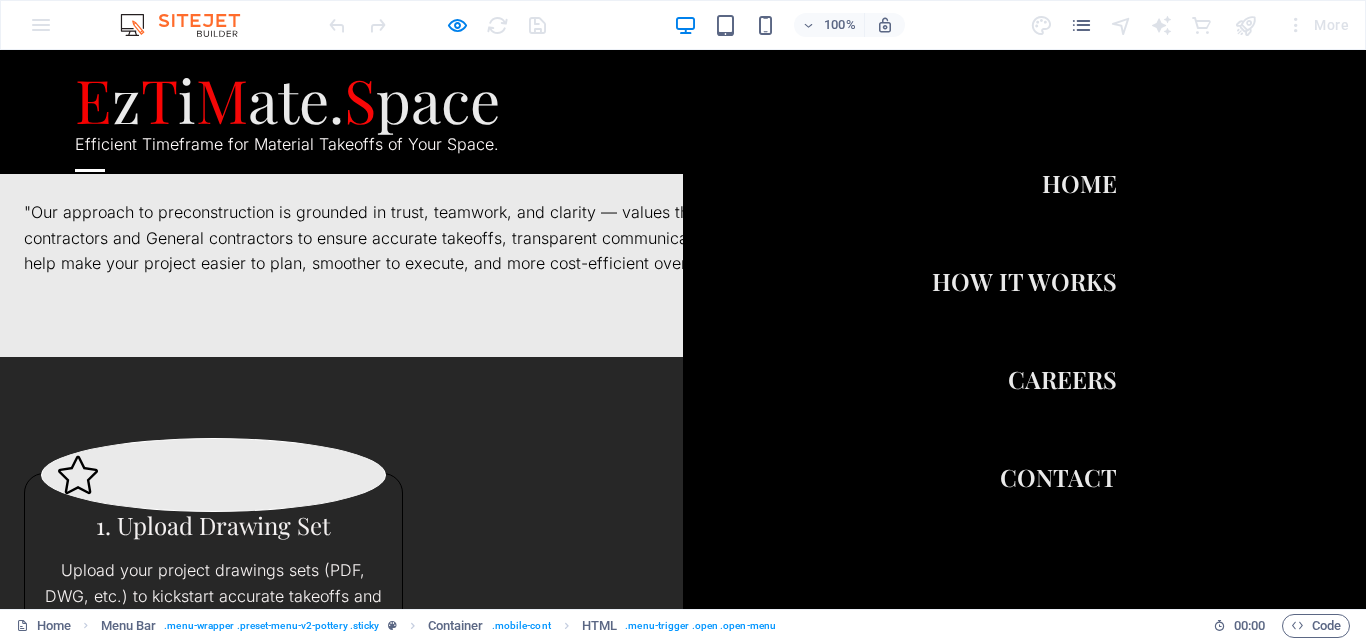 click on "HOME" at bounding box center (1079, 183) 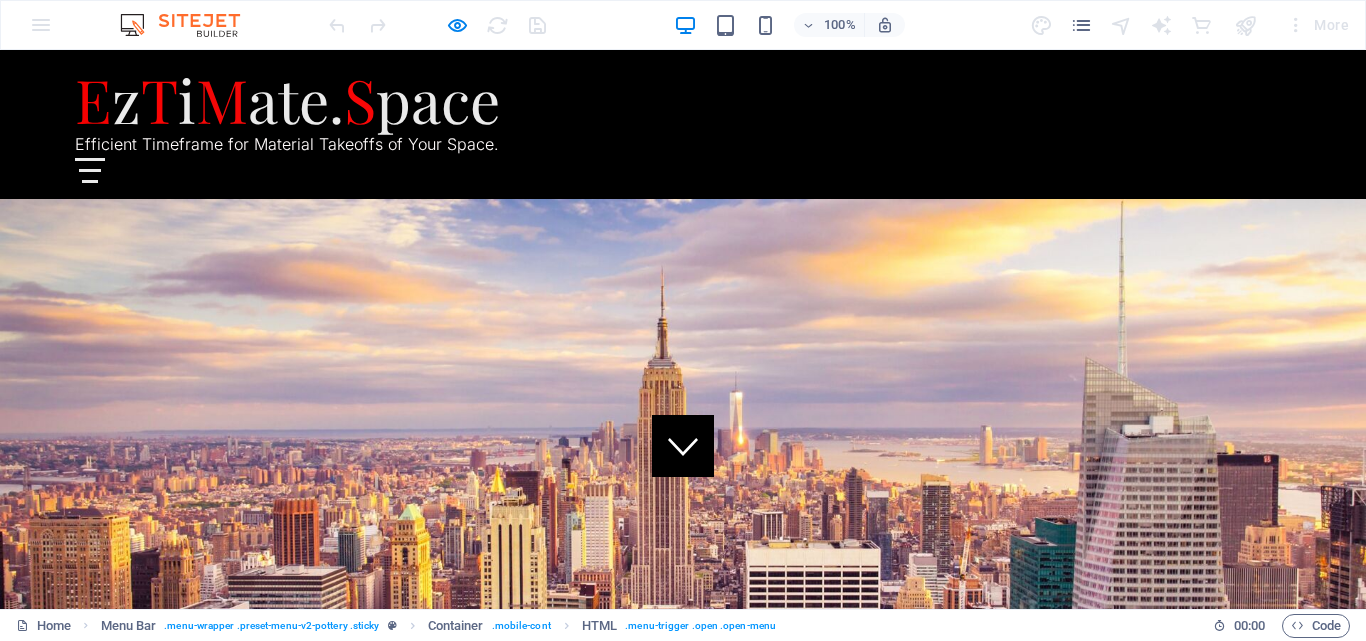 scroll, scrollTop: 0, scrollLeft: 0, axis: both 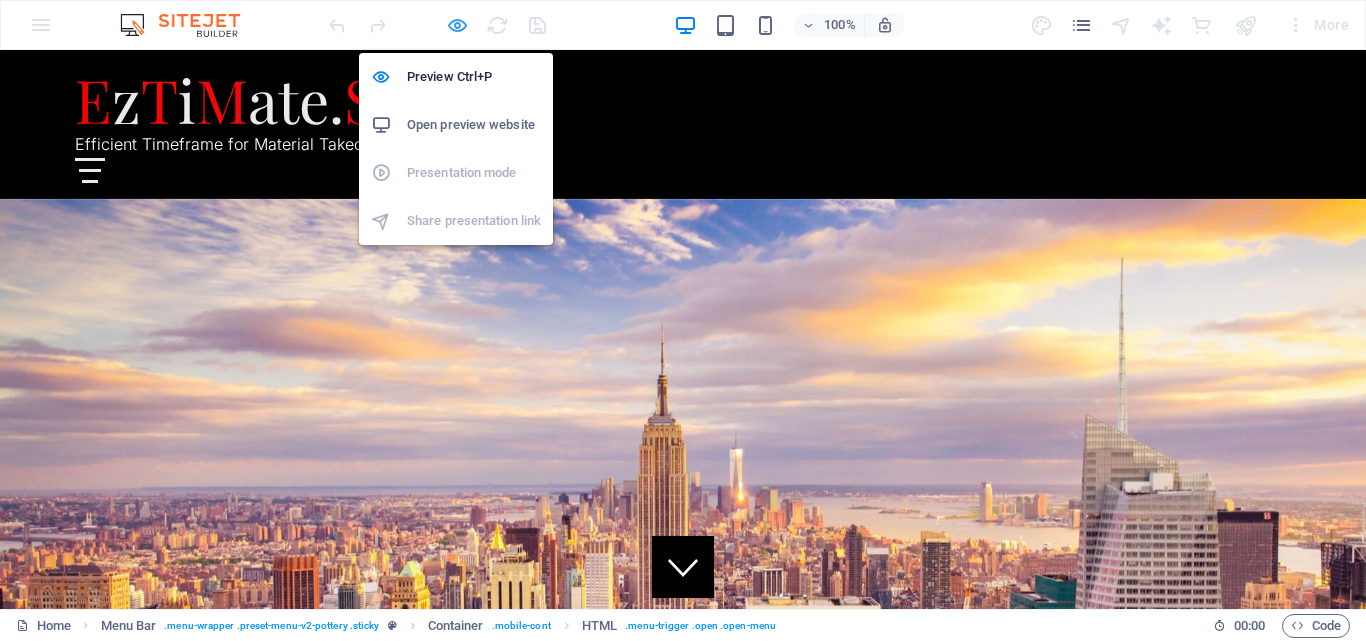 click at bounding box center (457, 25) 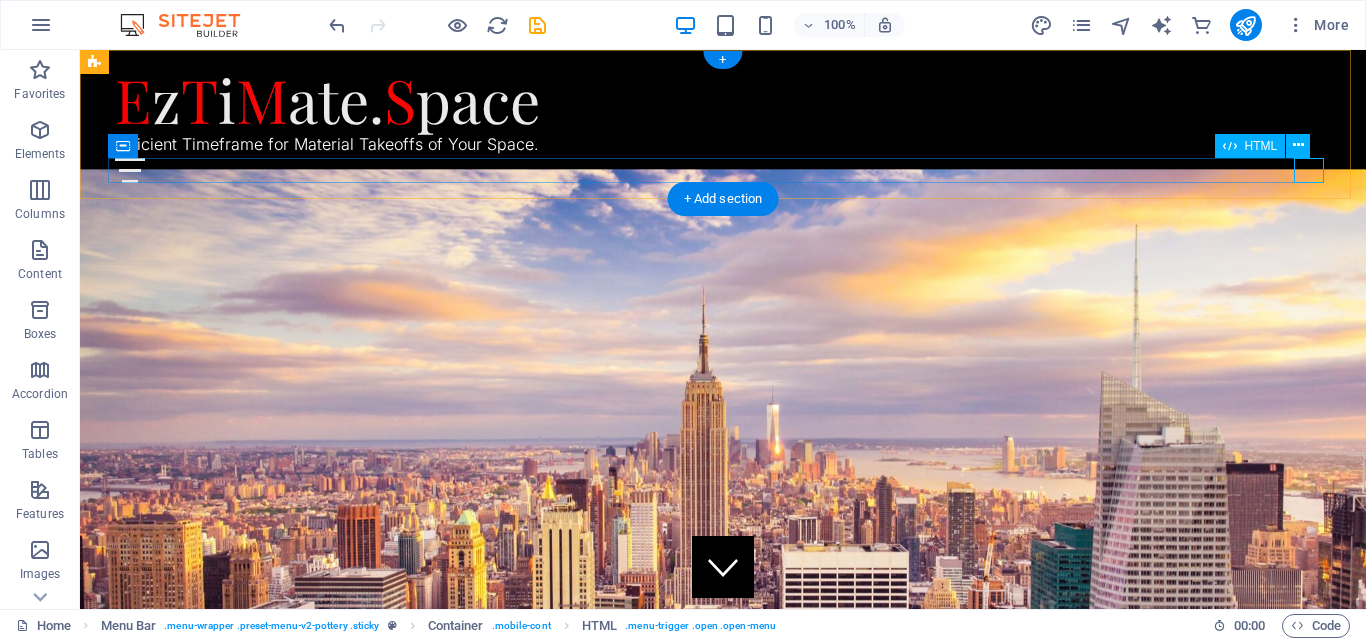 click at bounding box center [723, 170] 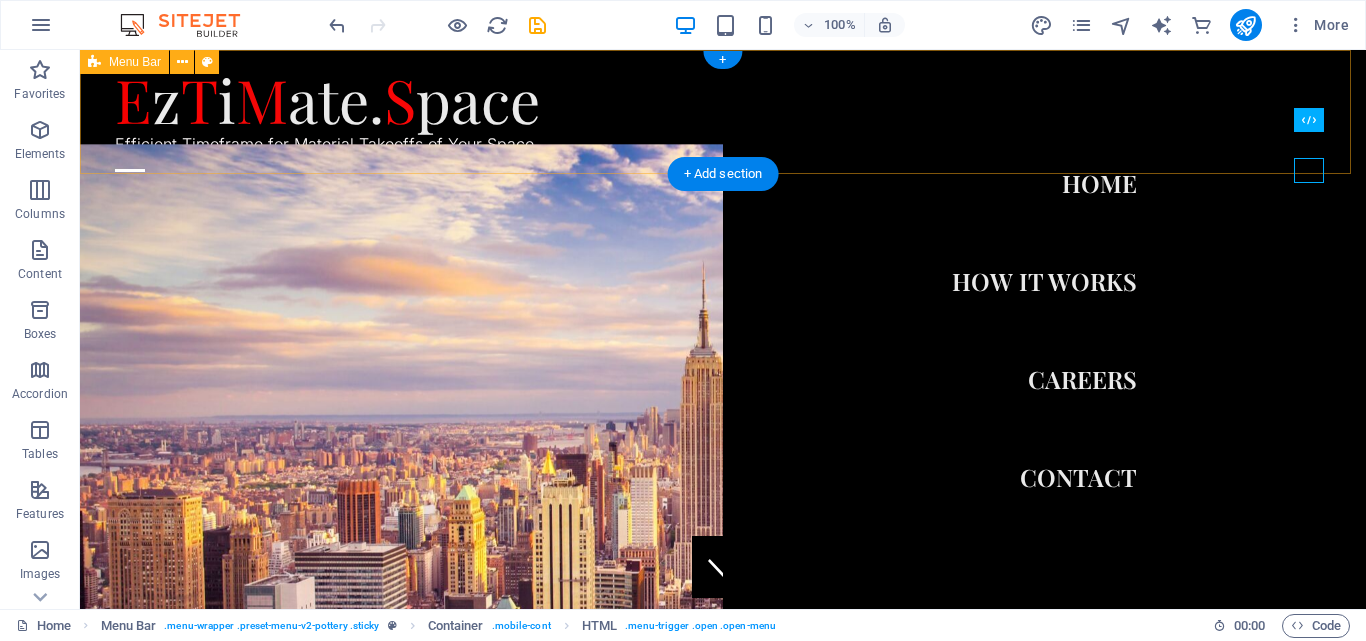 click on "HOME How it works Careers Contact" at bounding box center (1044, 329) 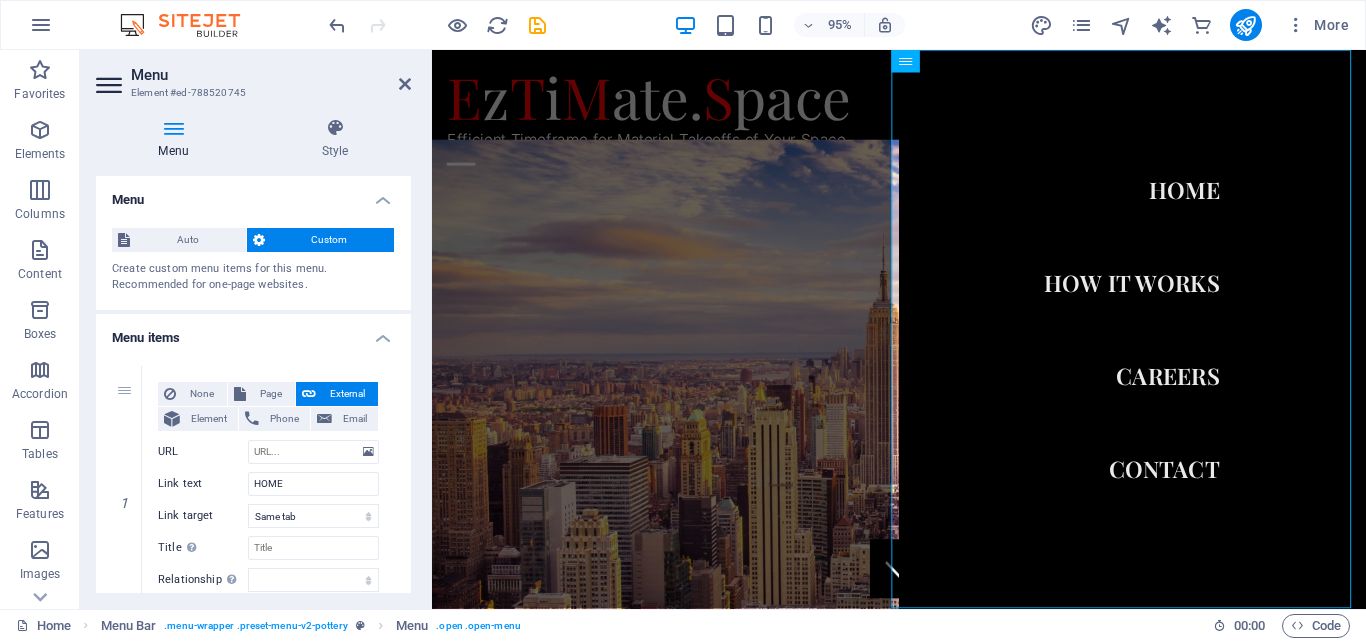 click on "Menu Style Menu Auto Custom Create custom menu items for this menu. Recommended for one-page websites. Manage pages Menu items 1 None Page External Element Phone Email Page Home Blog Subpage Legal Notice Privacy Element
URL Phone Email Link text HOME Link target New tab Same tab Overlay Title Additional link description, should not be the same as the link text. The title is most often shown as a tooltip text when the mouse moves over the element. Leave empty if uncertain. Relationship Sets the  relationship of this link to the link target . For example, the value "nofollow" instructs search engines not to follow the link. Can be left empty. alternate author bookmark external help license next nofollow noreferrer noopener prev search tag Button Design None Default Primary Secondary 2 None Page External Element Phone Email Page Home Blog Subpage Legal Notice Privacy Element #ed-788908065
URL Phone Email Link text How it works Link target New tab Same tab Overlay 3" at bounding box center [253, 355] 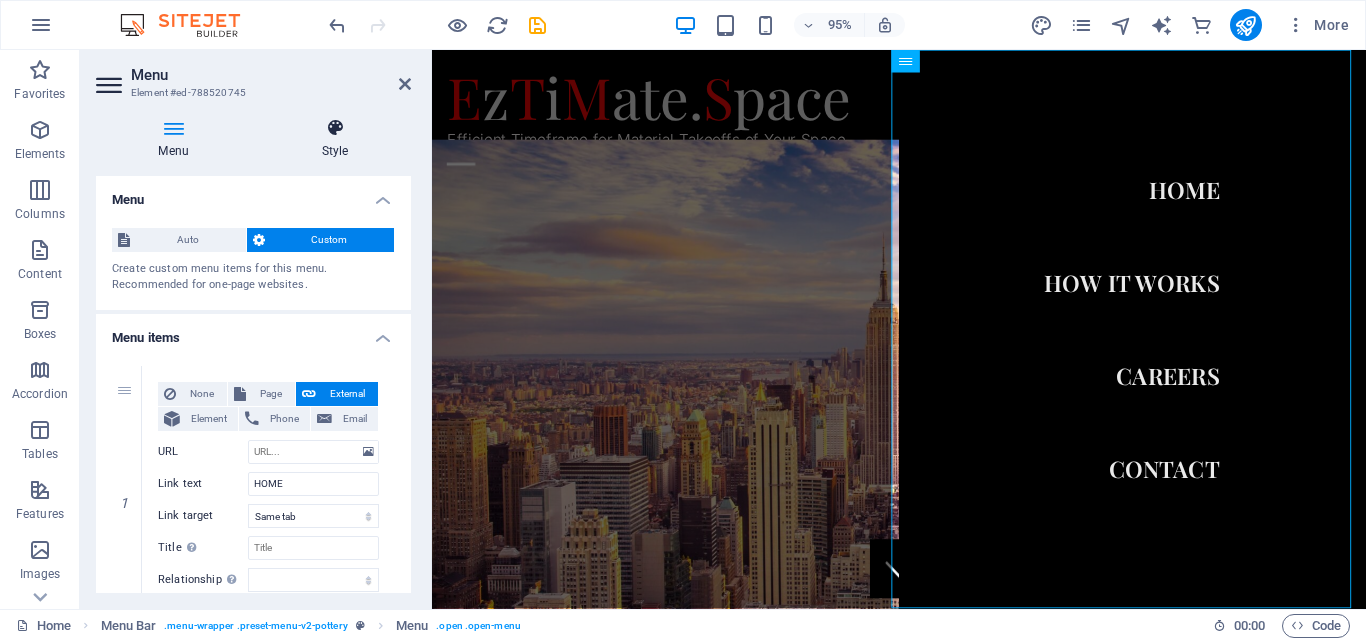click on "Style" at bounding box center (335, 139) 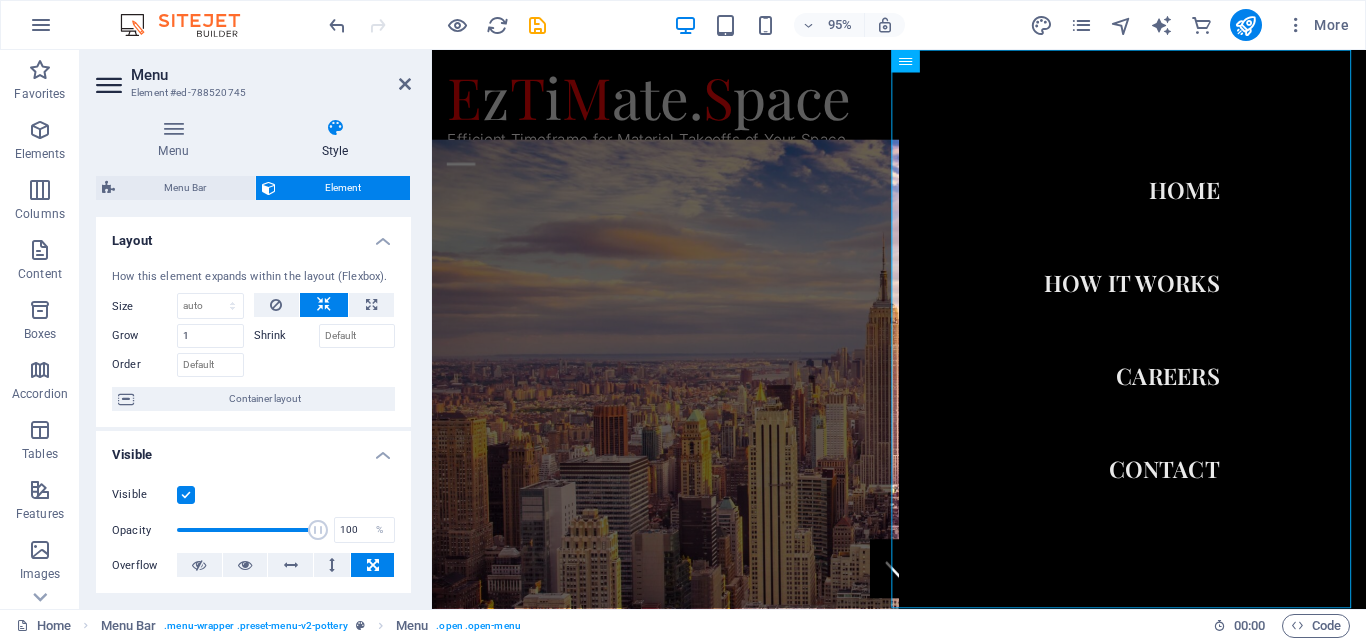 click on "Shrink" at bounding box center (286, 336) 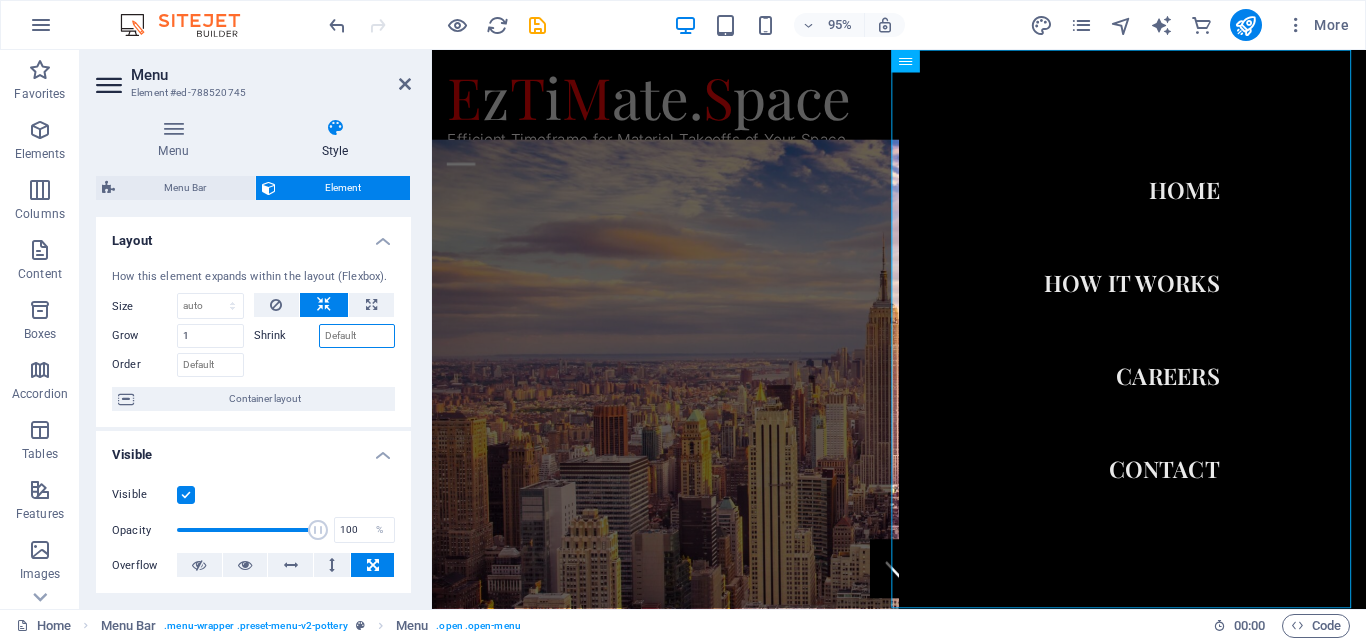 click on "Shrink" at bounding box center (357, 336) 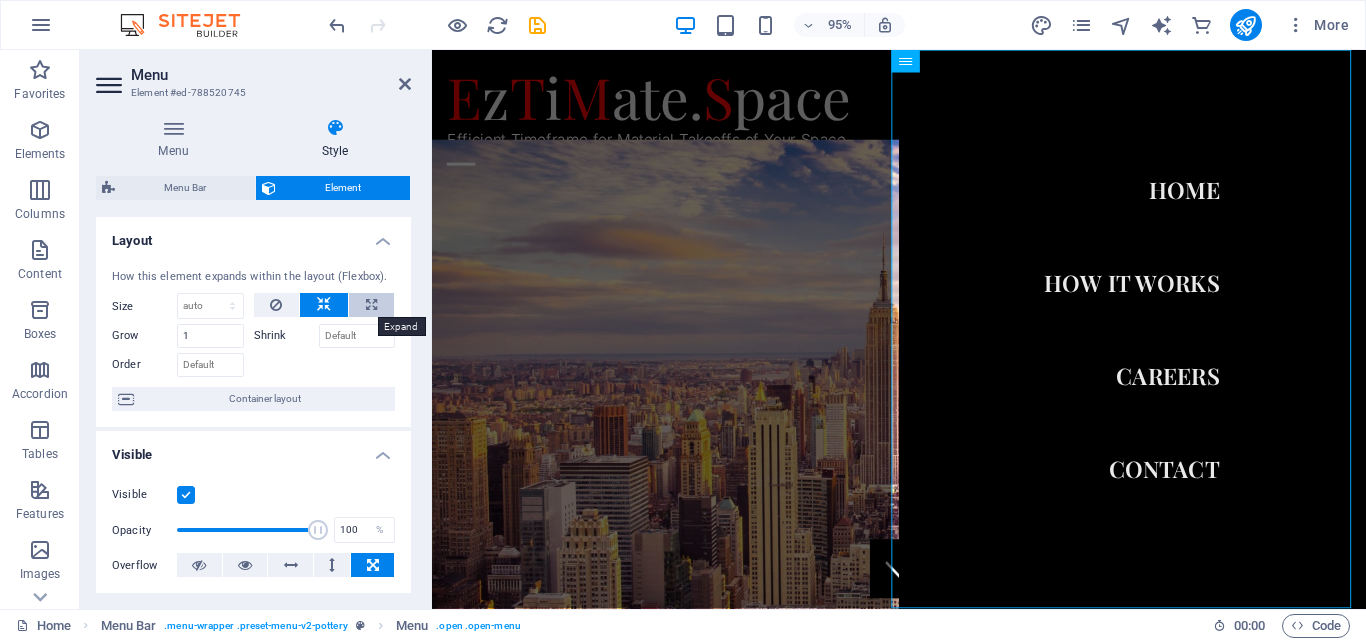click at bounding box center (371, 305) 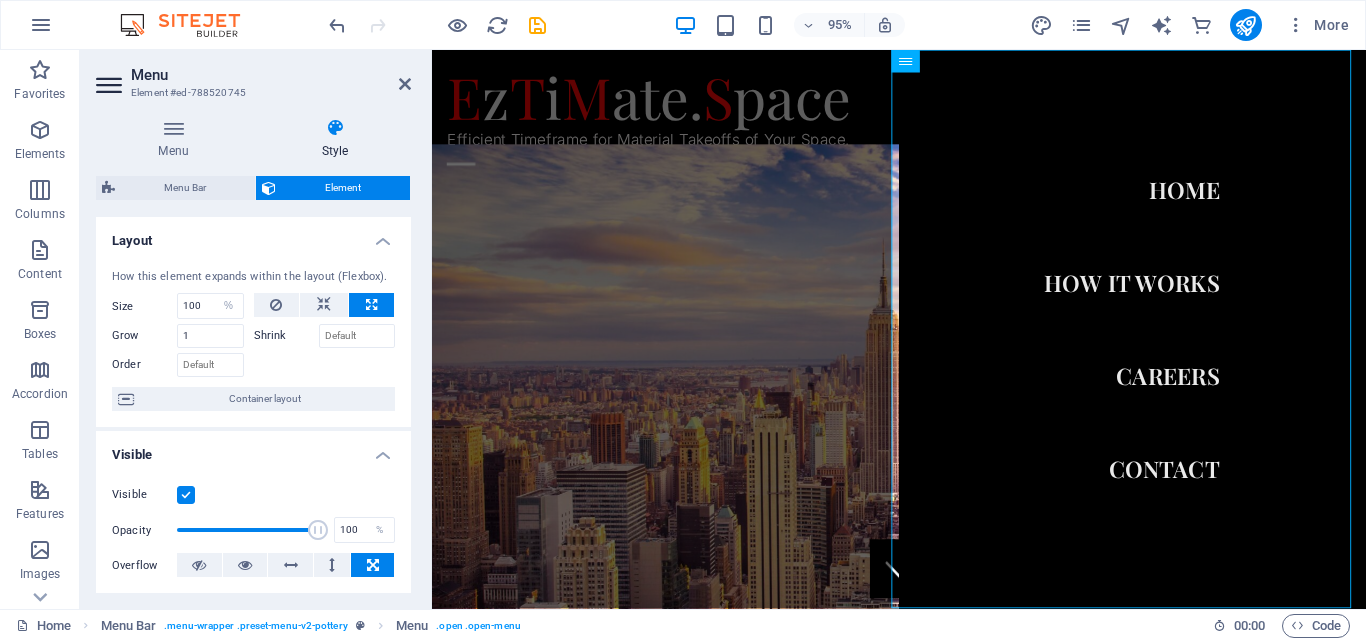 click at bounding box center [371, 305] 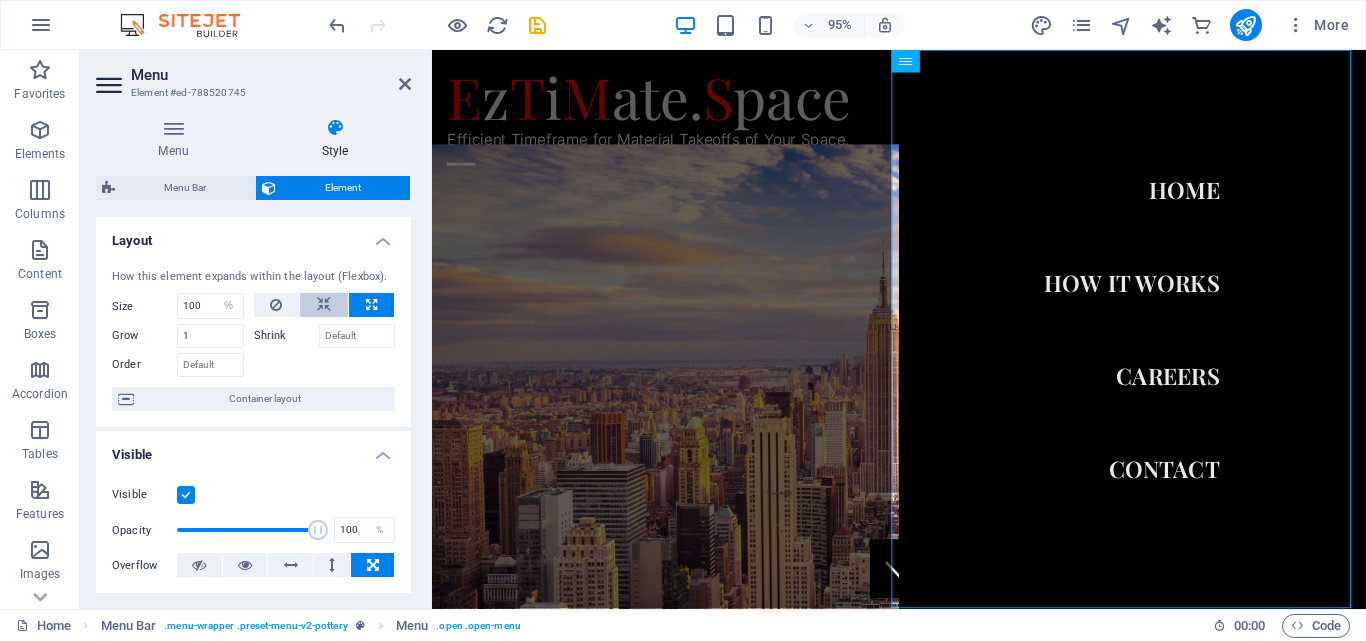 click at bounding box center [324, 305] 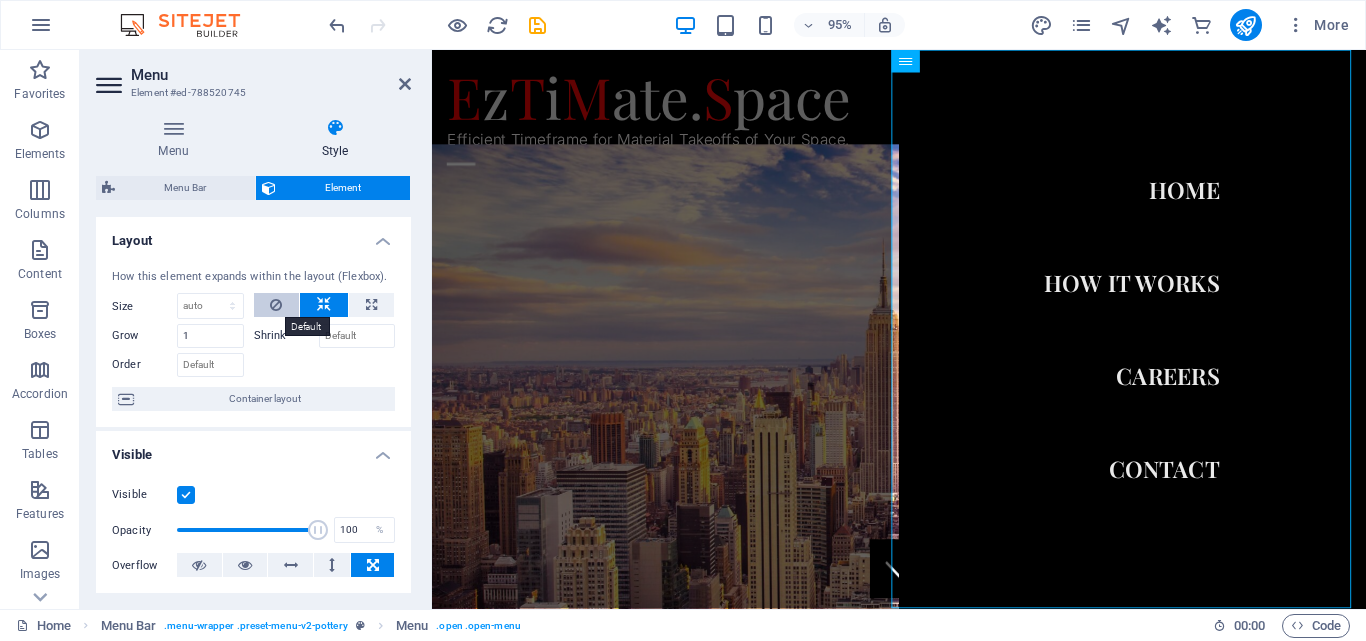 click at bounding box center (277, 305) 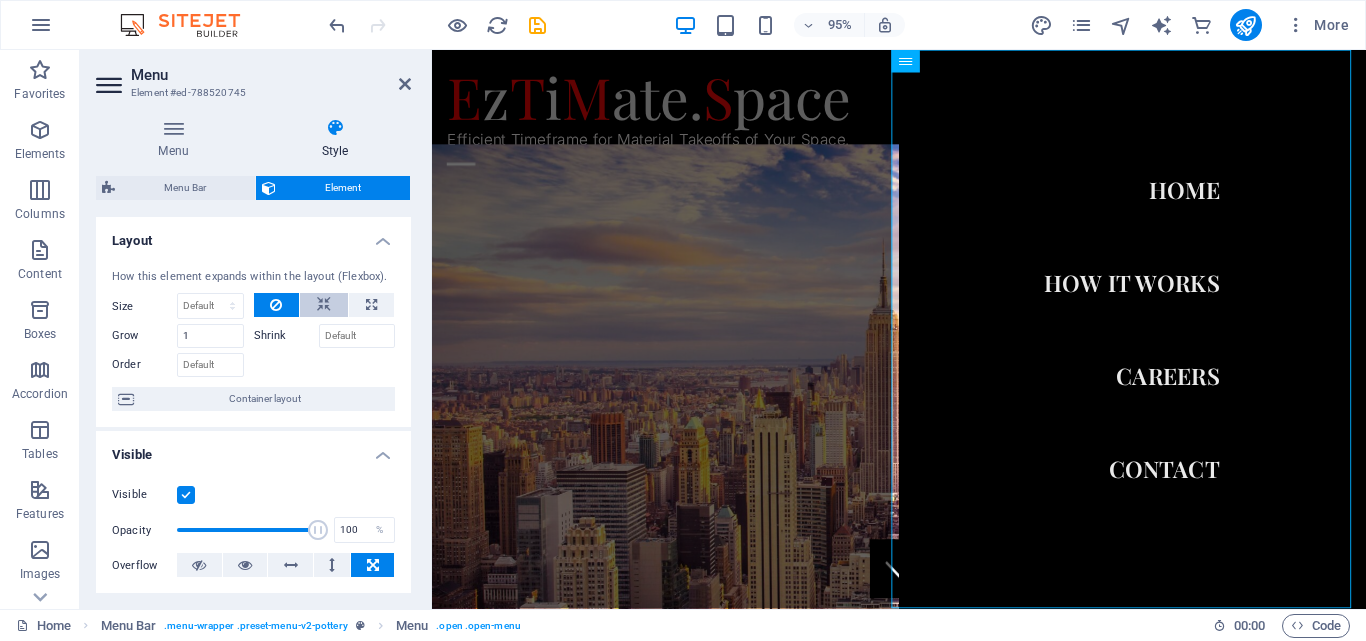 click at bounding box center [324, 305] 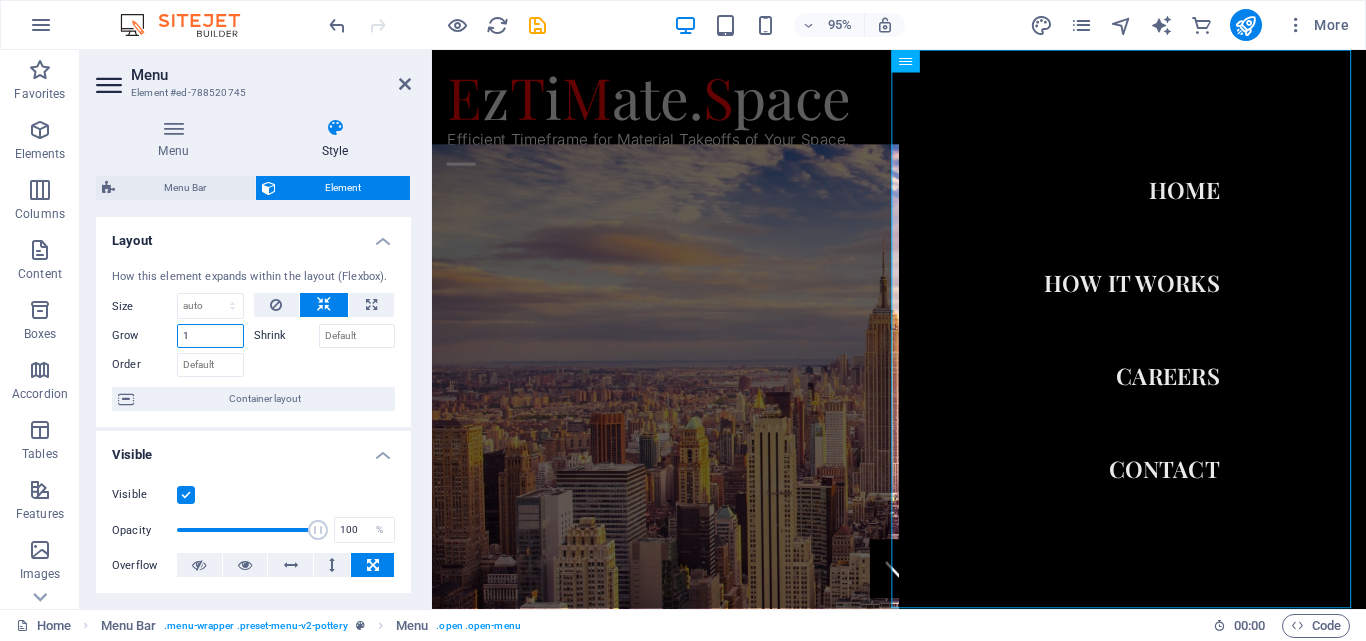 click on "1" at bounding box center [210, 336] 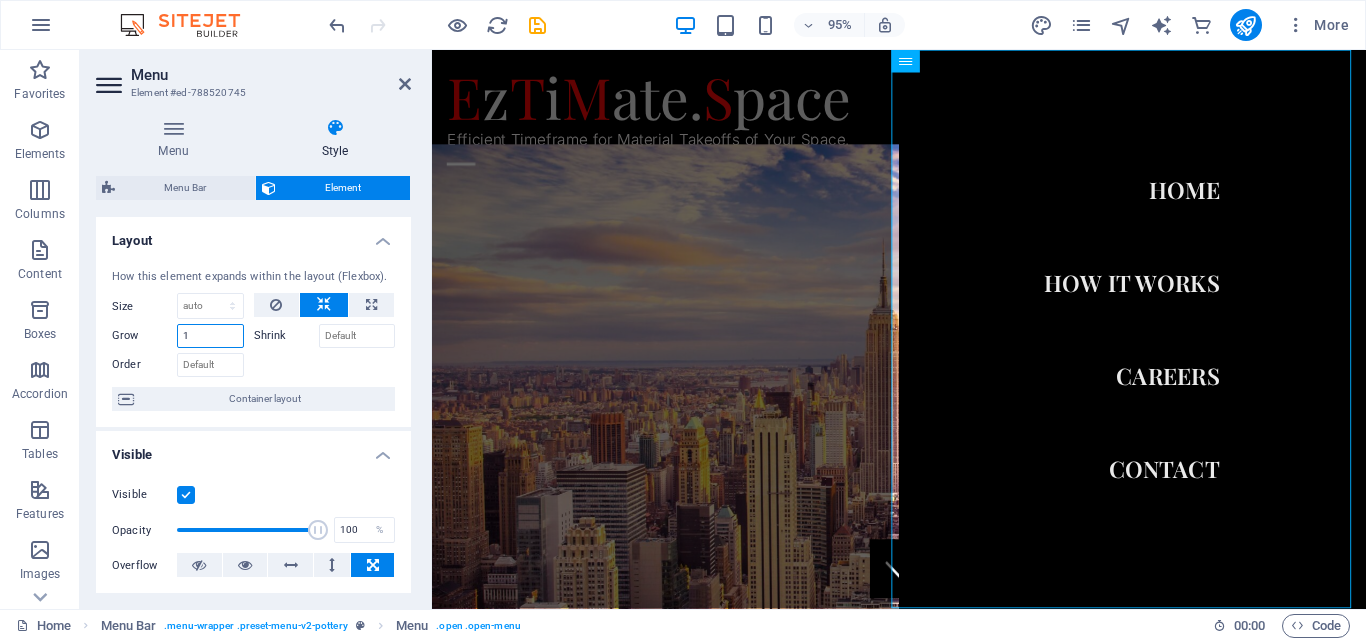 click on "1" at bounding box center [210, 336] 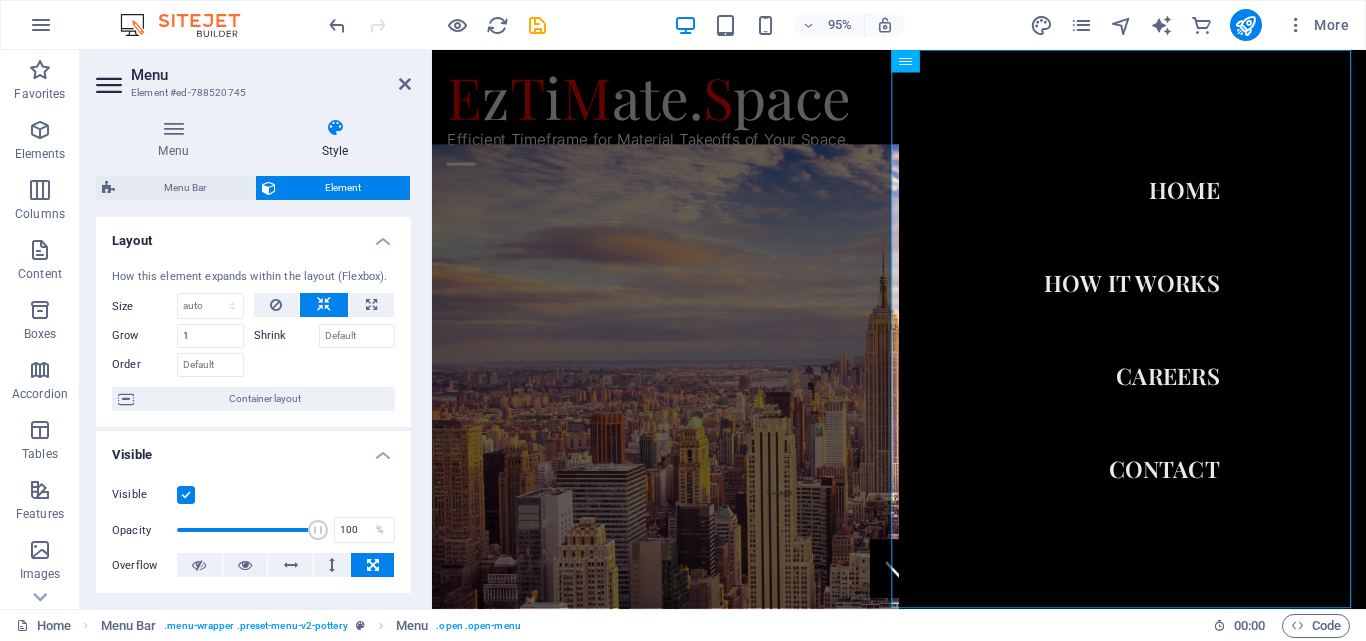 click on "Shrink" at bounding box center [286, 336] 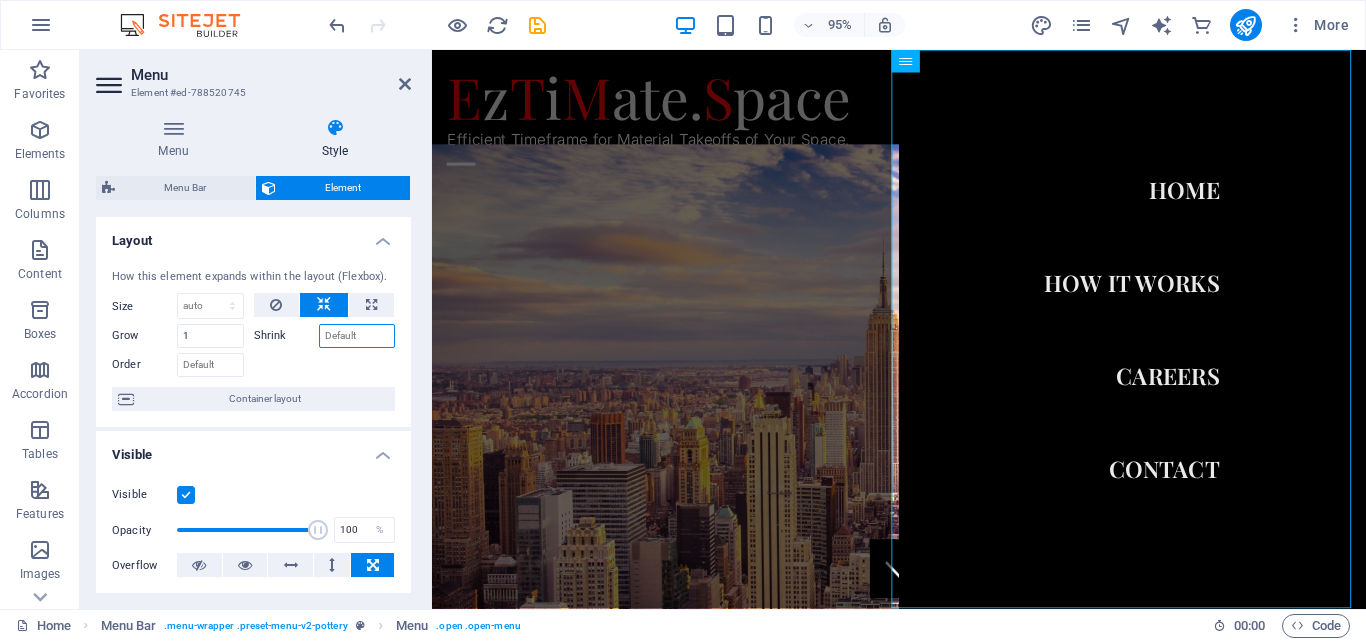 click on "Shrink" at bounding box center (357, 336) 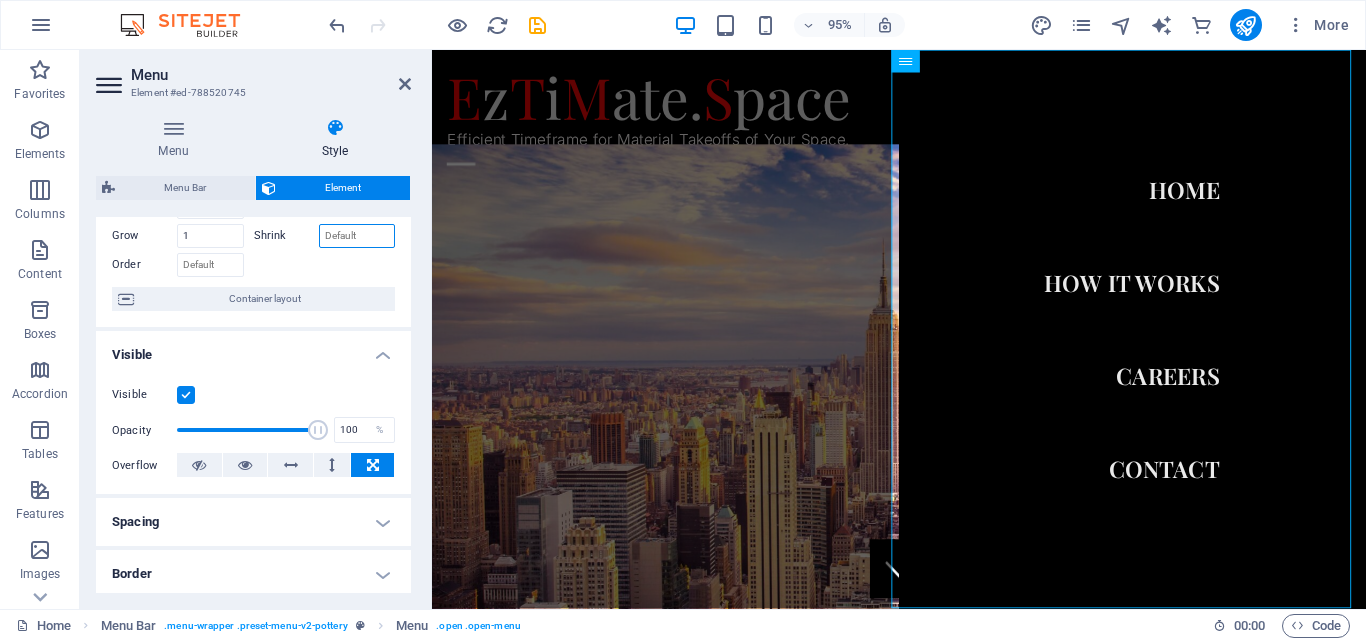 scroll, scrollTop: 0, scrollLeft: 0, axis: both 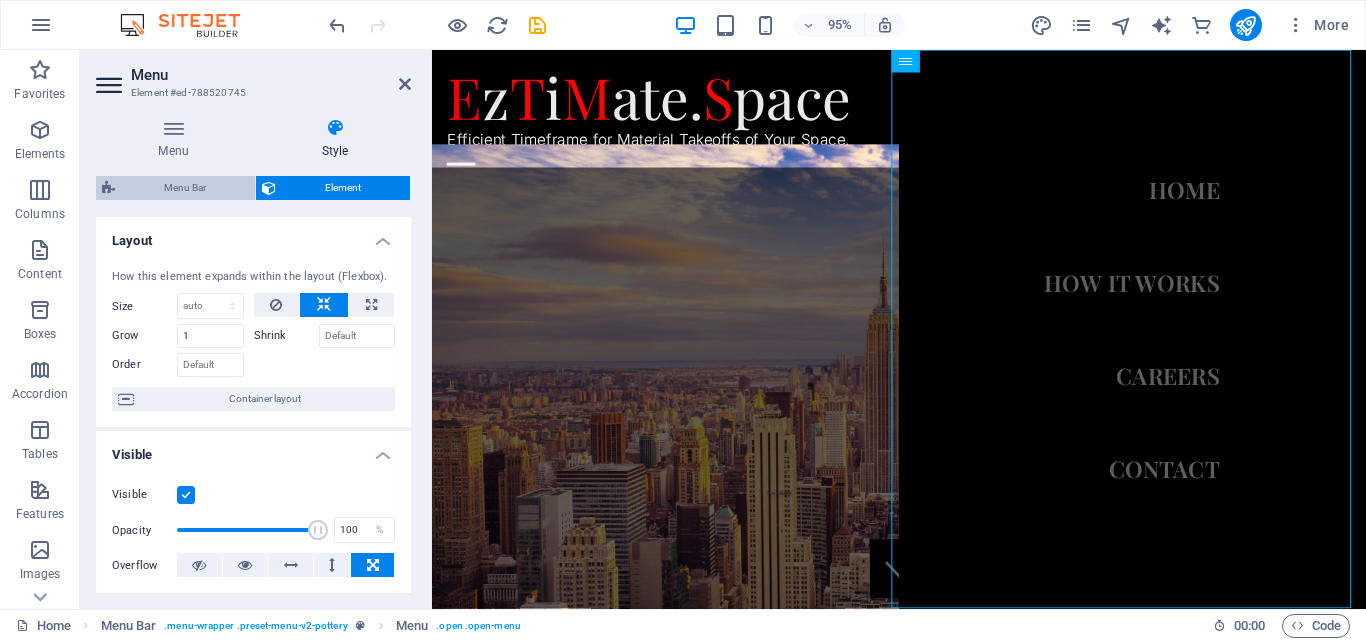 click on "Menu Bar" at bounding box center (185, 188) 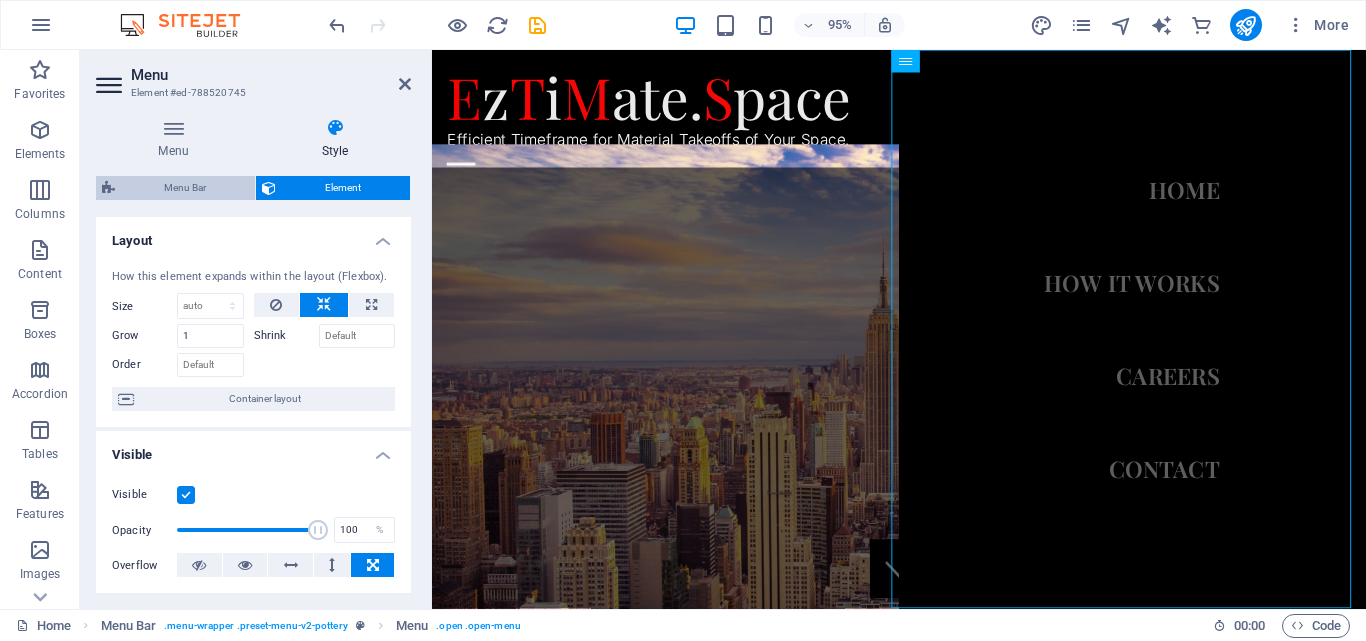 select on "rem" 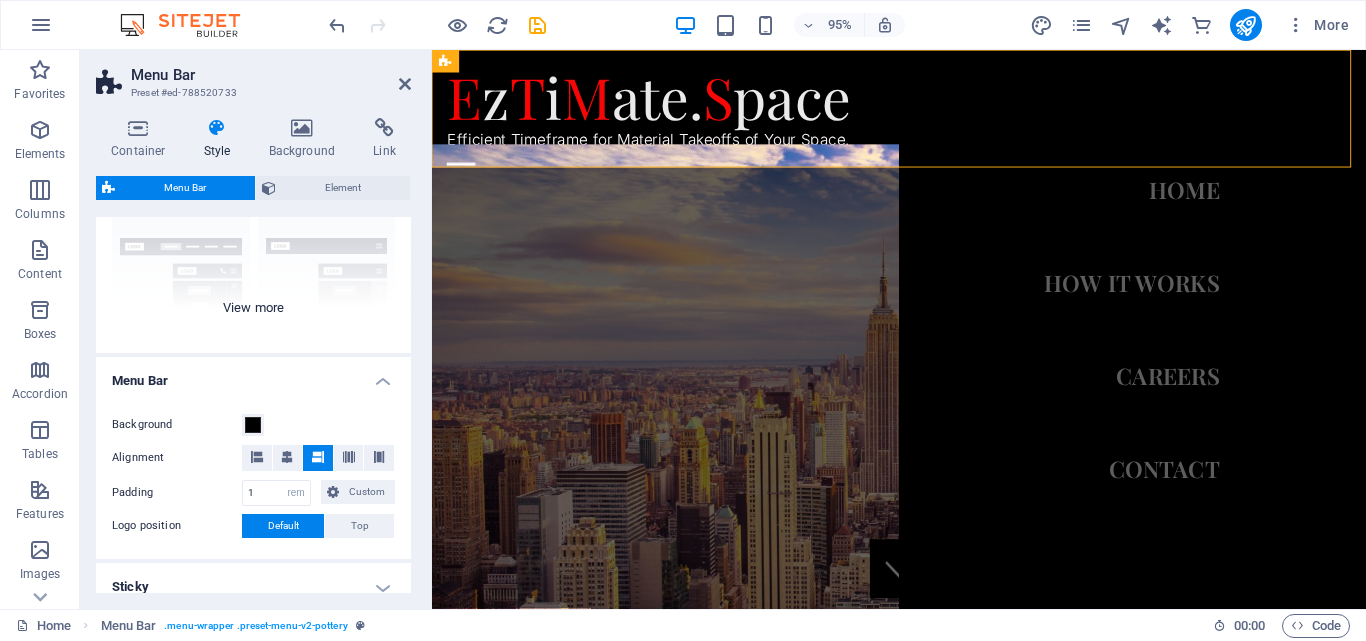 scroll, scrollTop: 100, scrollLeft: 0, axis: vertical 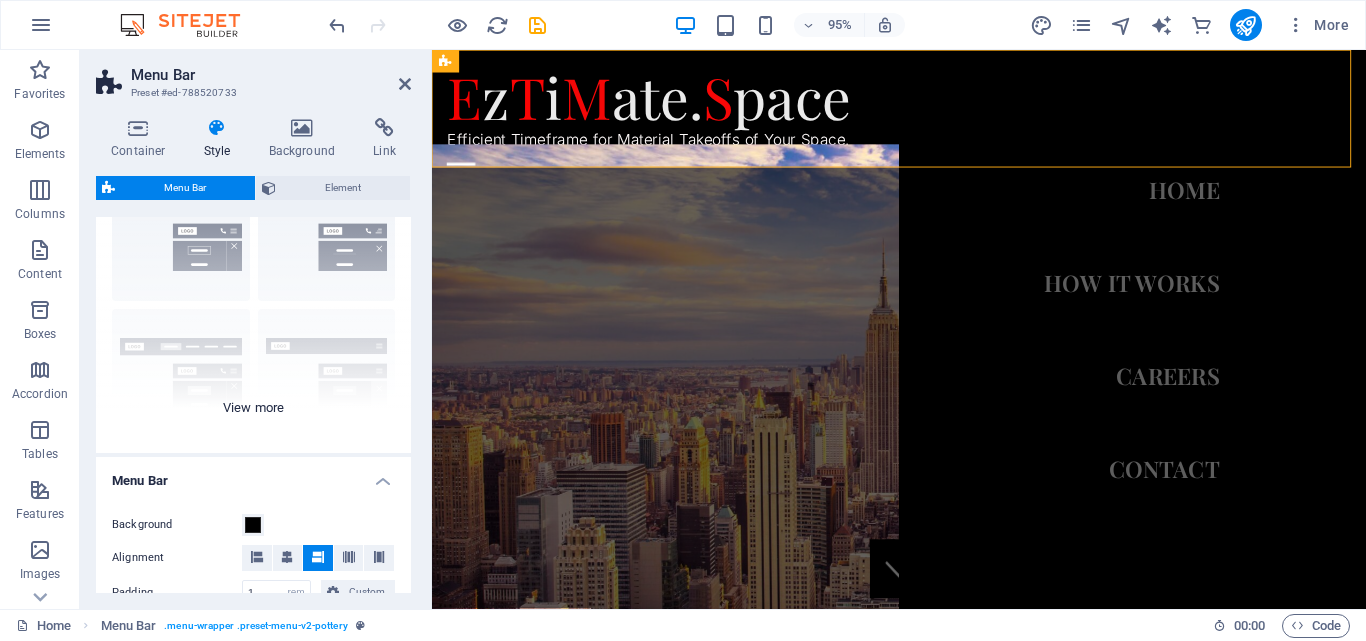 click on "Border Centered Default Fixed Loki Trigger Wide XXL" at bounding box center [253, 303] 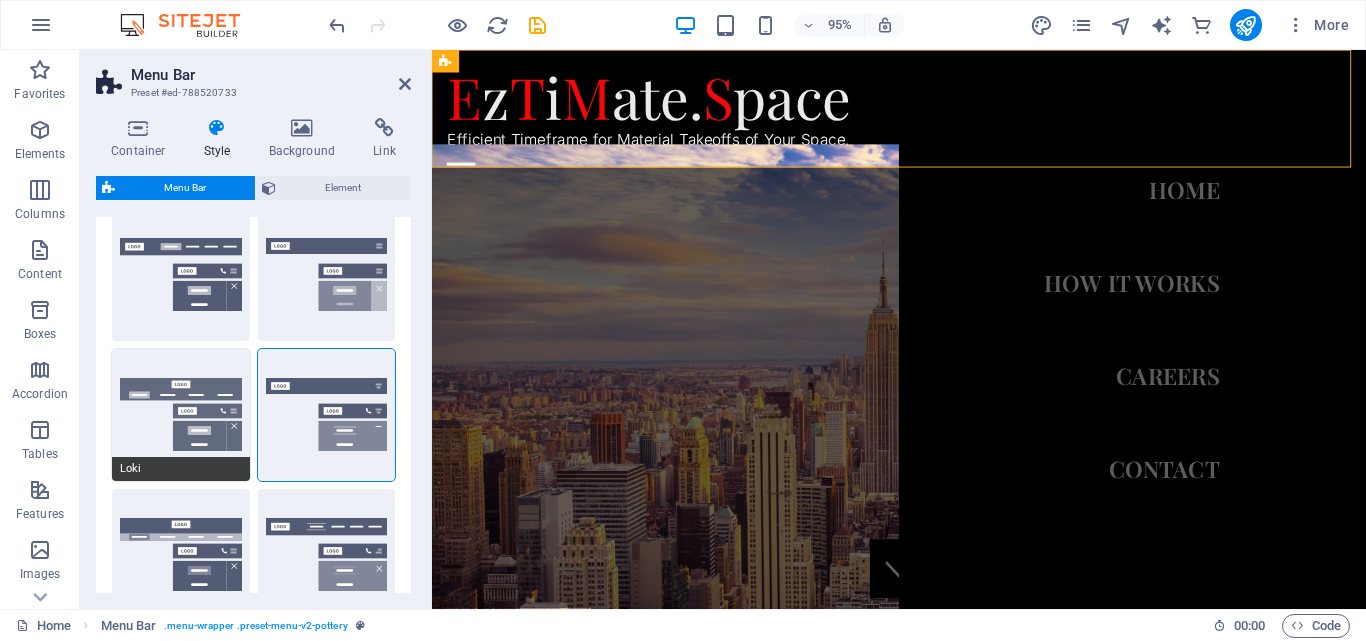scroll, scrollTop: 100, scrollLeft: 0, axis: vertical 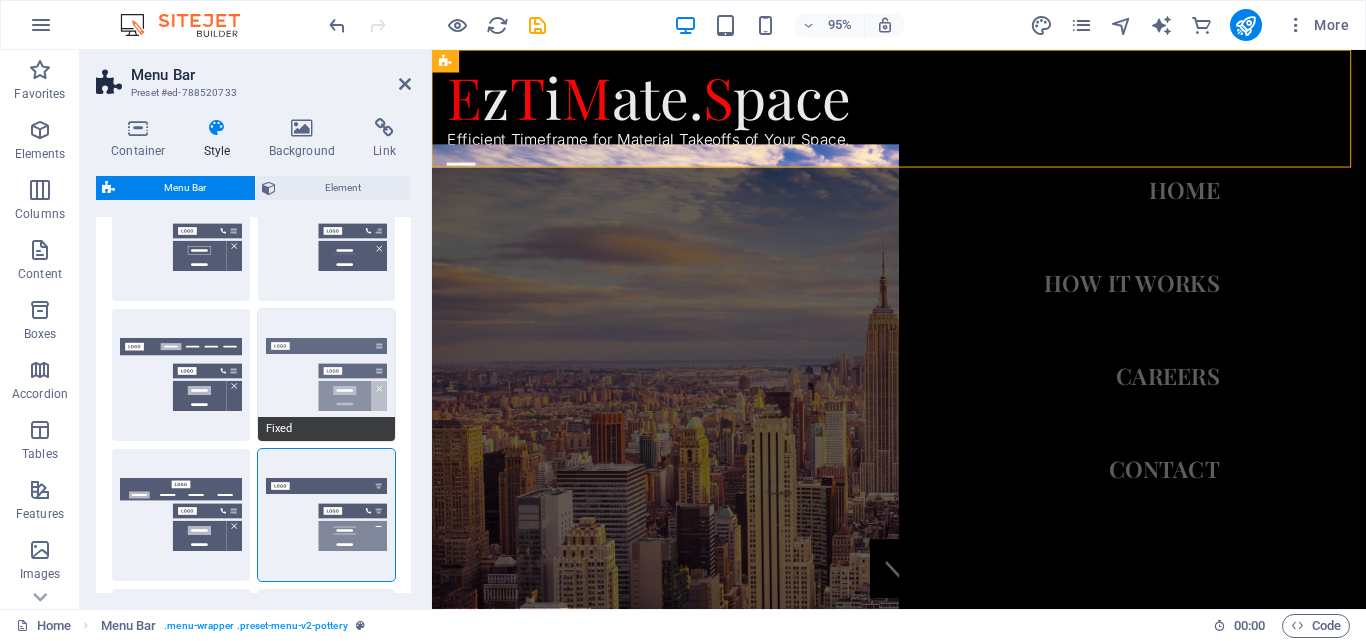 click on "Fixed" at bounding box center [327, 375] 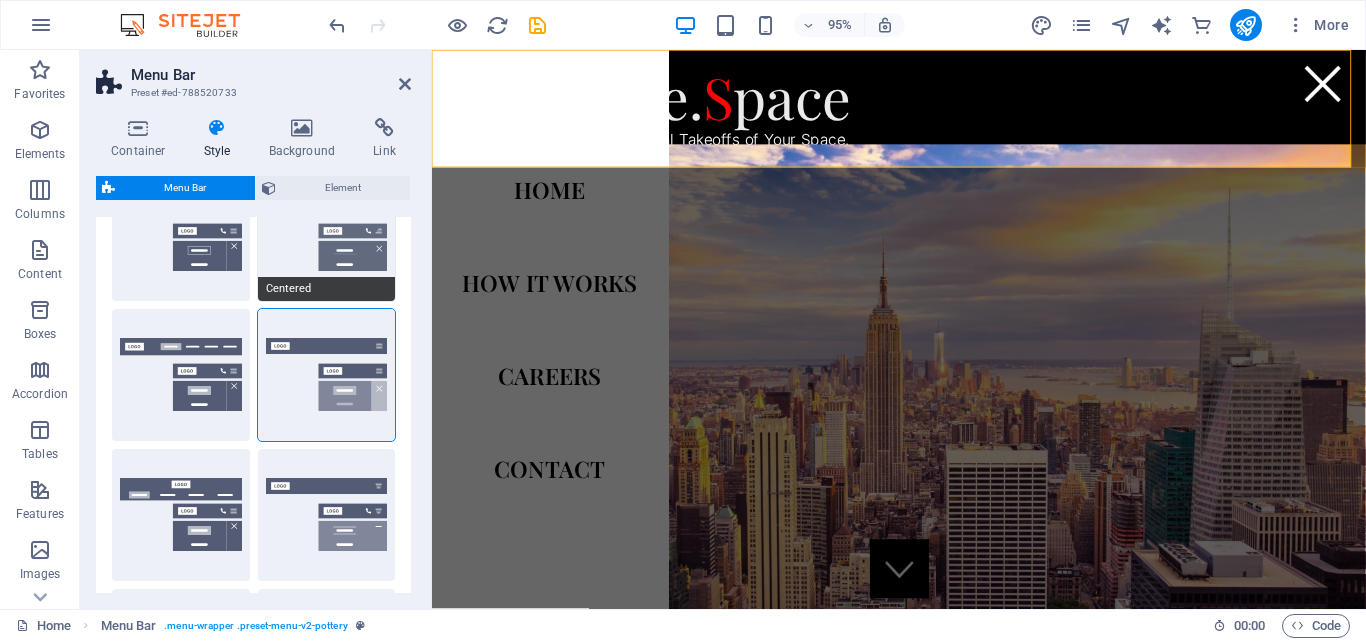 click on "Centered" at bounding box center [327, 235] 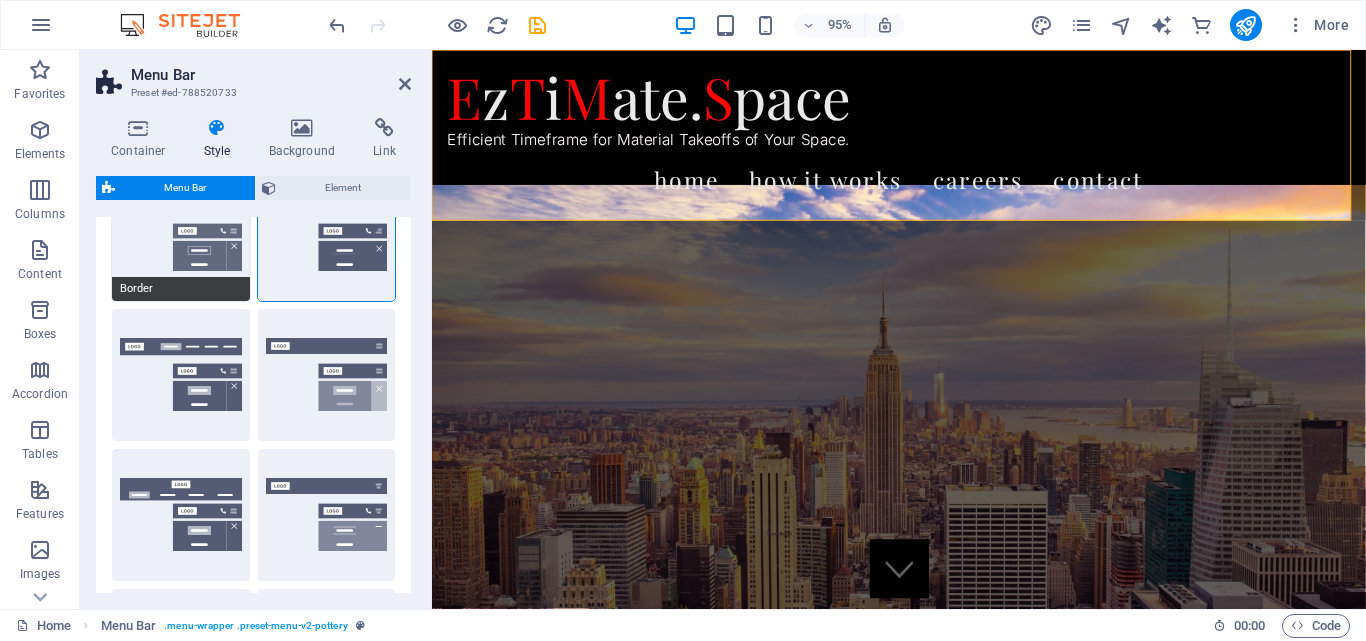 click on "Border" at bounding box center [181, 235] 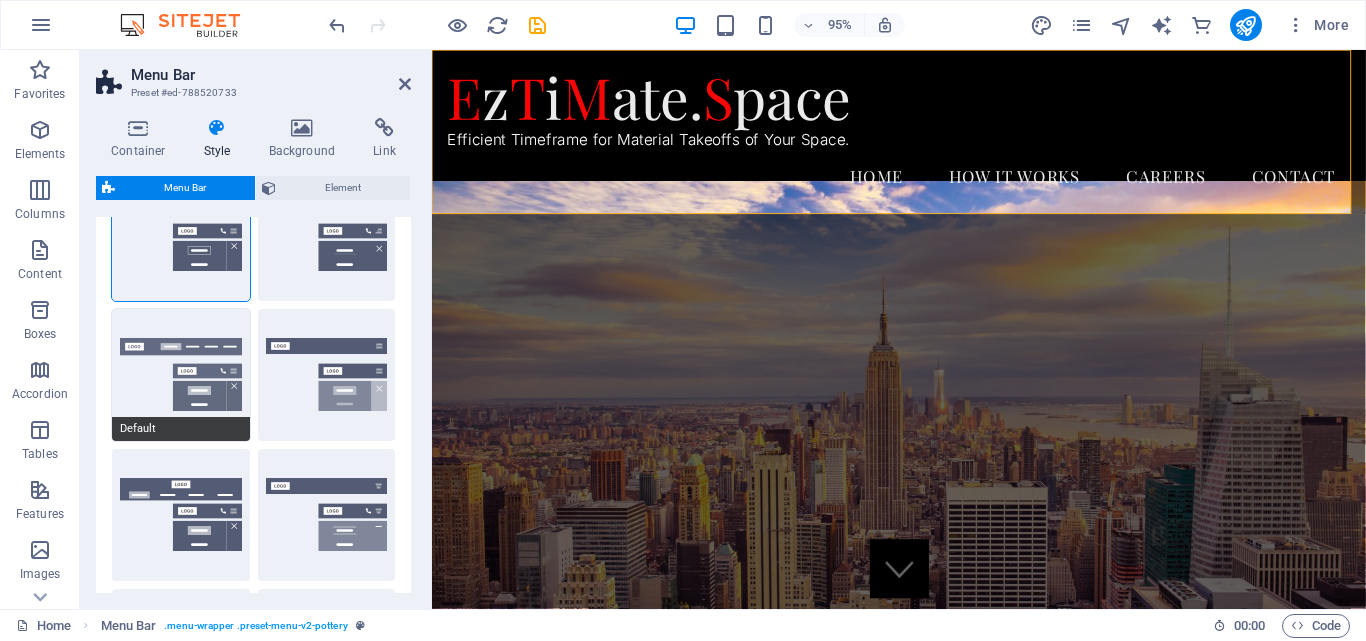 scroll, scrollTop: 200, scrollLeft: 0, axis: vertical 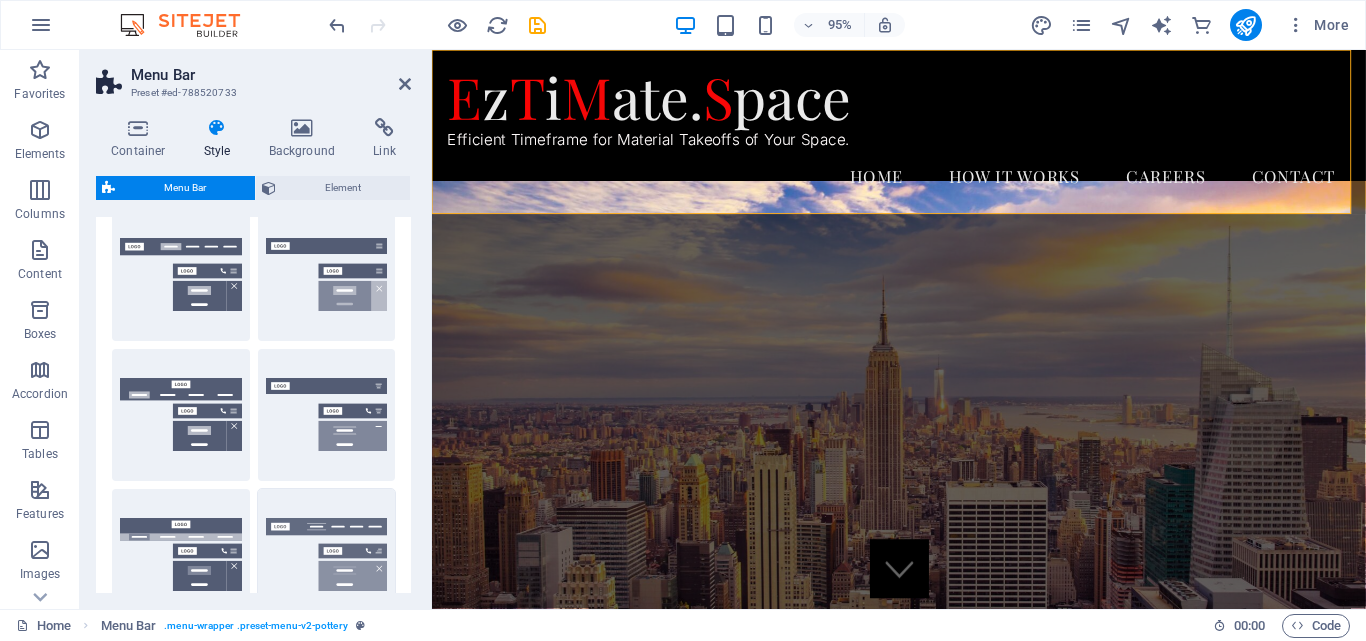 click on "XXL" at bounding box center [327, 555] 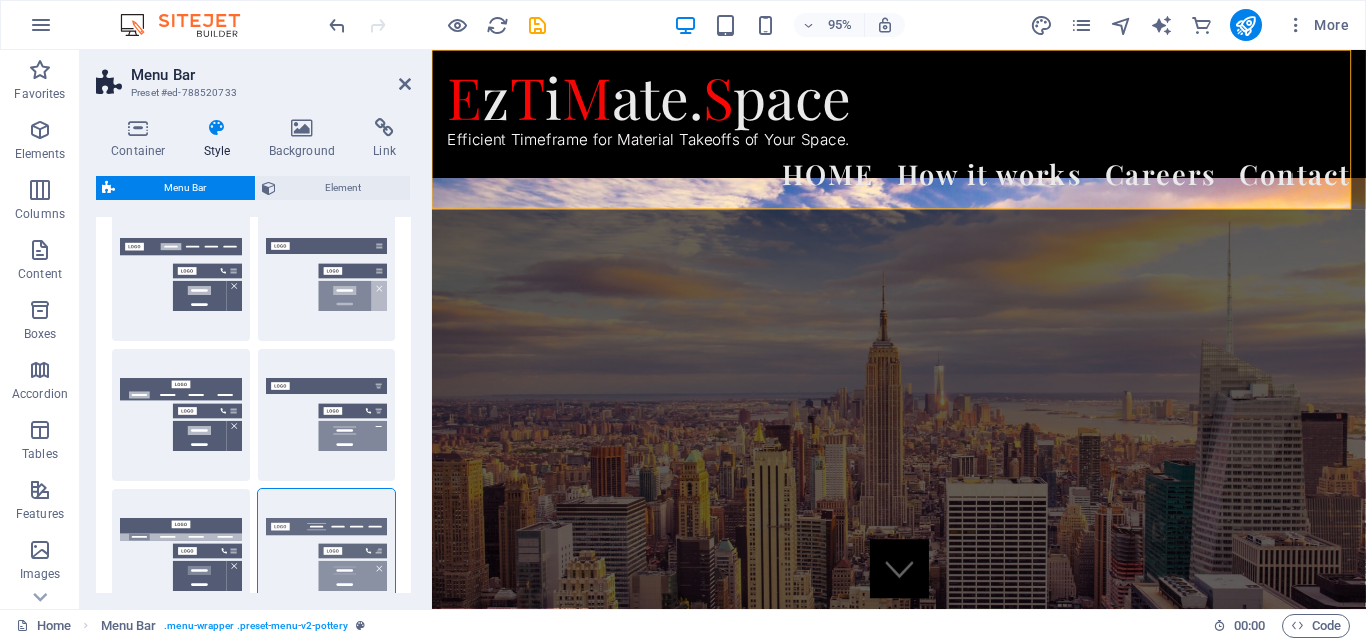 scroll, scrollTop: 300, scrollLeft: 0, axis: vertical 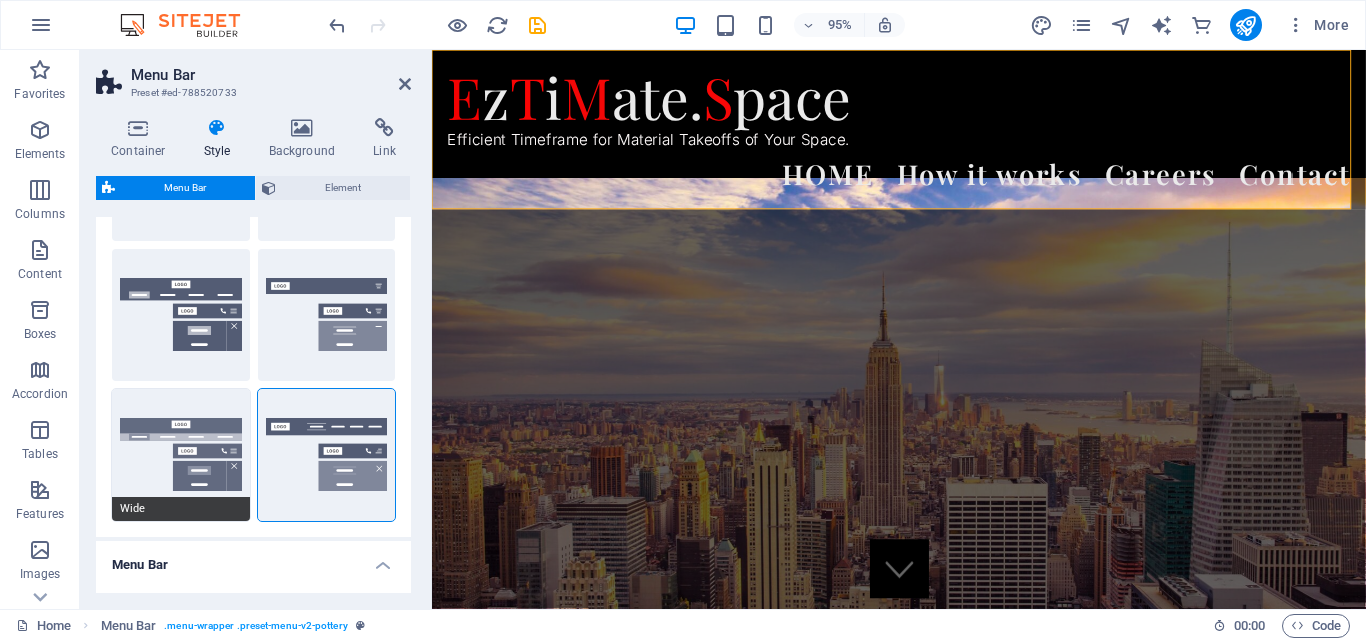 click on "Wide" at bounding box center (181, 455) 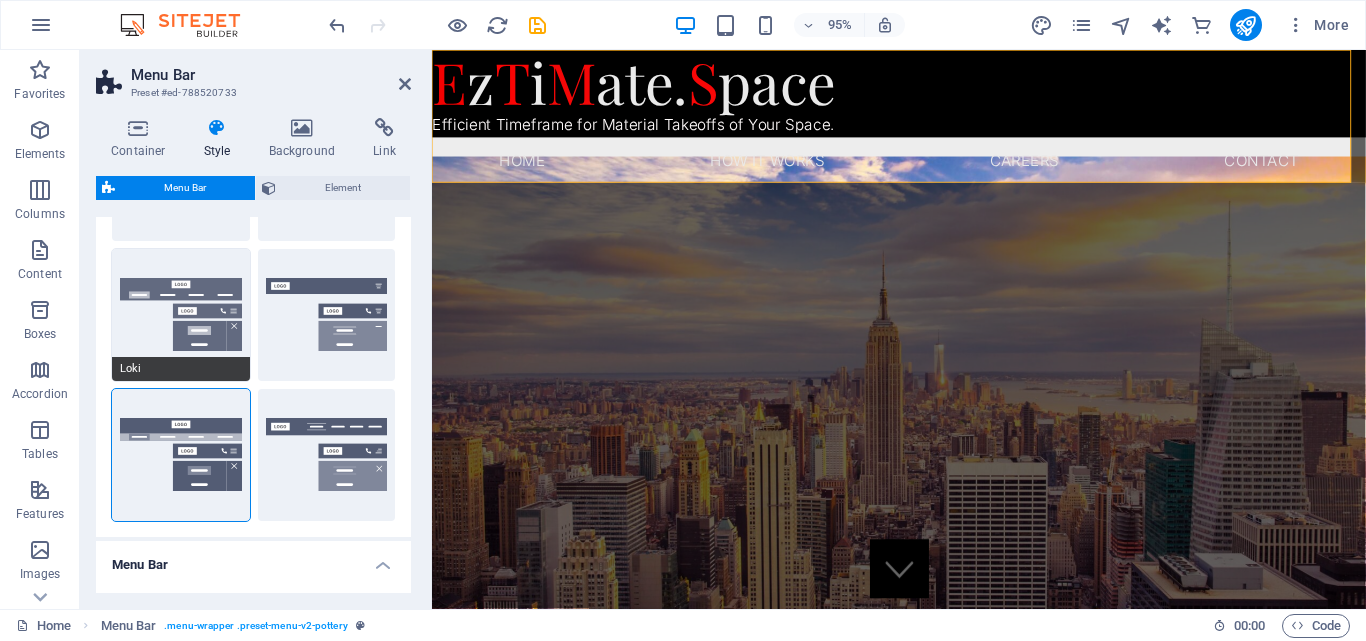 click on "Loki" at bounding box center (181, 315) 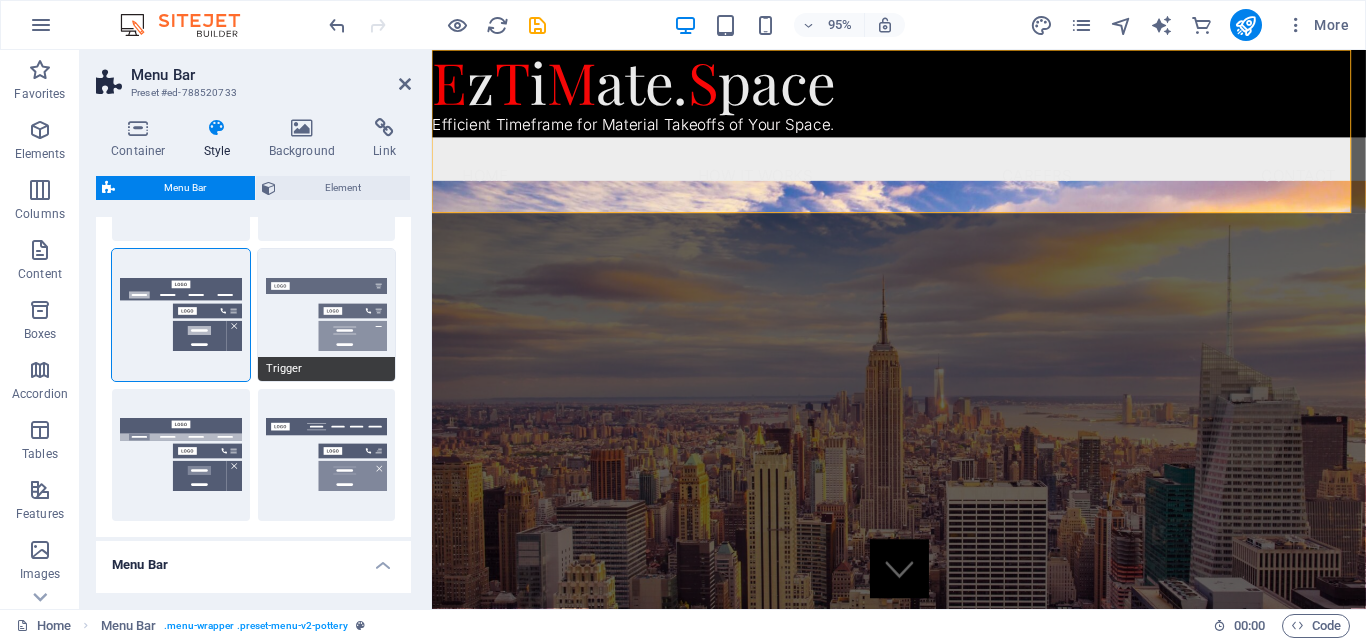 scroll, scrollTop: 200, scrollLeft: 0, axis: vertical 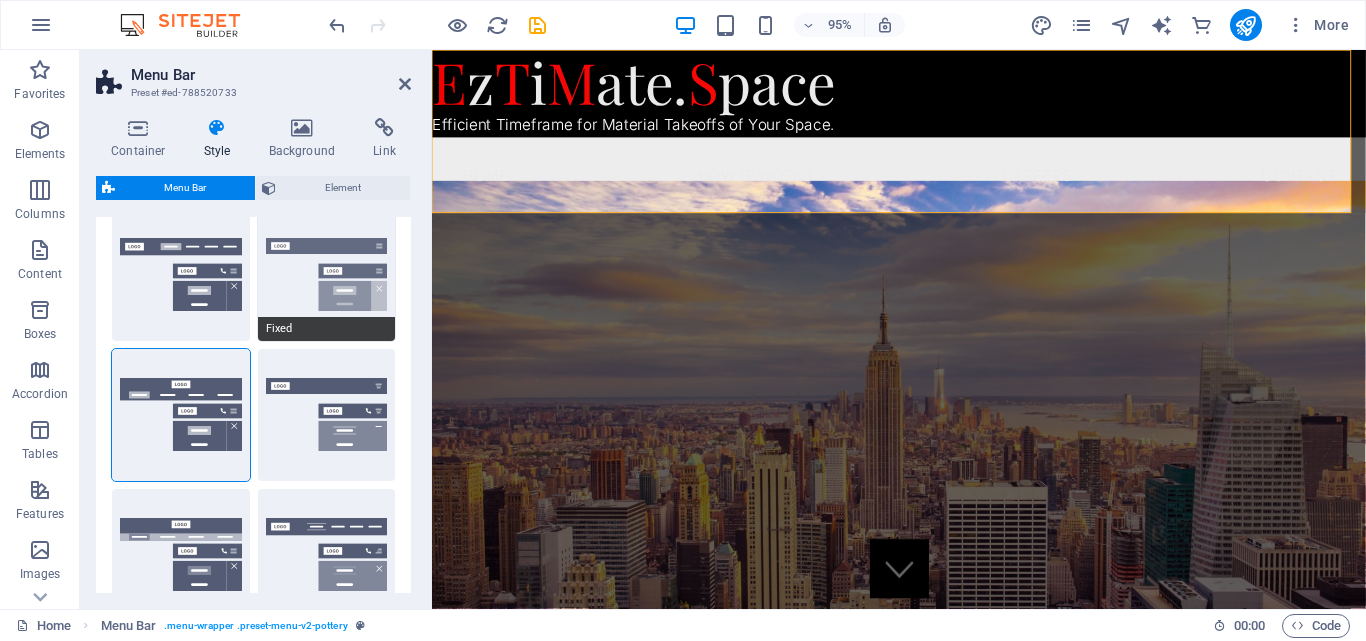click on "Fixed" at bounding box center (327, 275) 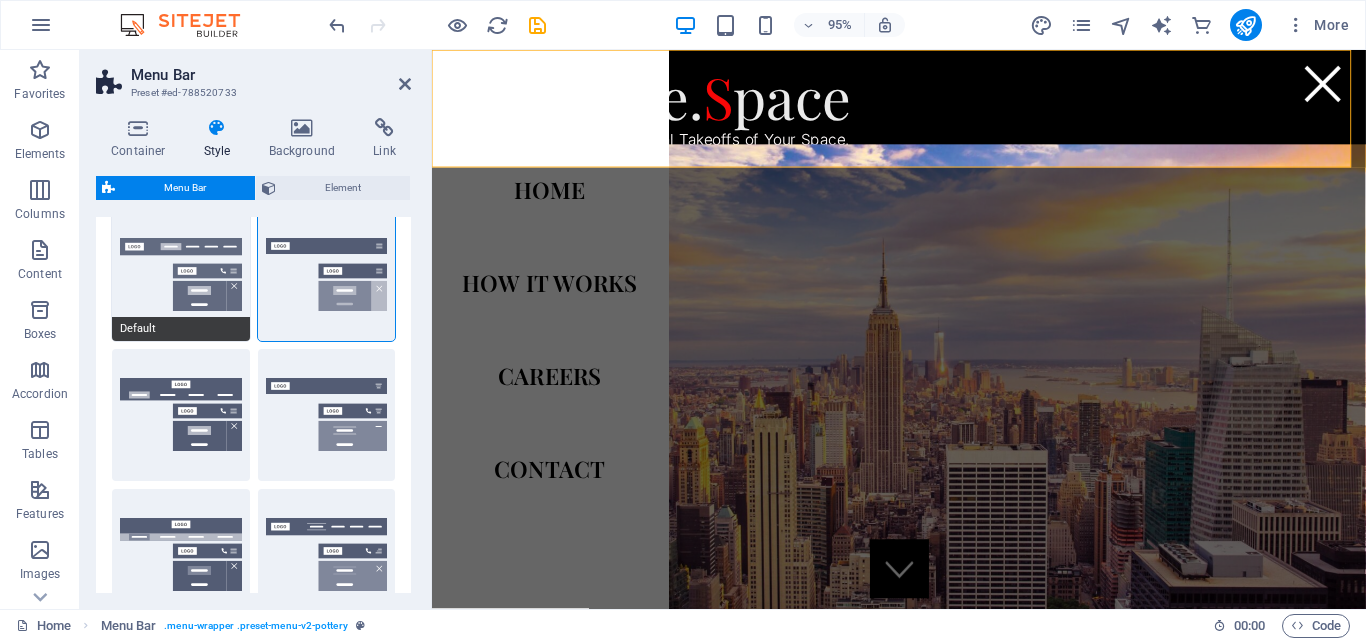 scroll, scrollTop: 0, scrollLeft: 0, axis: both 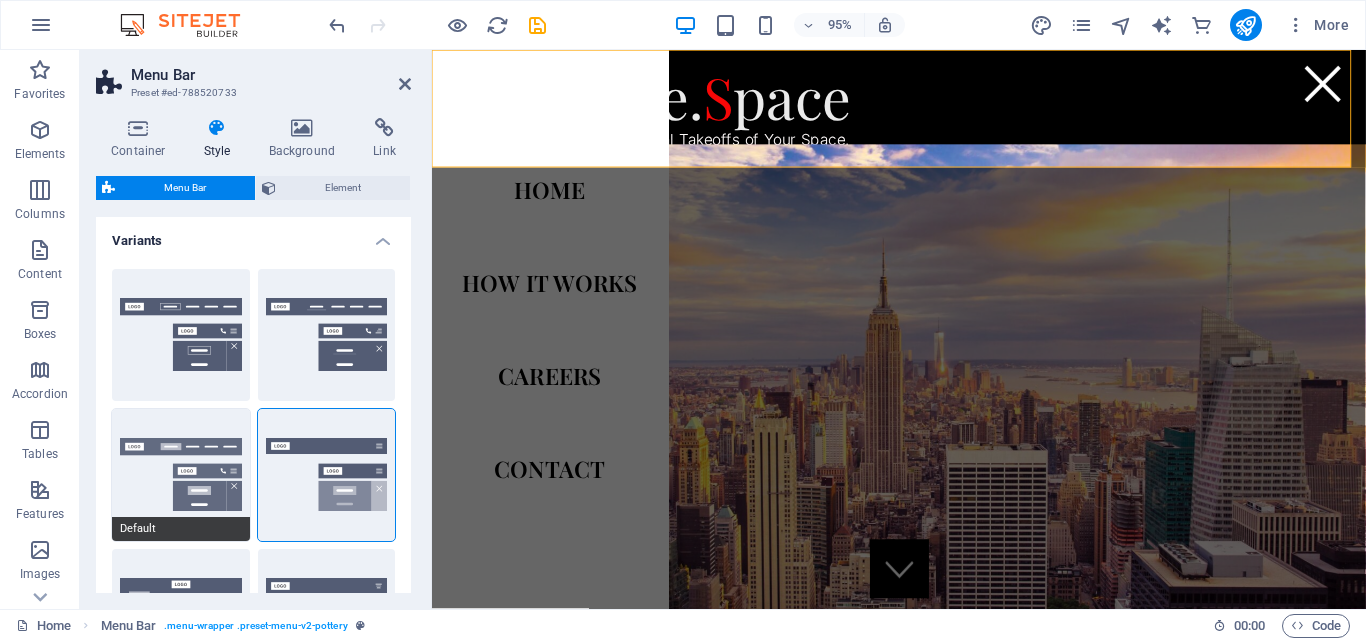 click on "Default" at bounding box center (181, 475) 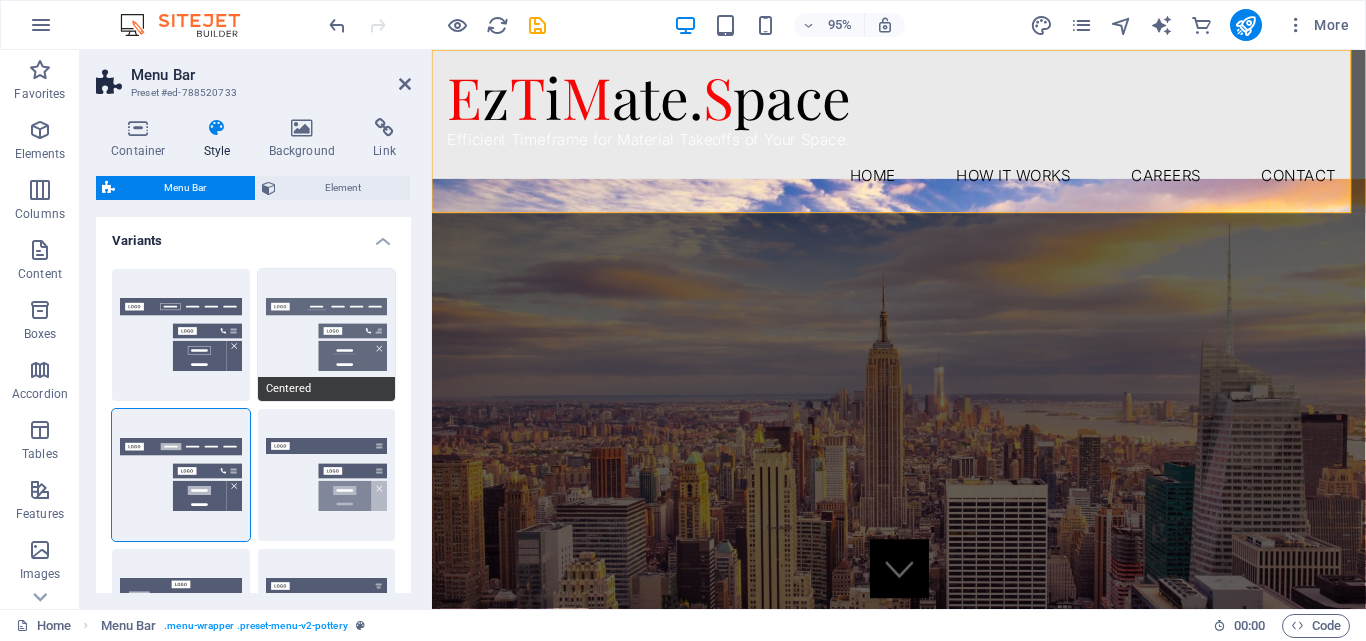 click on "Centered" at bounding box center [327, 335] 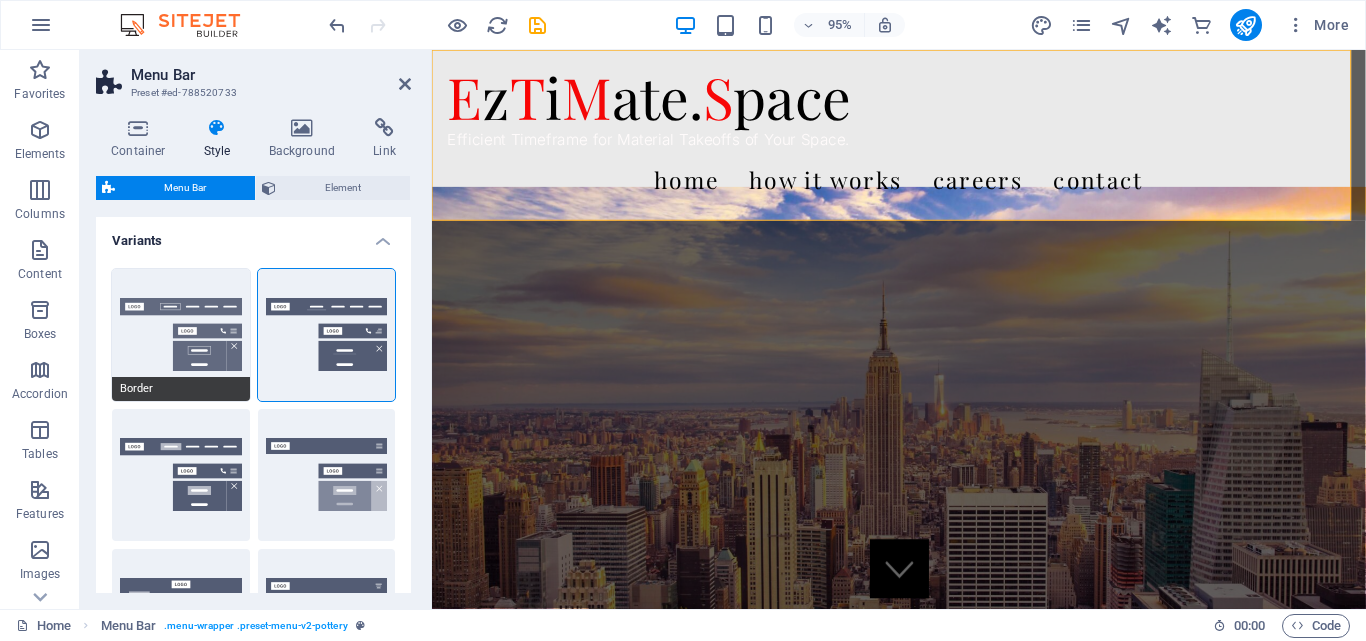 click on "Border" at bounding box center (181, 335) 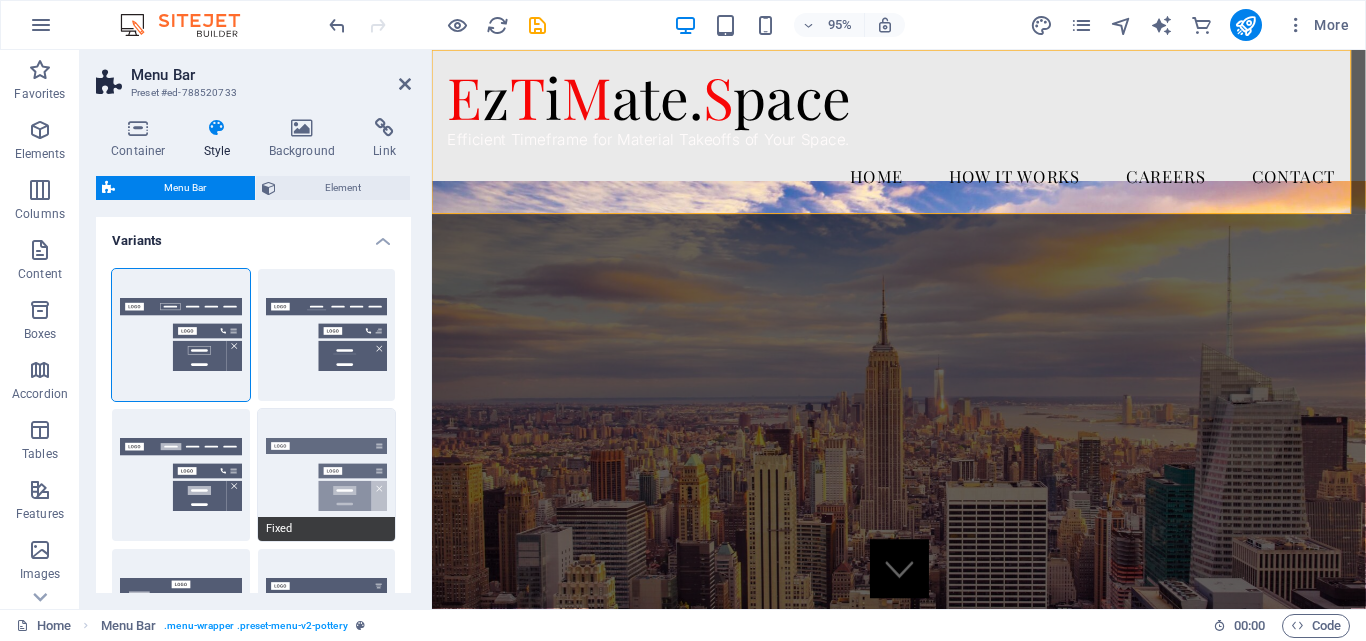 scroll, scrollTop: 100, scrollLeft: 0, axis: vertical 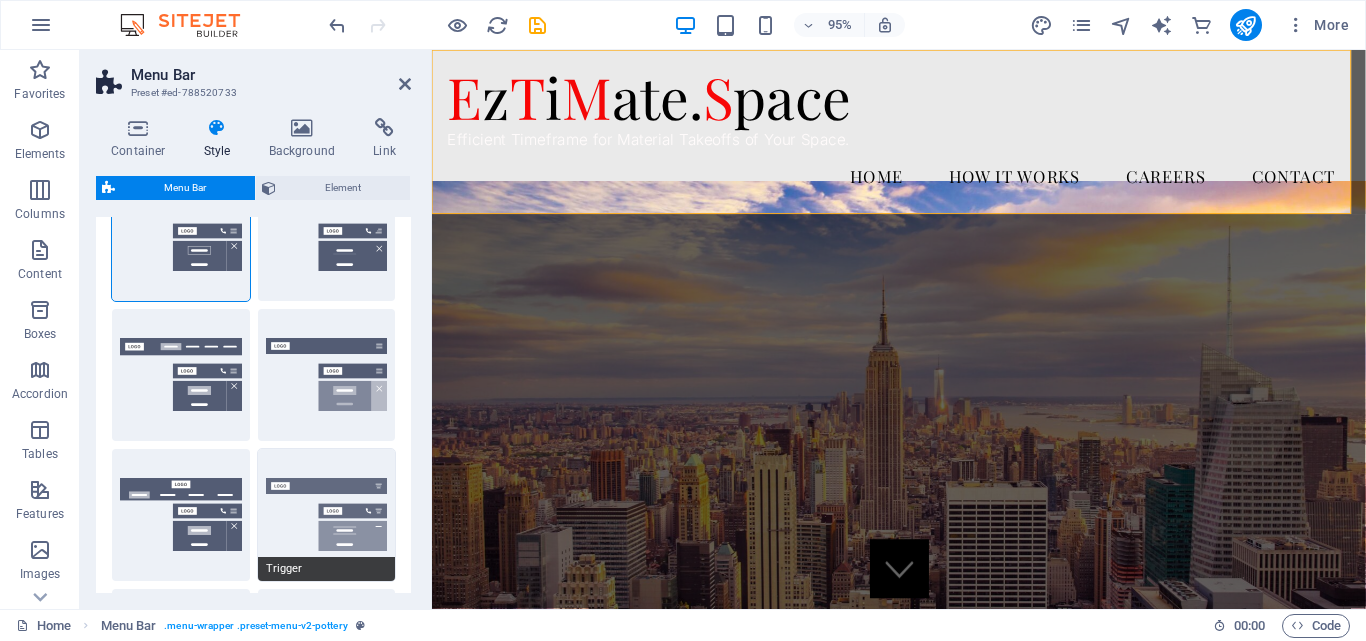 click on "Trigger" at bounding box center (327, 515) 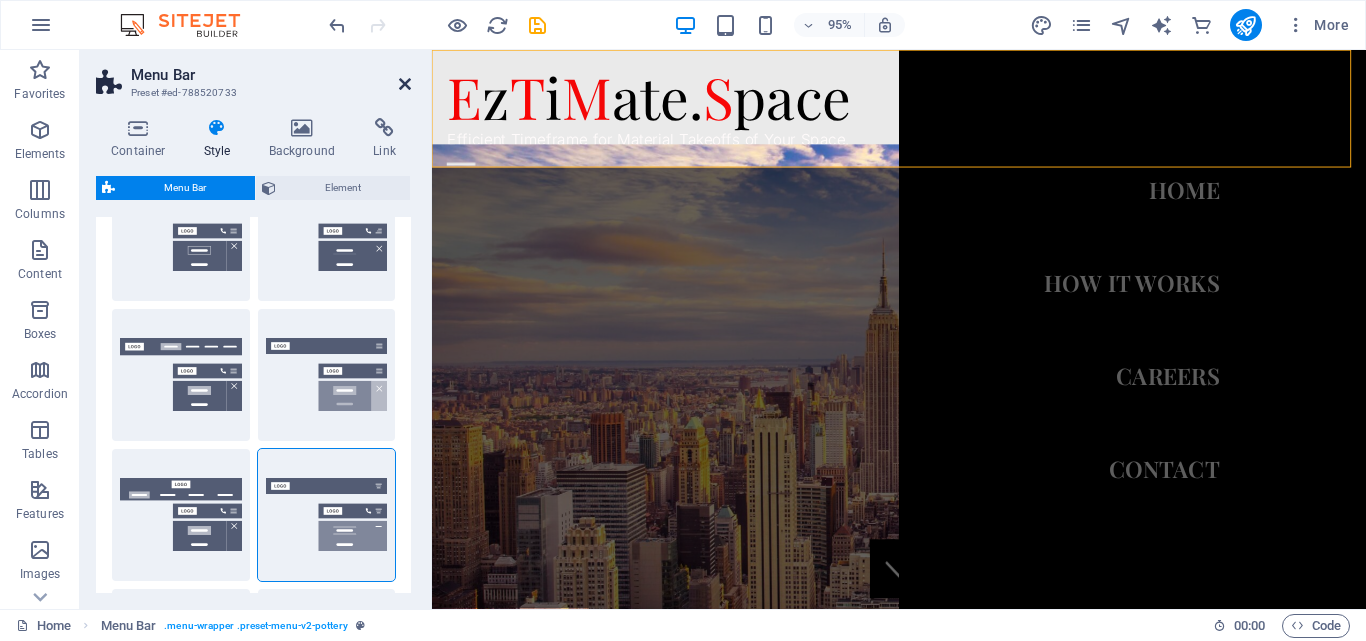 click at bounding box center (405, 84) 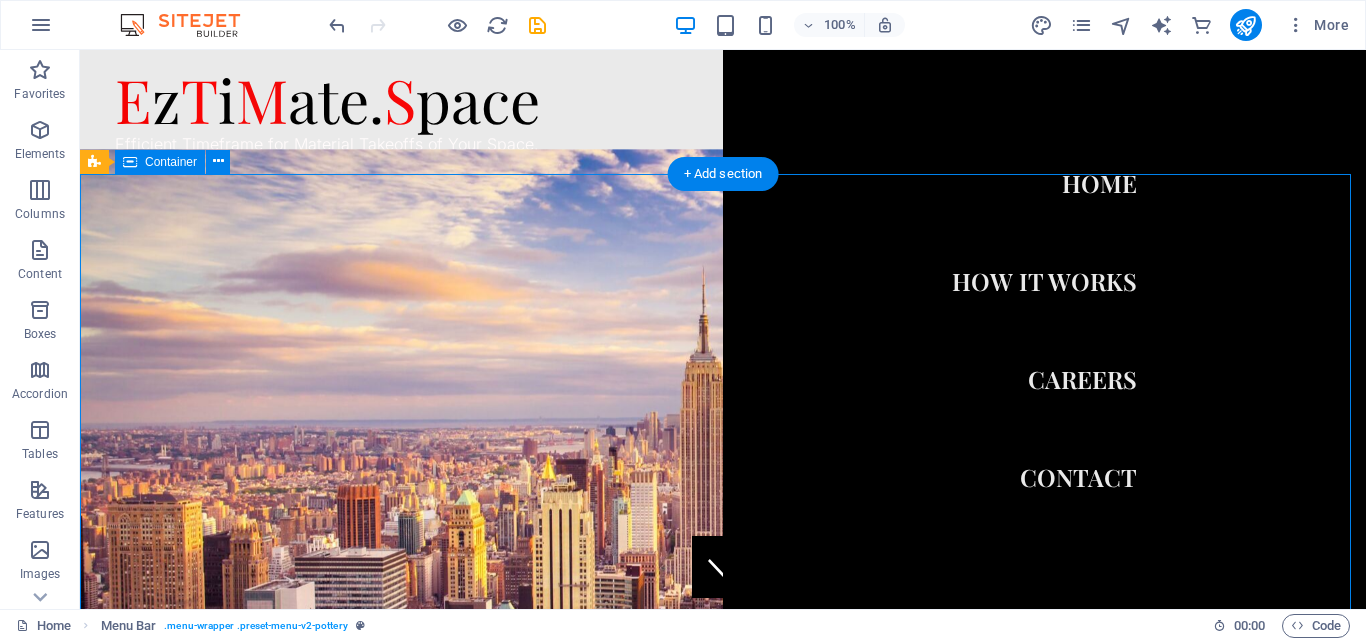 click on "Preconstruction Starts with Us At EzTiMate, we empower construction companies to build high-performing virtual teams from [GEOGRAPHIC_DATA]. Leveraging a vast pool of skilled professionals, we deliver fast, accurate, and cost-effective quantity takeoffs helping you stay ahead in every phase of preconstruction. Book a demo" at bounding box center [723, 999] 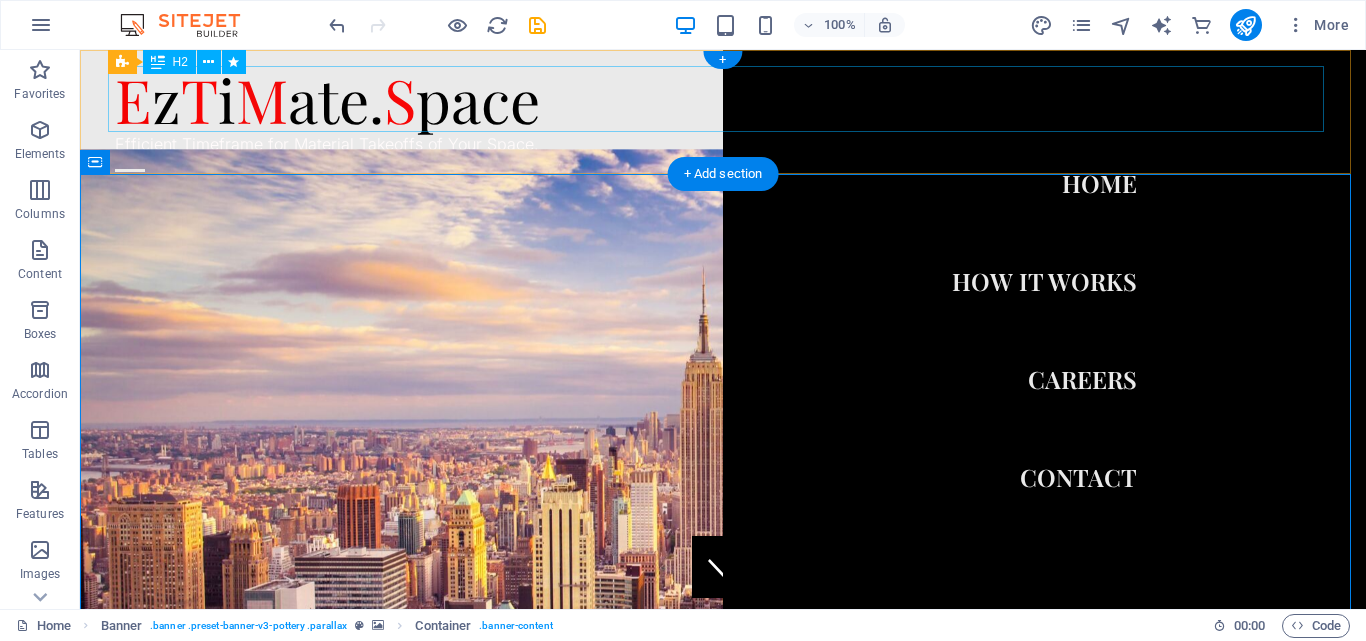 click on "E z T i M ate. S pace" at bounding box center [723, 99] 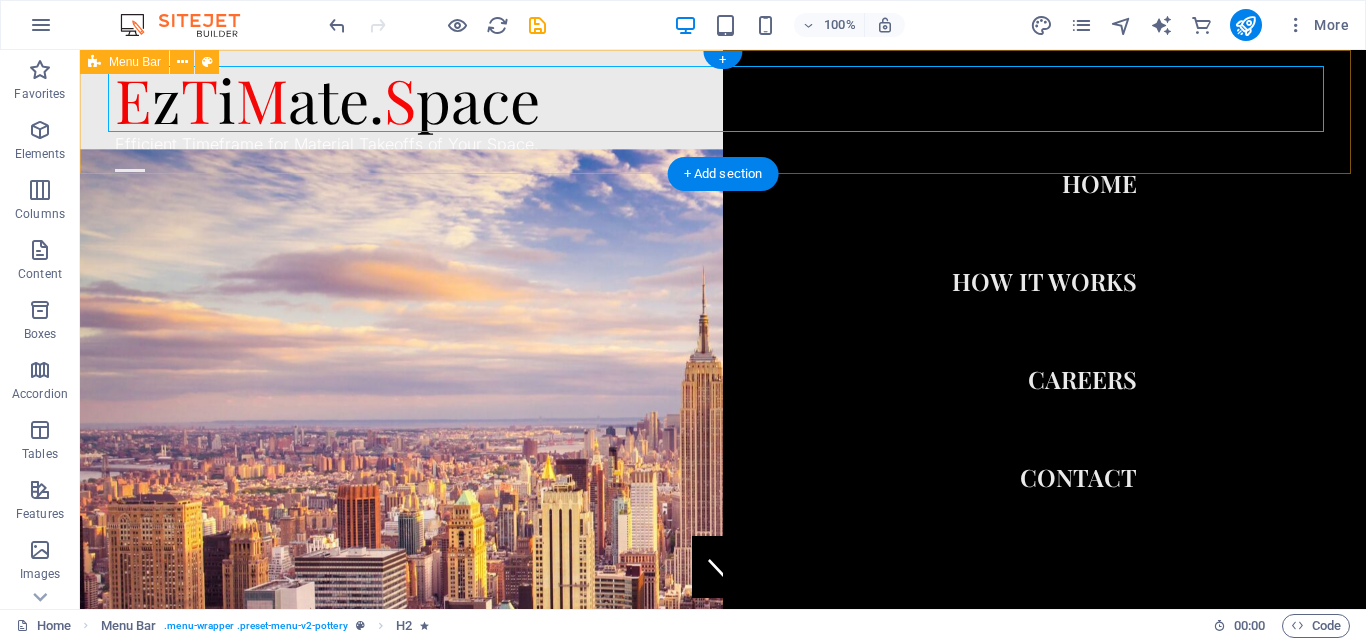 click on "E z T i M ate. S pace Efficient Timeframe for Material Takeoffs of Your Space. HOME How it works Careers Contact" at bounding box center [723, 112] 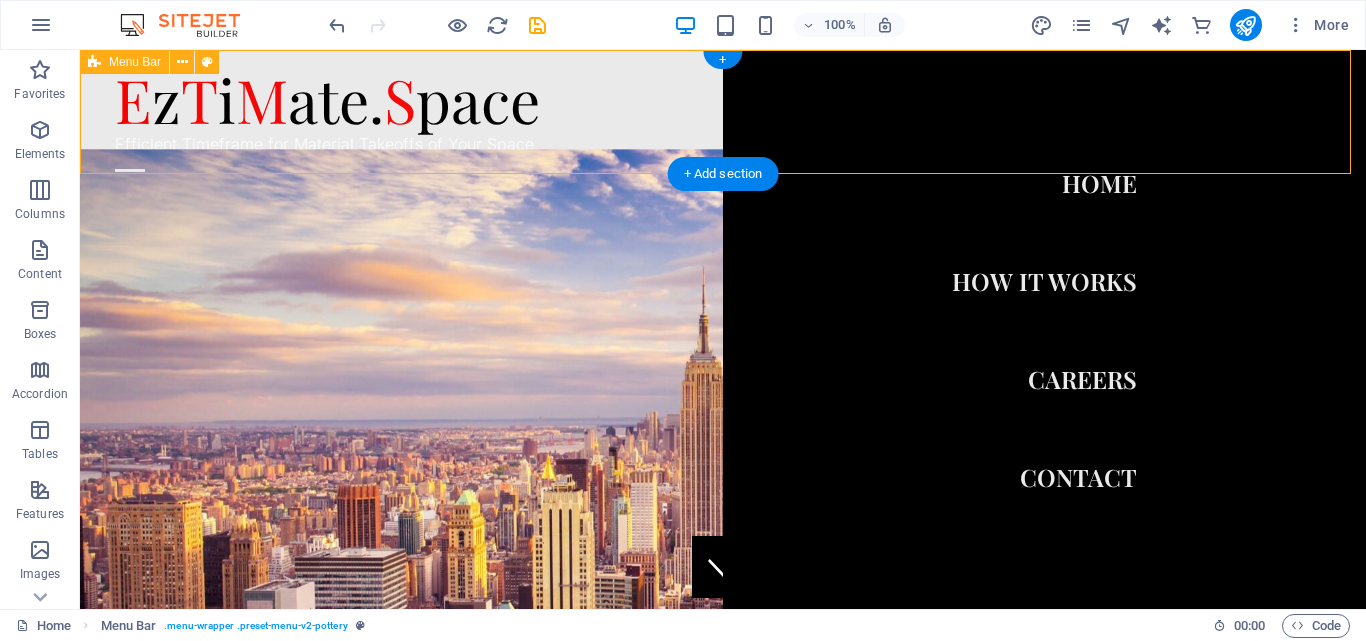 click on "E z T i M ate. S pace Efficient Timeframe for Material Takeoffs of Your Space. HOME How it works Careers Contact" at bounding box center [723, 112] 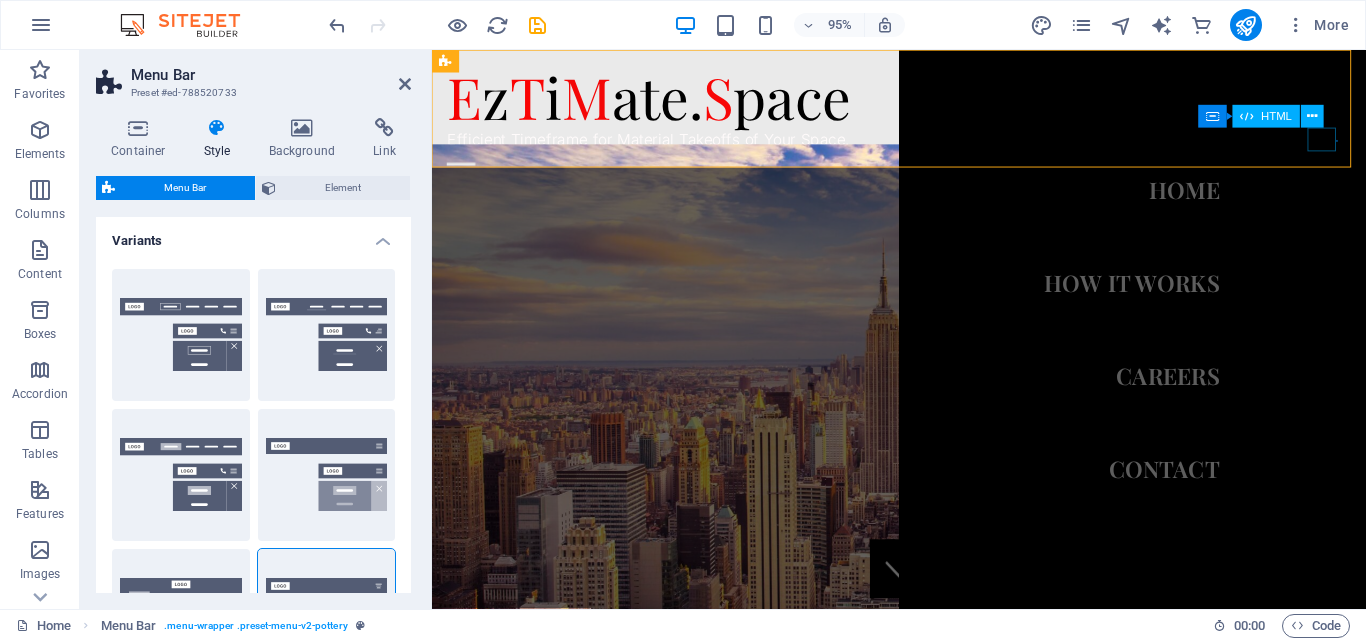 drag, startPoint x: 1353, startPoint y: 139, endPoint x: 1738, endPoint y: 191, distance: 388.49582 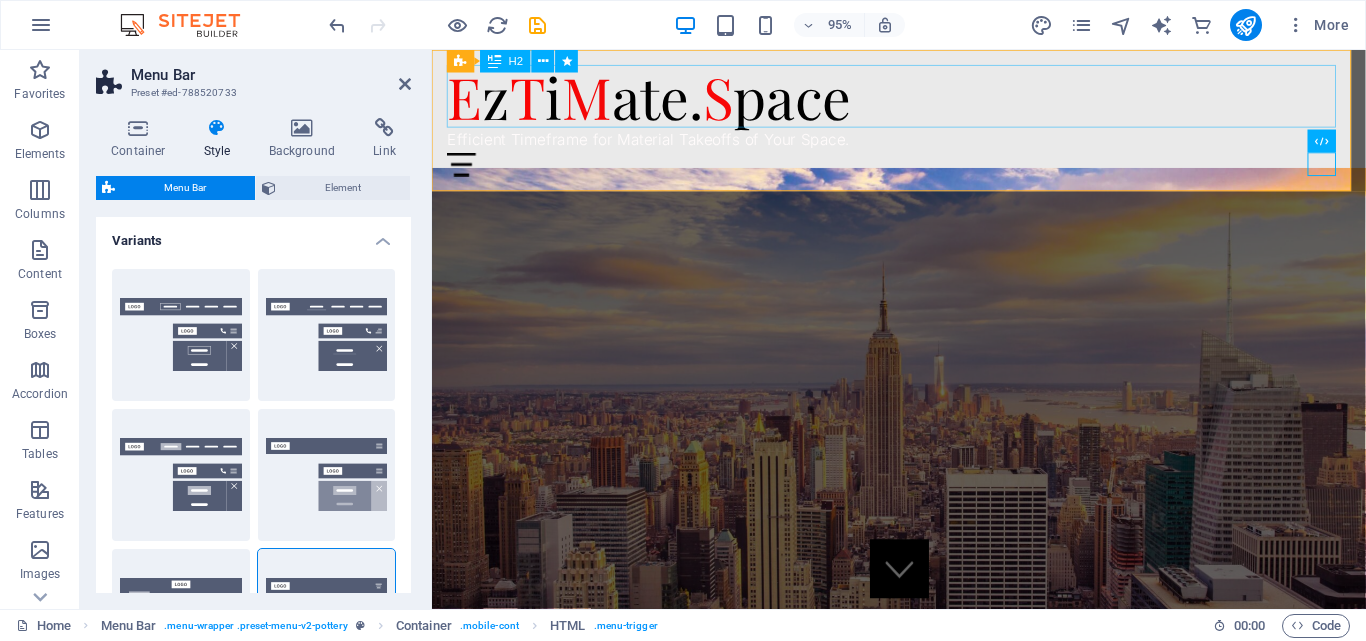 click on "E z T i M ate. S pace" at bounding box center (923, 99) 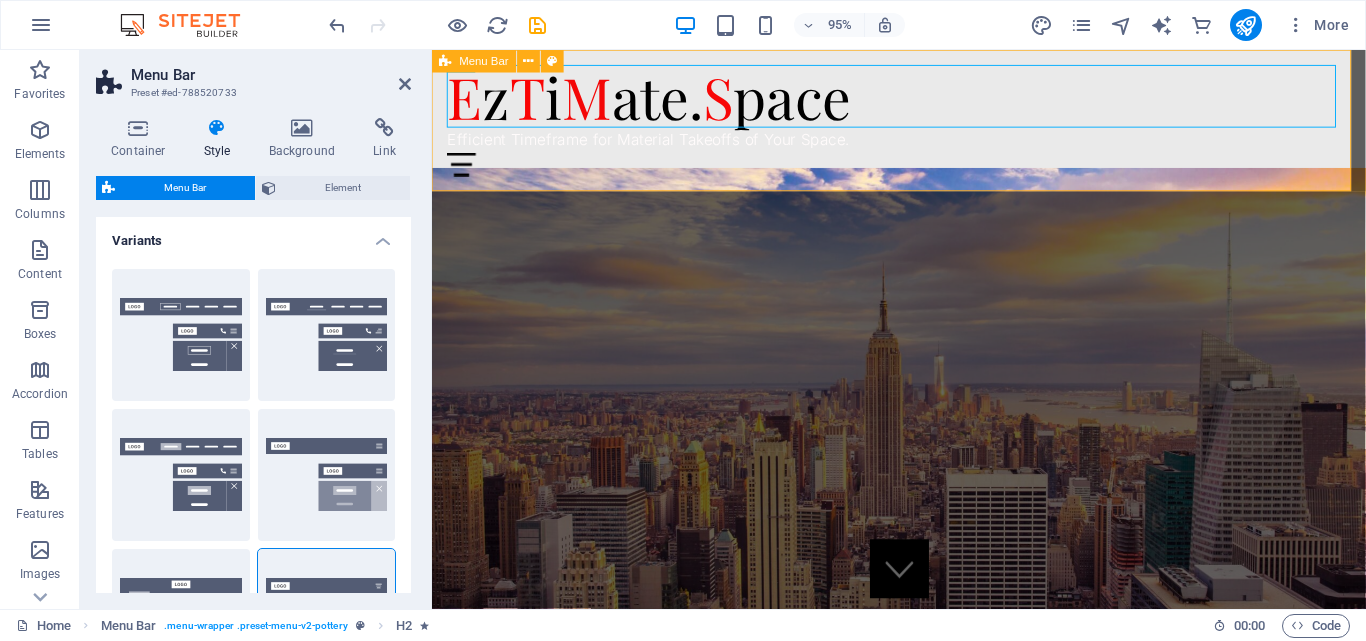 click on "E z T i M ate. S pace Efficient Timeframe for Material Takeoffs of Your Space. HOME How it works Careers Contact" at bounding box center [923, 124] 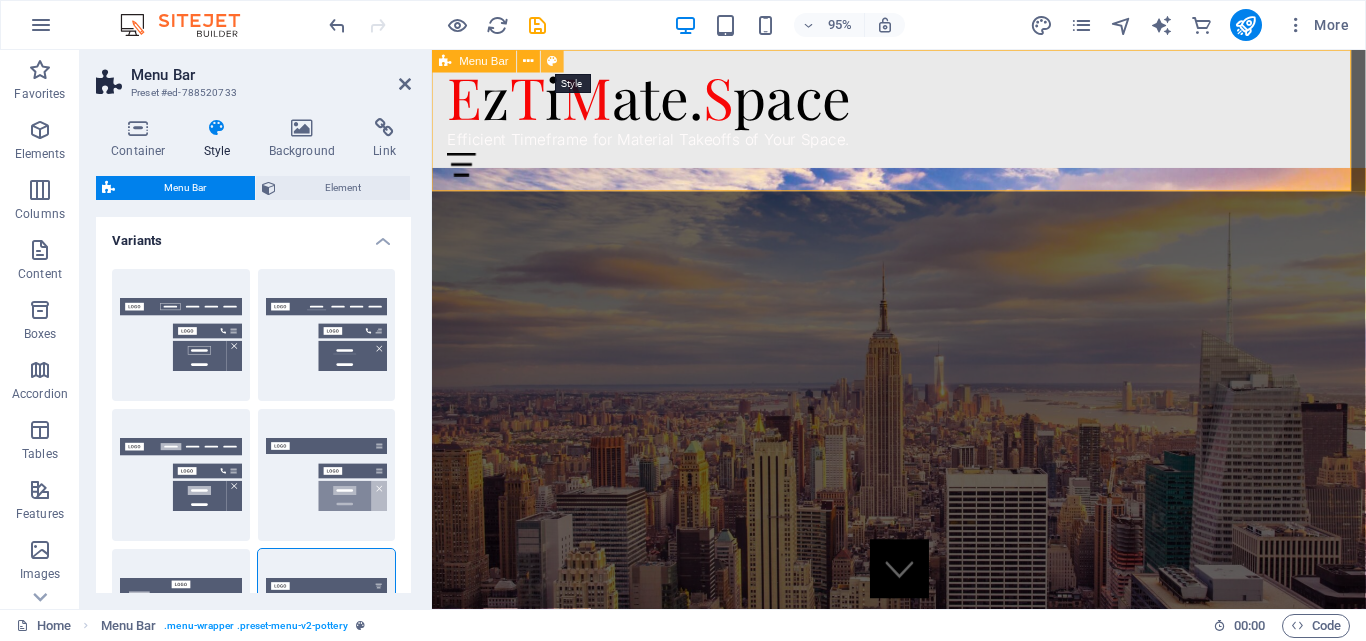 click at bounding box center [552, 61] 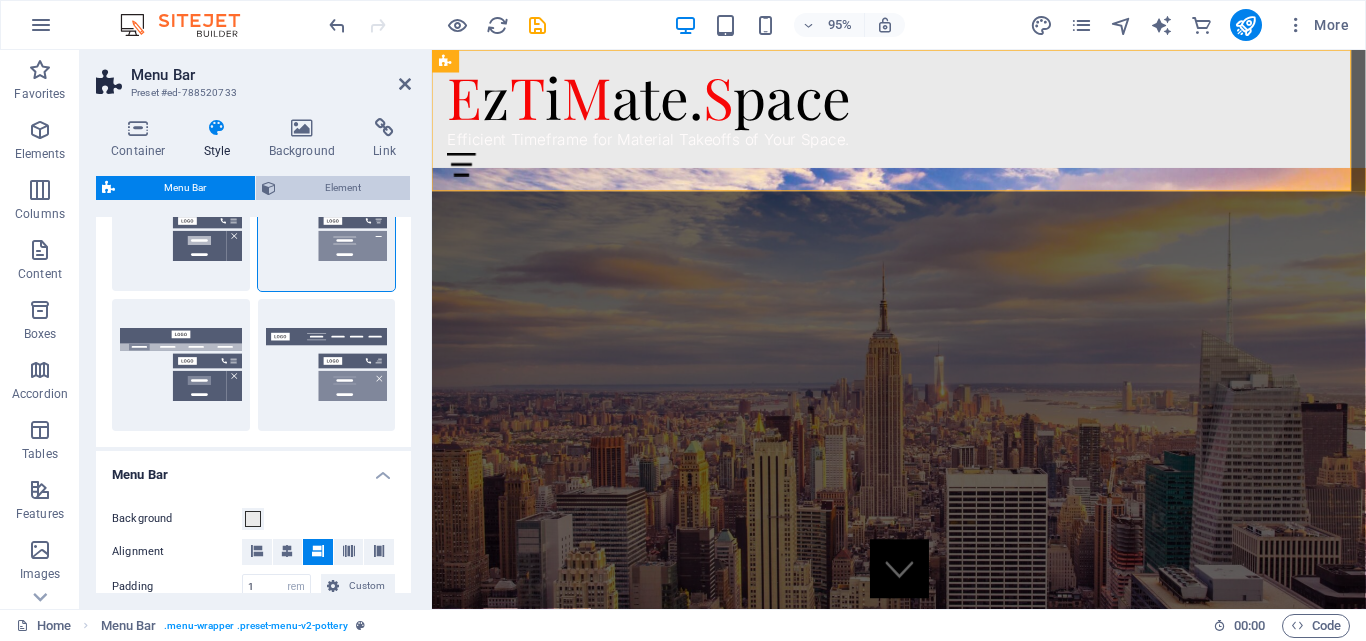 scroll, scrollTop: 90, scrollLeft: 0, axis: vertical 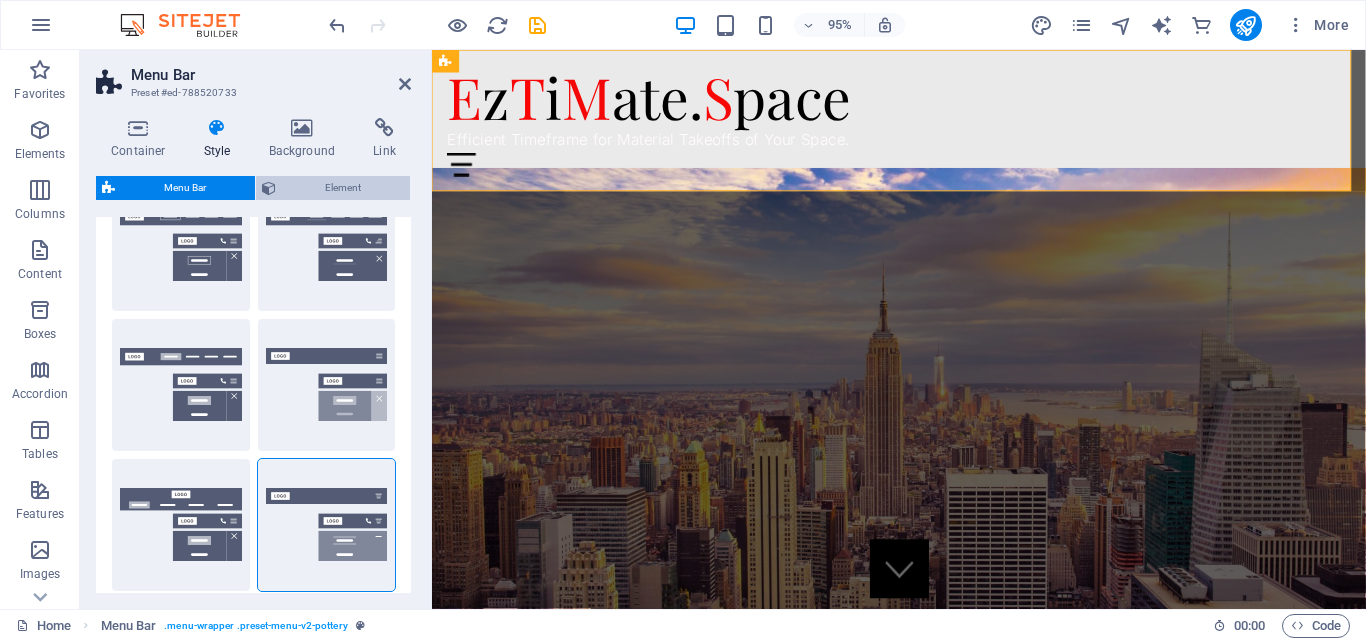 click on "Element" at bounding box center (343, 188) 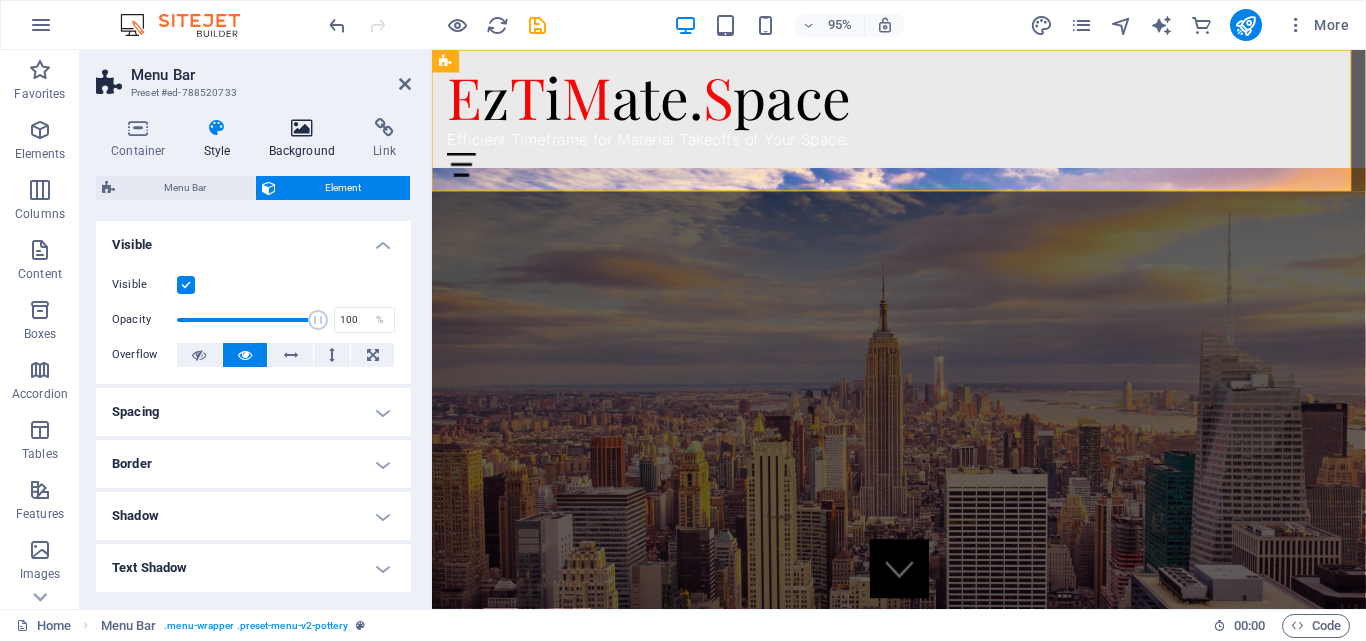 click at bounding box center [302, 128] 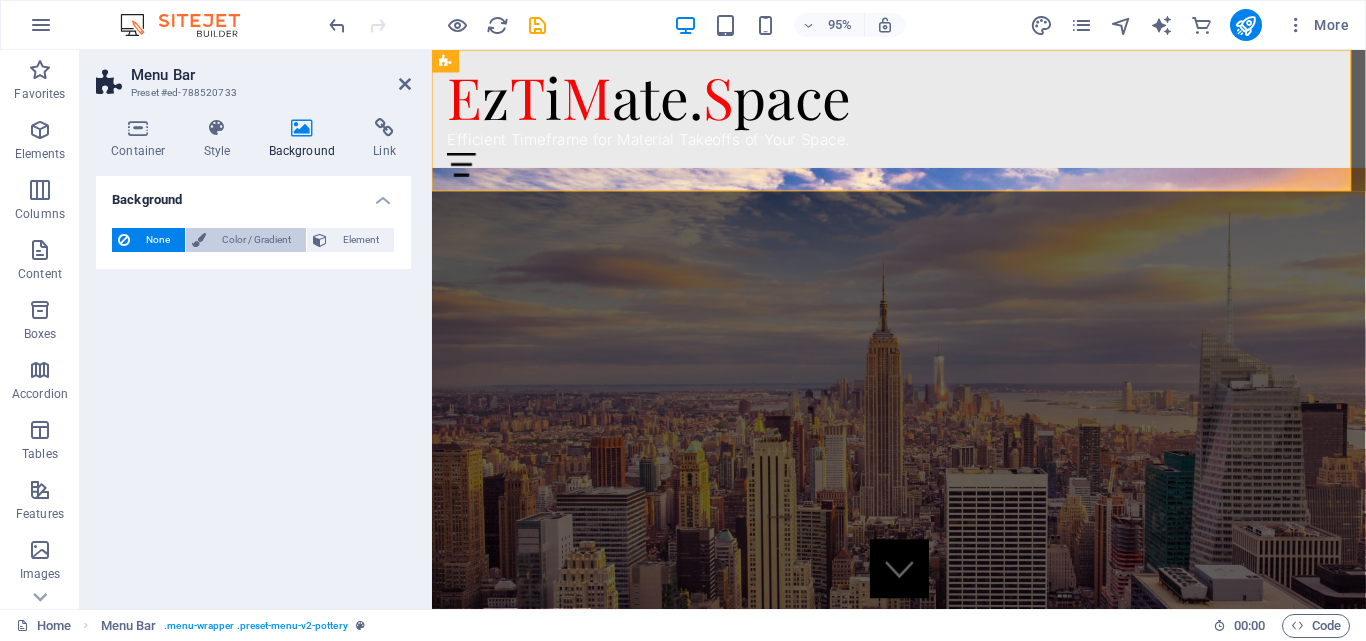 click on "Color / Gradient" at bounding box center [256, 240] 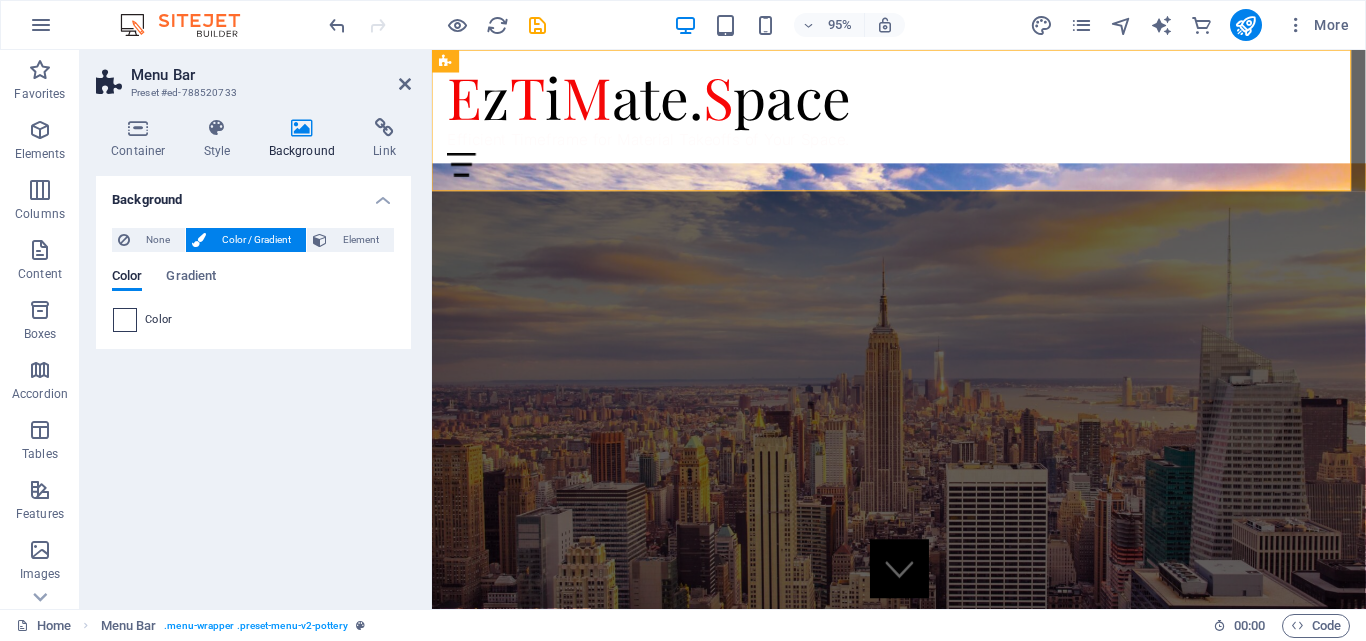 click at bounding box center [125, 320] 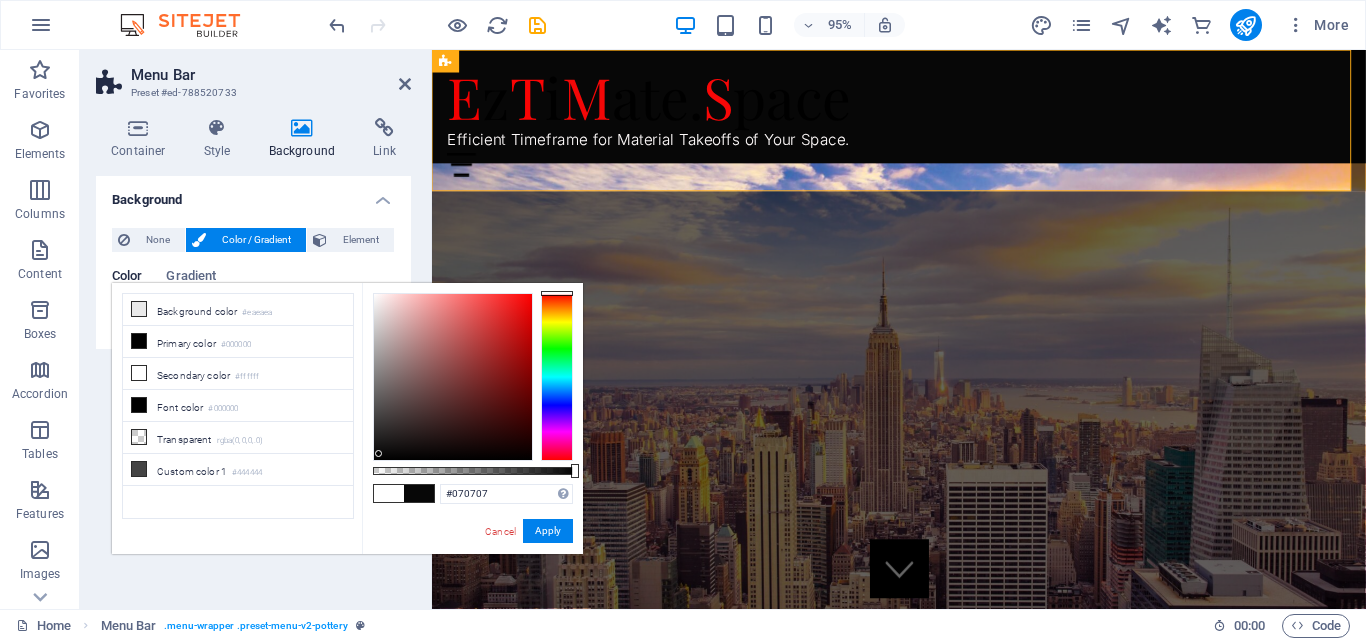 click at bounding box center (453, 377) 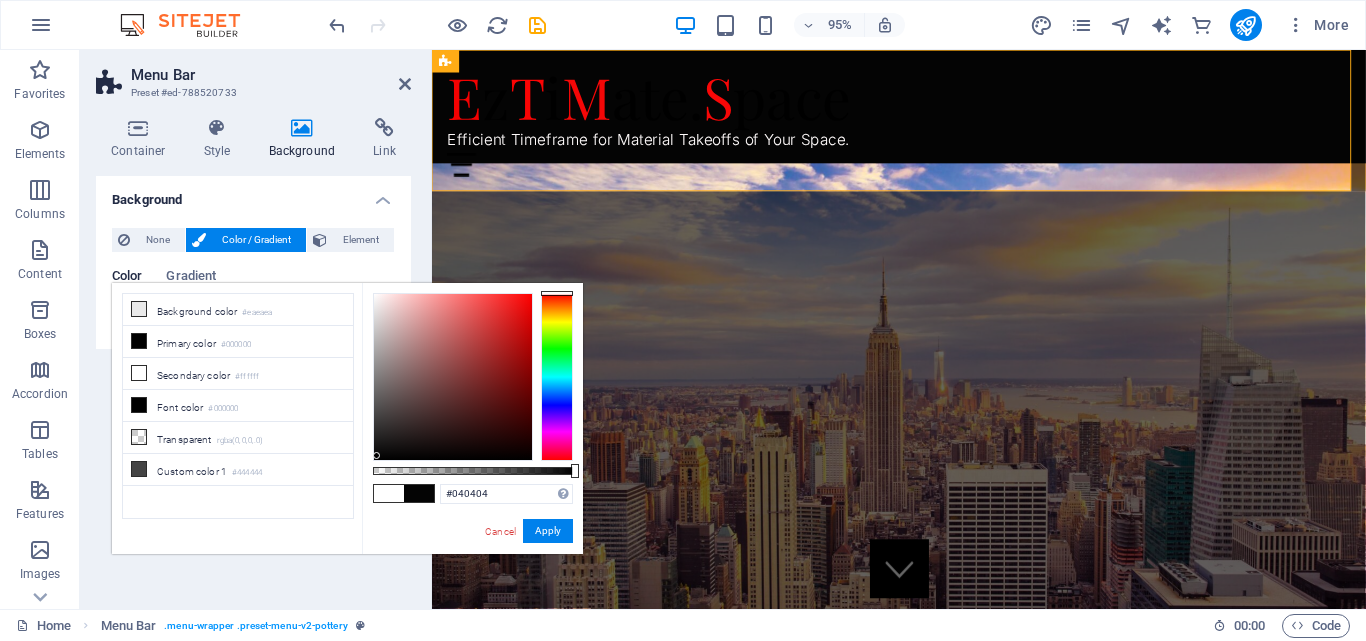 click at bounding box center [376, 455] 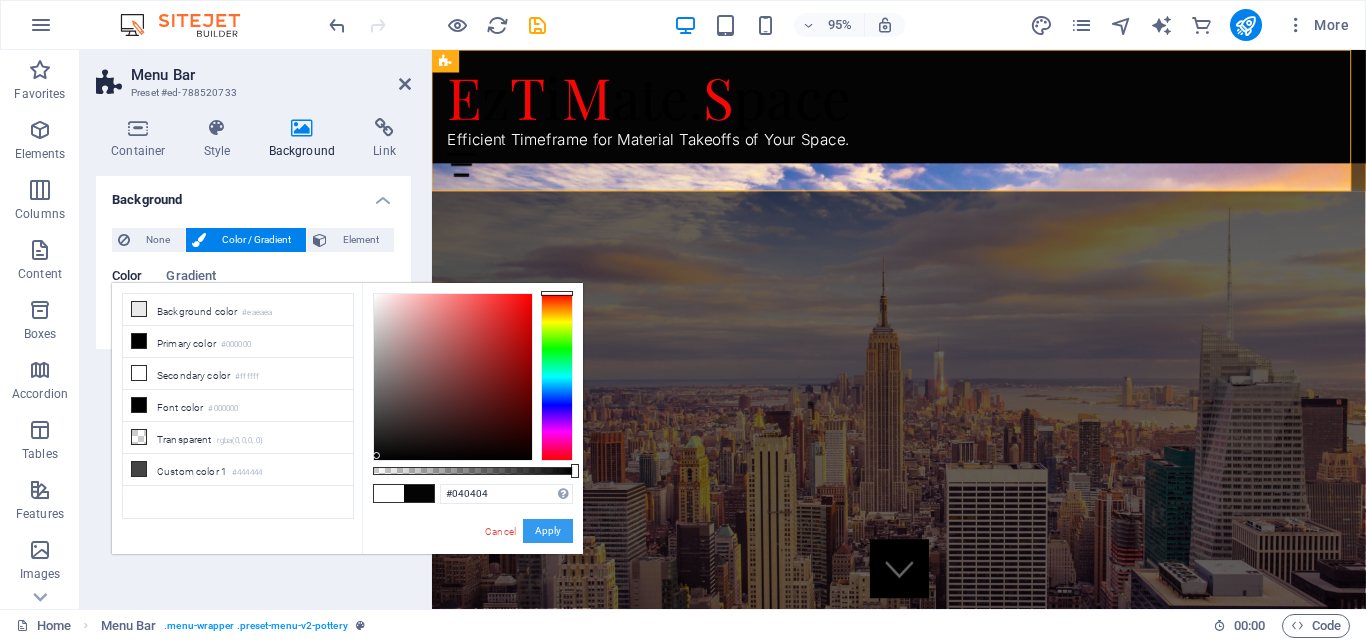 click on "Apply" at bounding box center [548, 531] 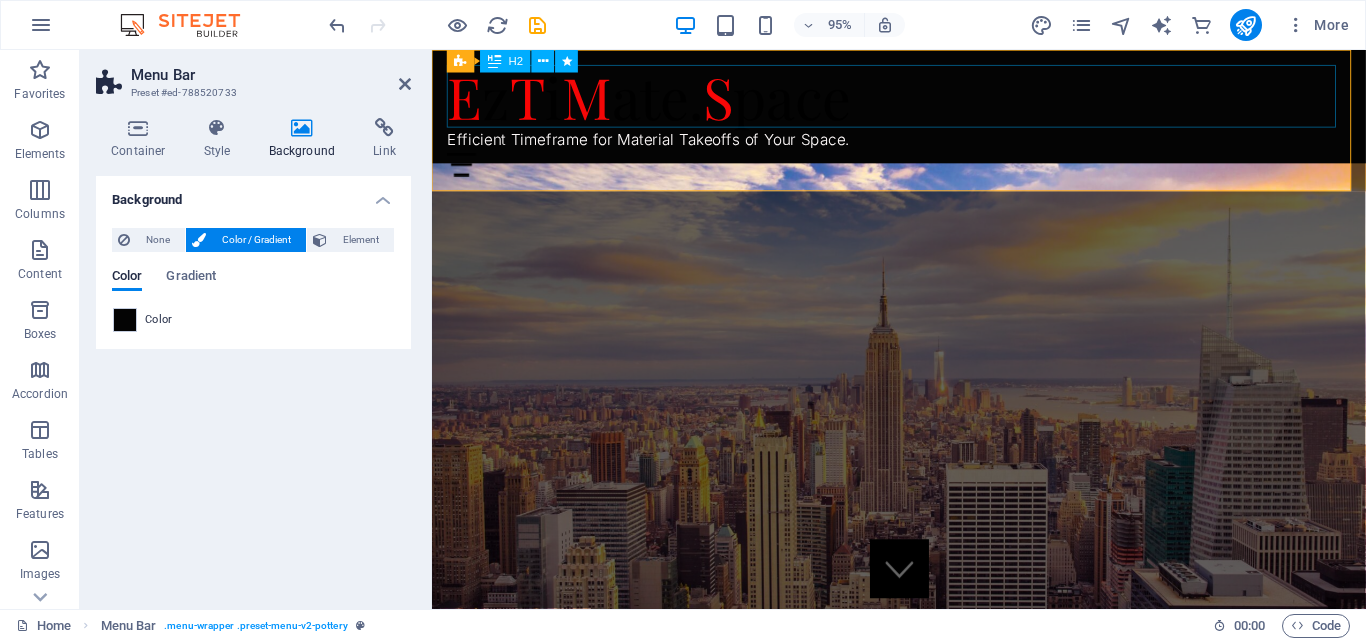 click on "E z T i M ate. S pace" at bounding box center (923, 99) 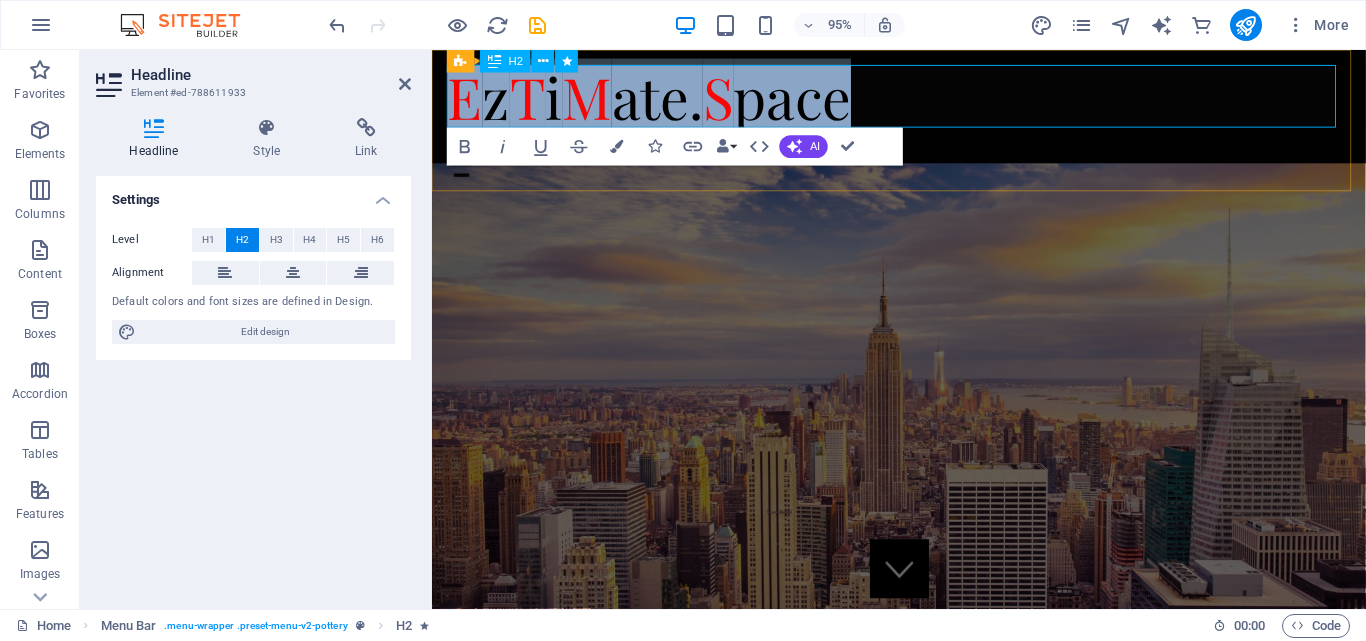 click on "E z T i M ate. S pace" at bounding box center [923, 99] 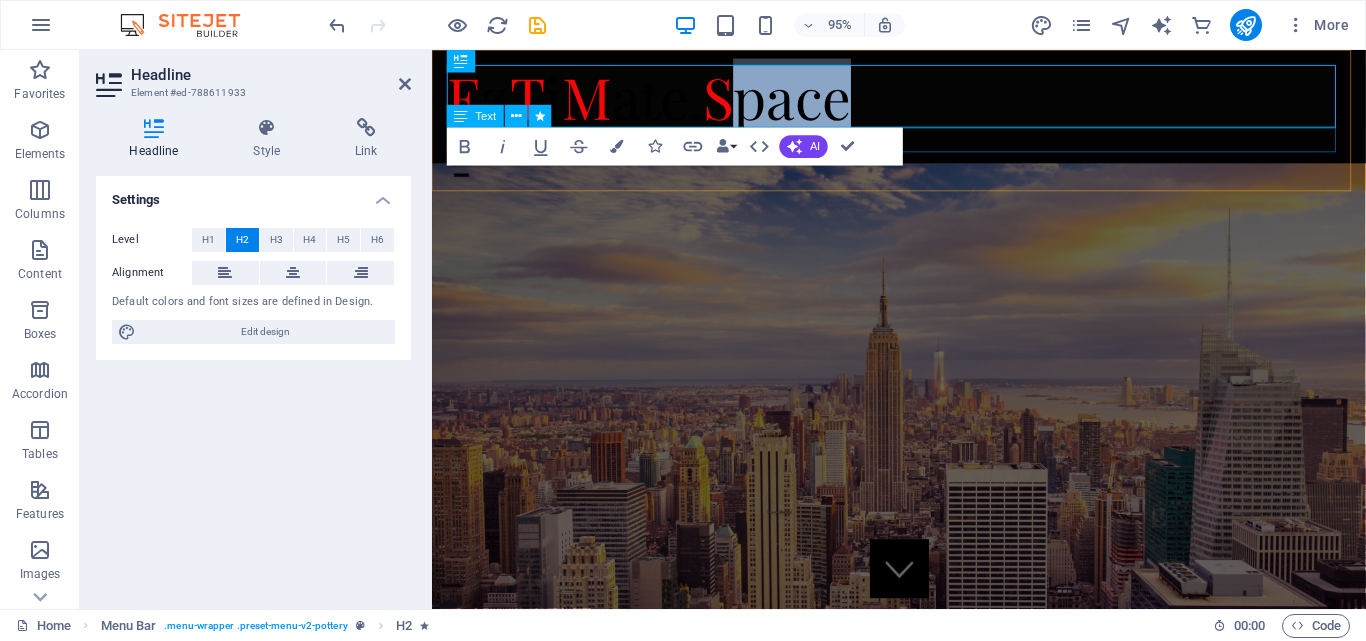 drag, startPoint x: 824, startPoint y: 121, endPoint x: 1179, endPoint y: 183, distance: 360.3734 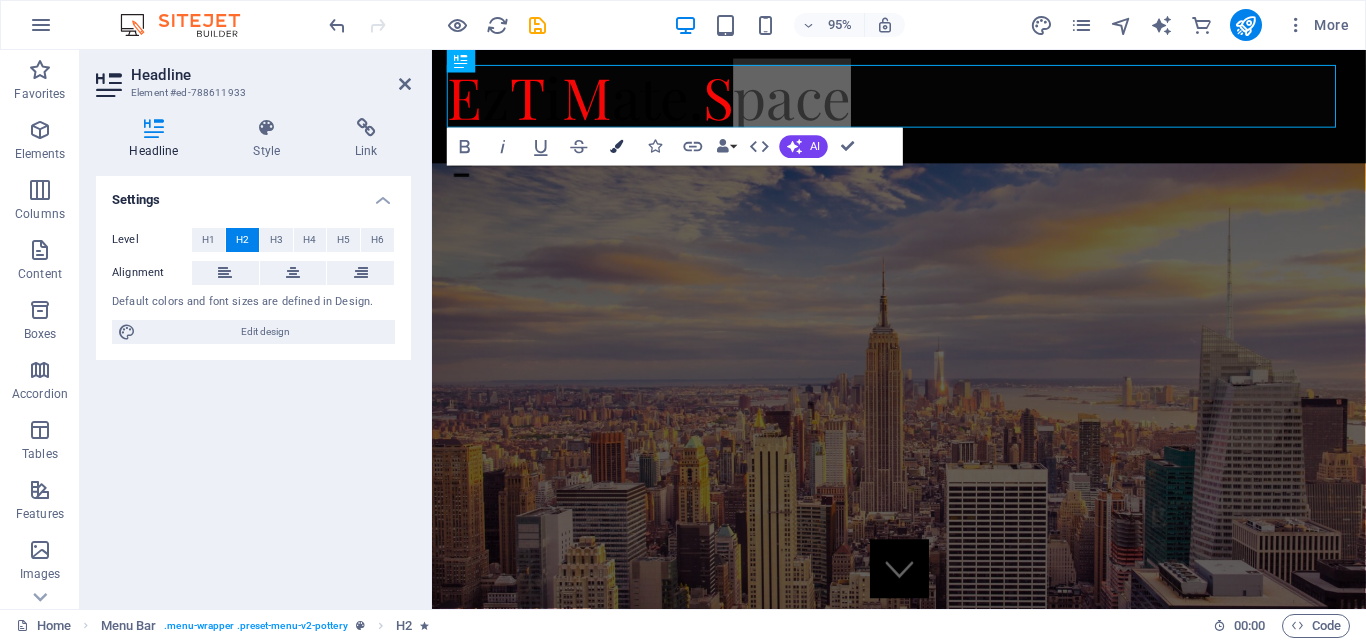 click at bounding box center [617, 146] 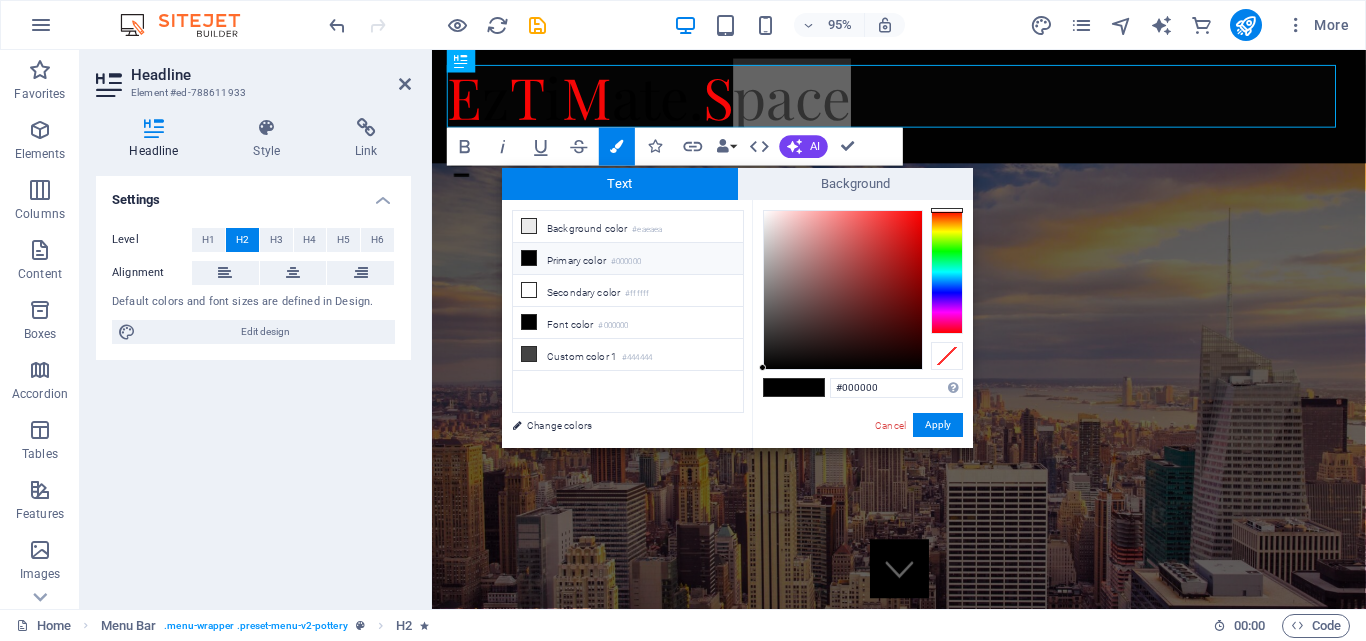 click on "#000000 Supported formats #0852ed rgb(8, 82, 237) rgba(8, 82, 237, 90%) hsv(221,97,93) hsl(221, 93%, 48%) Cancel Apply" at bounding box center [862, 469] 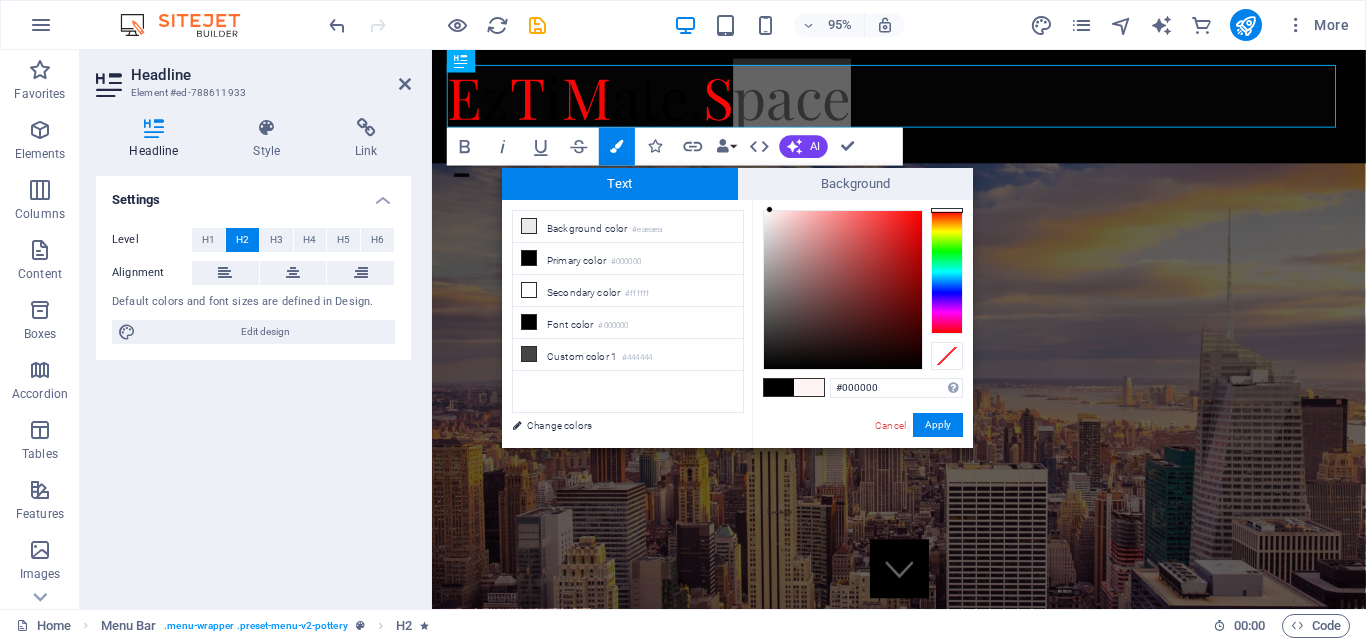 type on "#fff4f4" 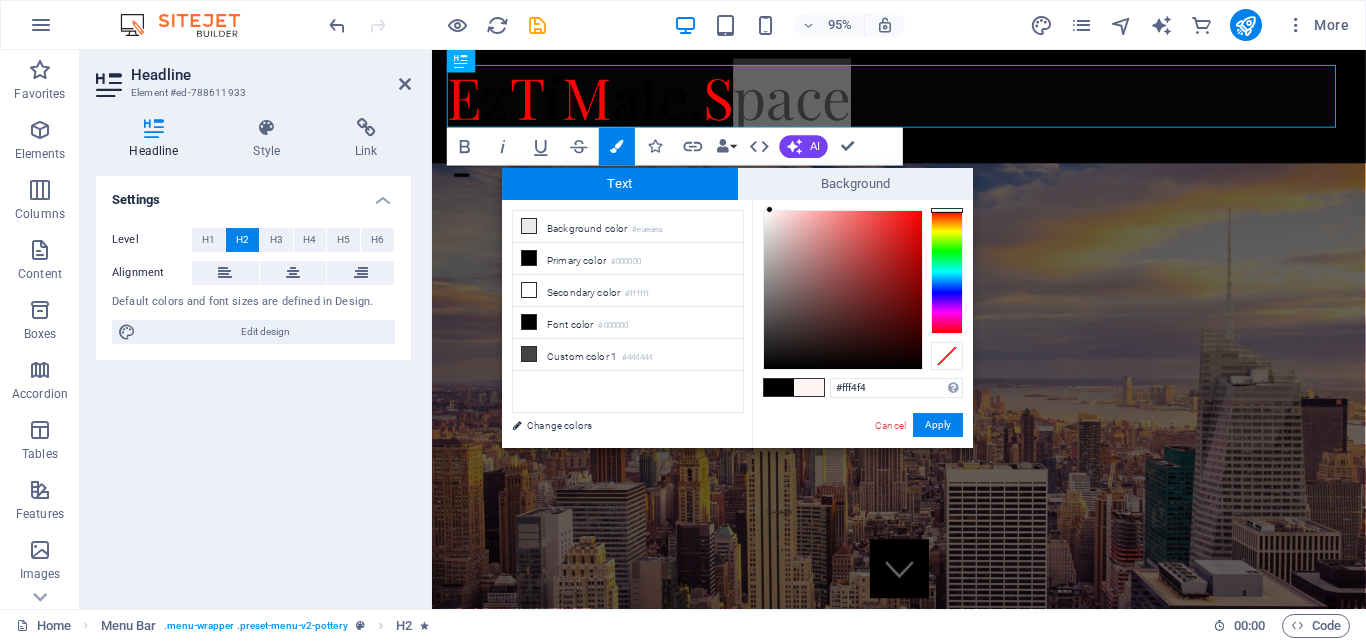 click at bounding box center [843, 290] 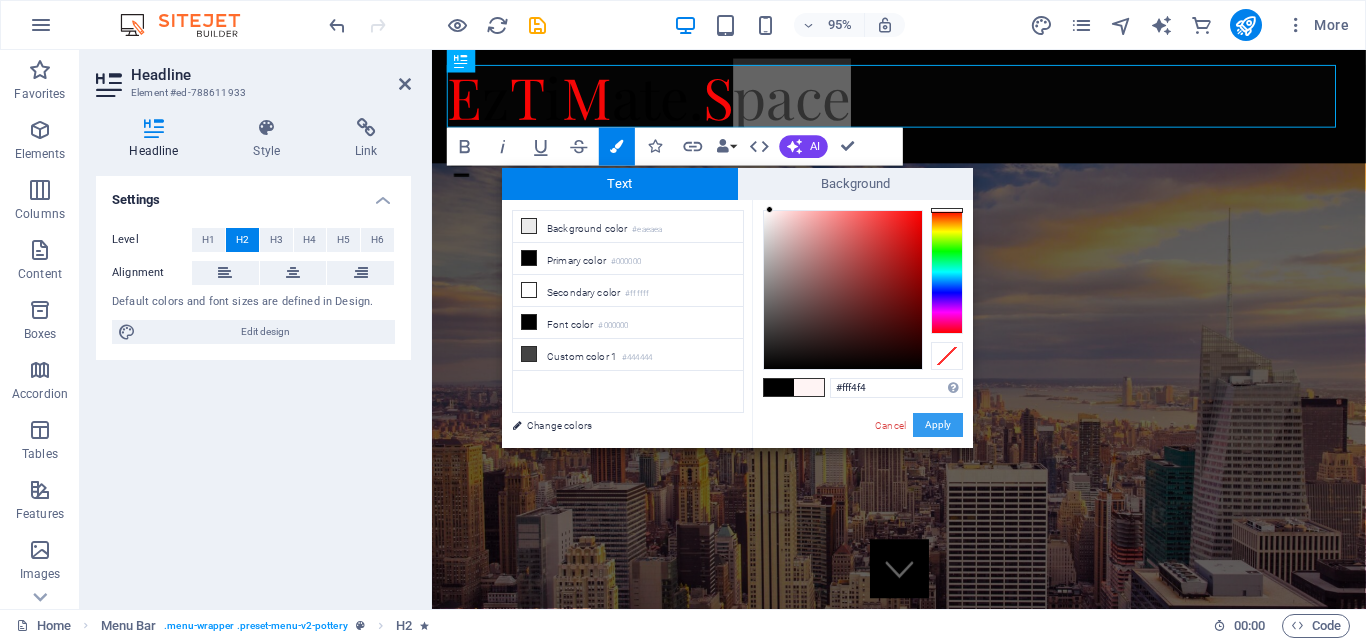click on "Apply" at bounding box center (938, 425) 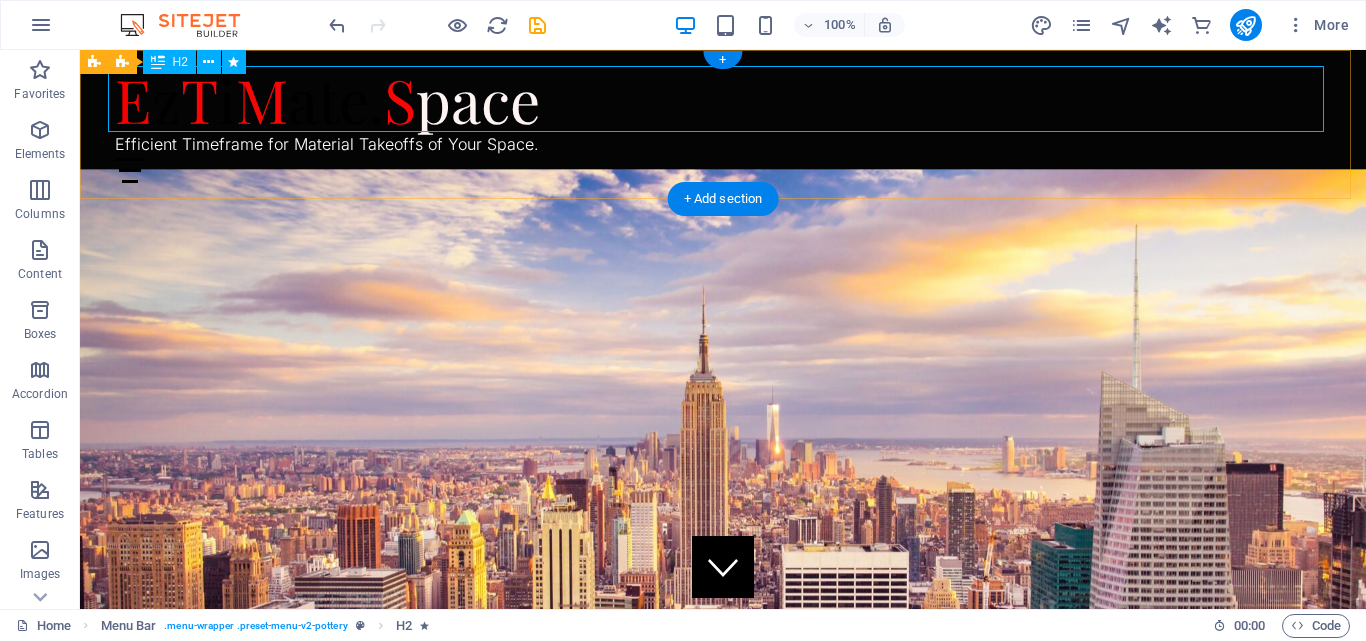 click on "E z T i M ate. S pace" at bounding box center [723, 99] 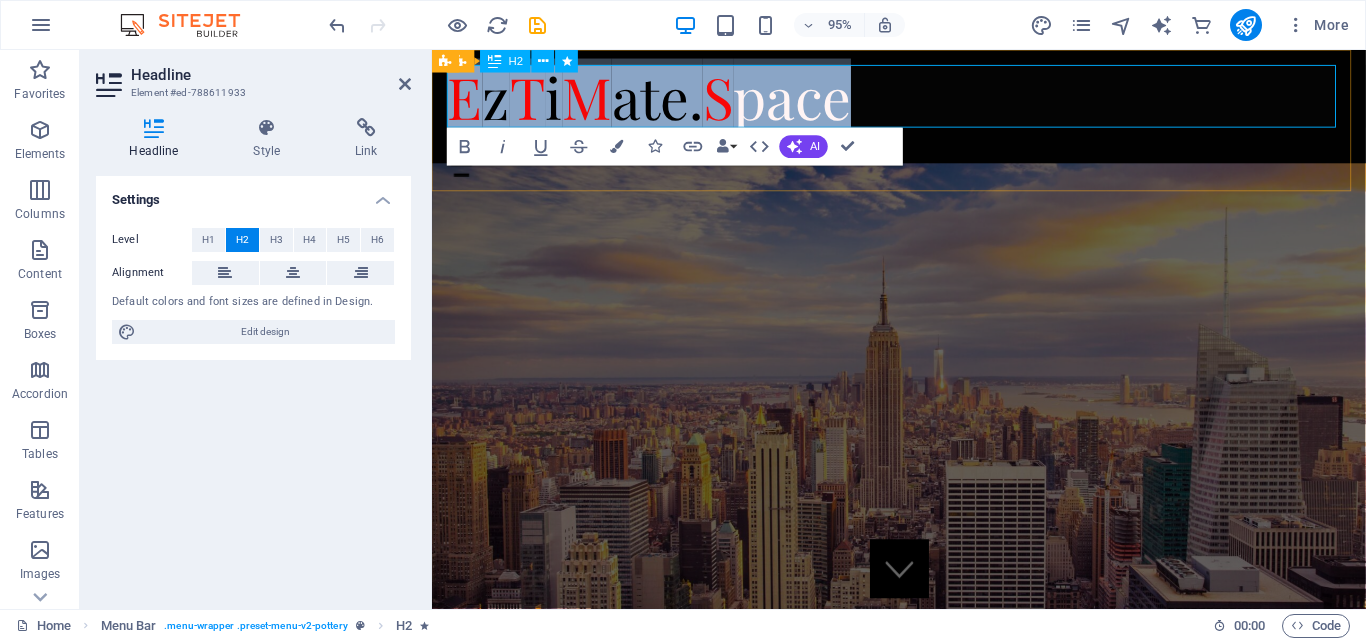 click on "S" at bounding box center [733, 99] 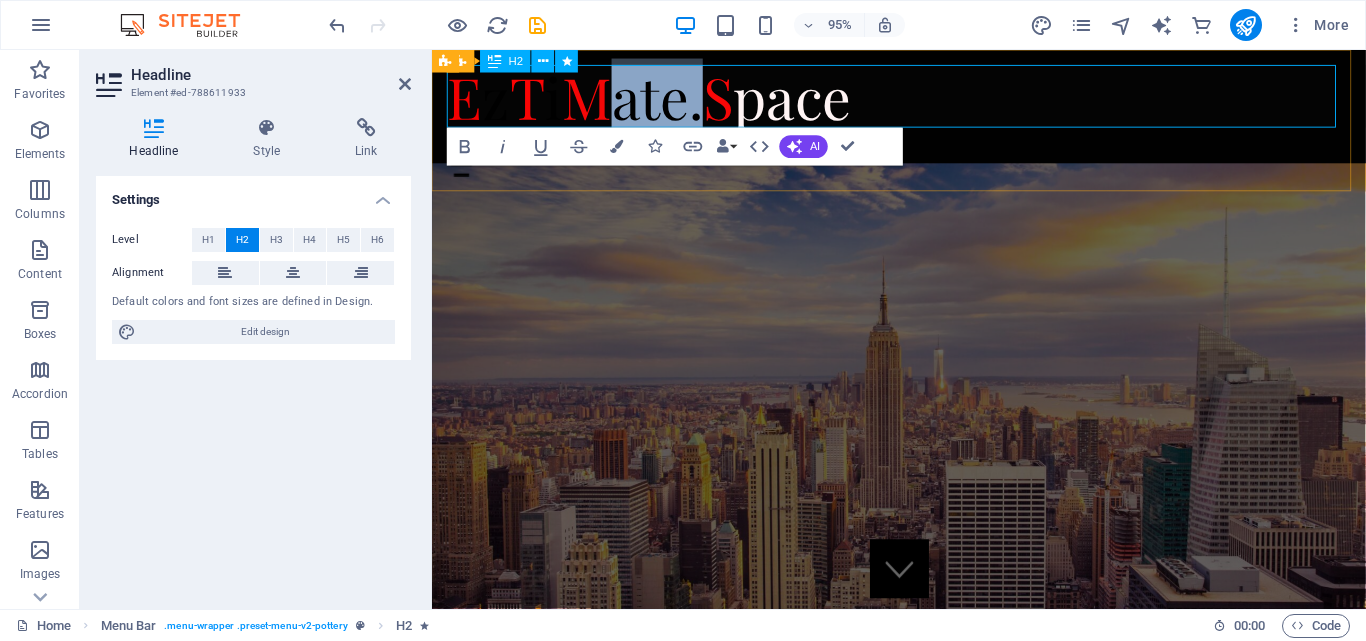 drag, startPoint x: 715, startPoint y: 105, endPoint x: 627, endPoint y: 99, distance: 88.20431 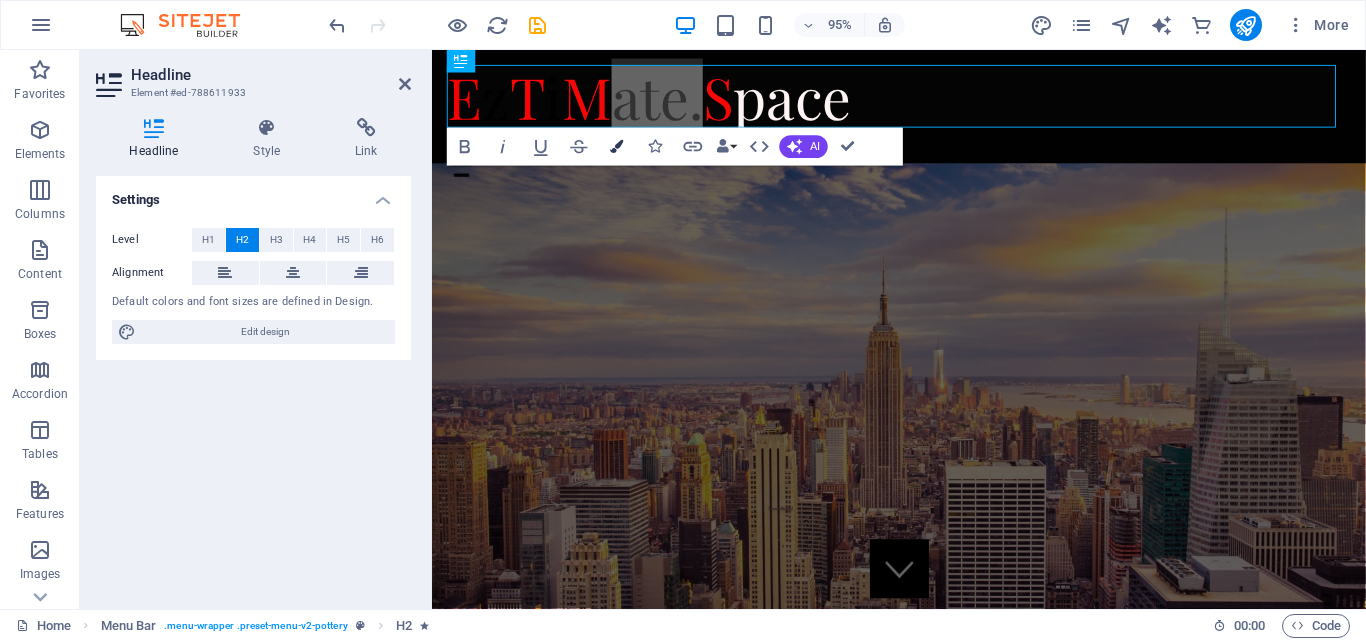 click on "Colors" at bounding box center [617, 147] 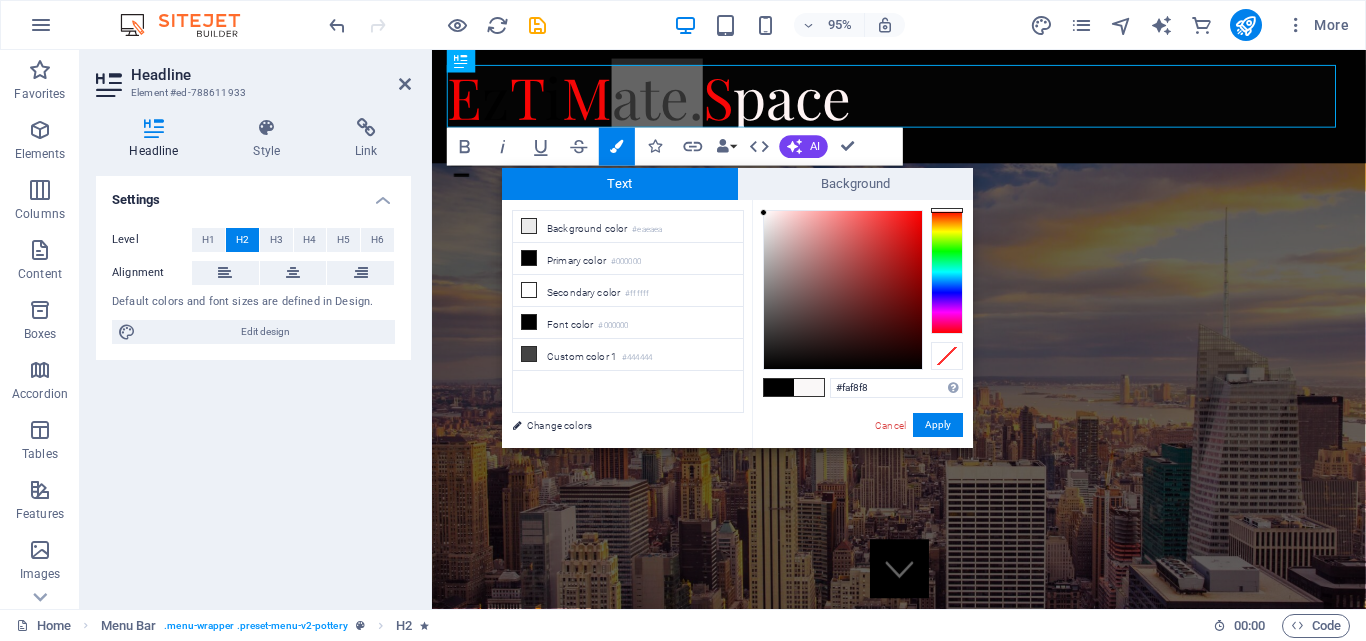 click at bounding box center [843, 290] 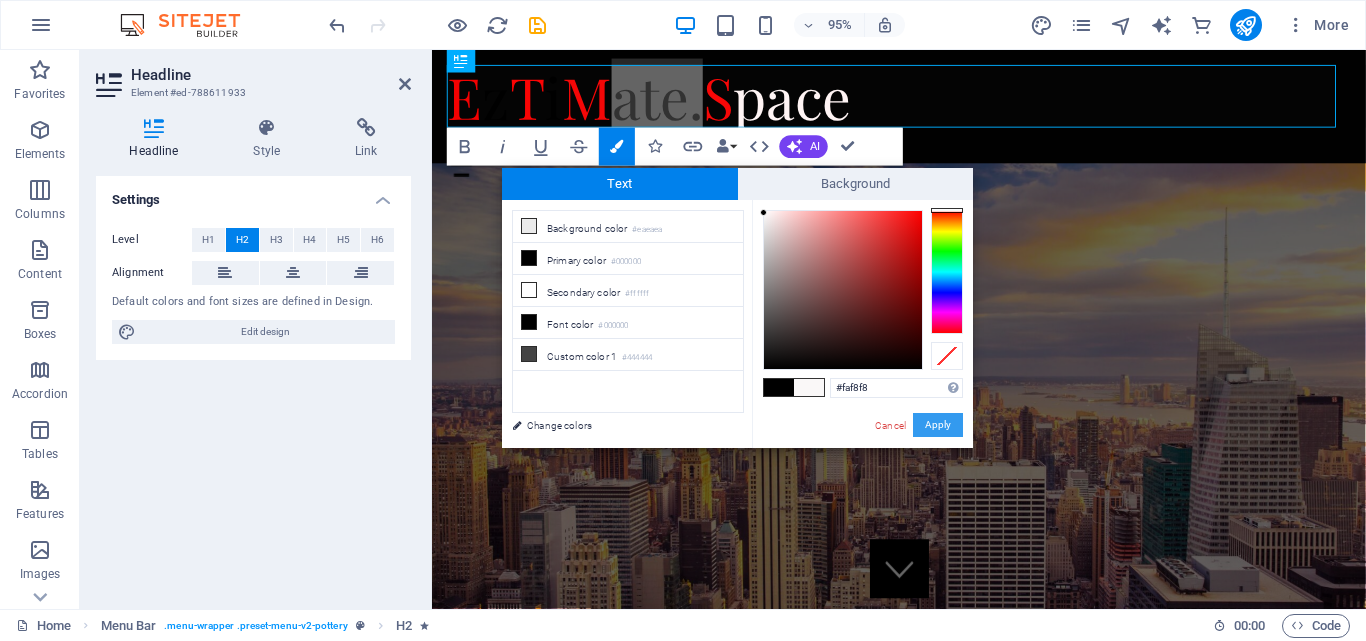 click on "Apply" at bounding box center [938, 425] 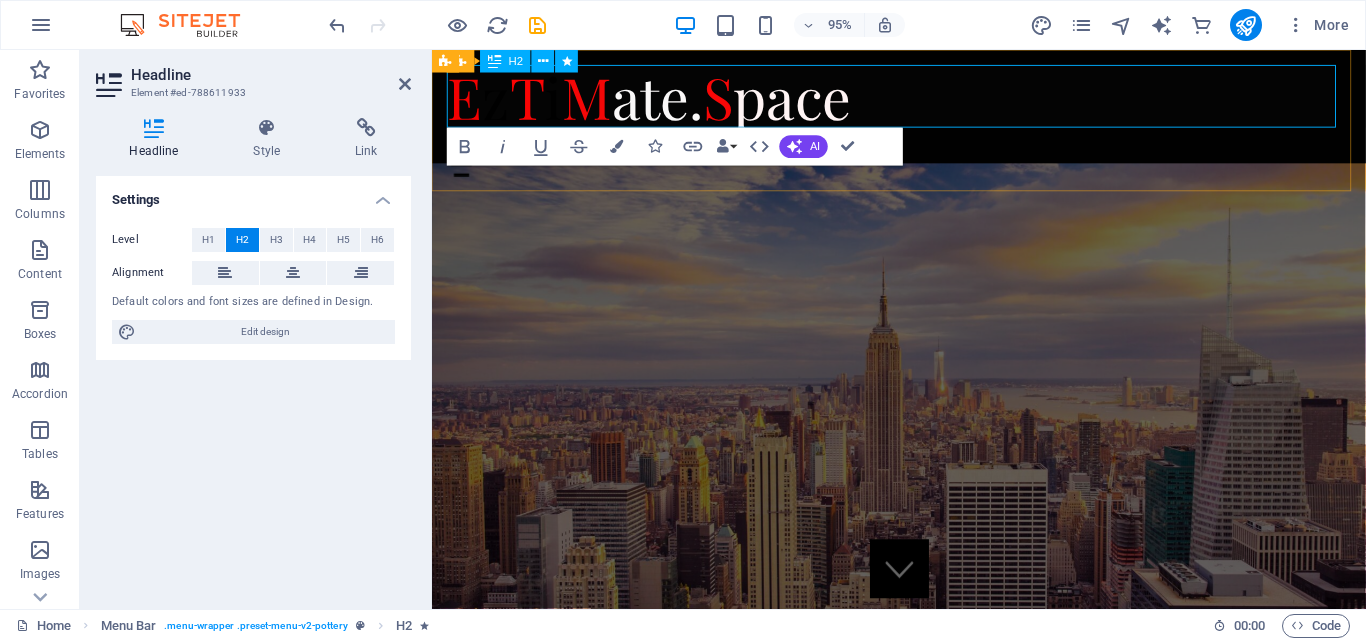click on "M" at bounding box center (595, 99) 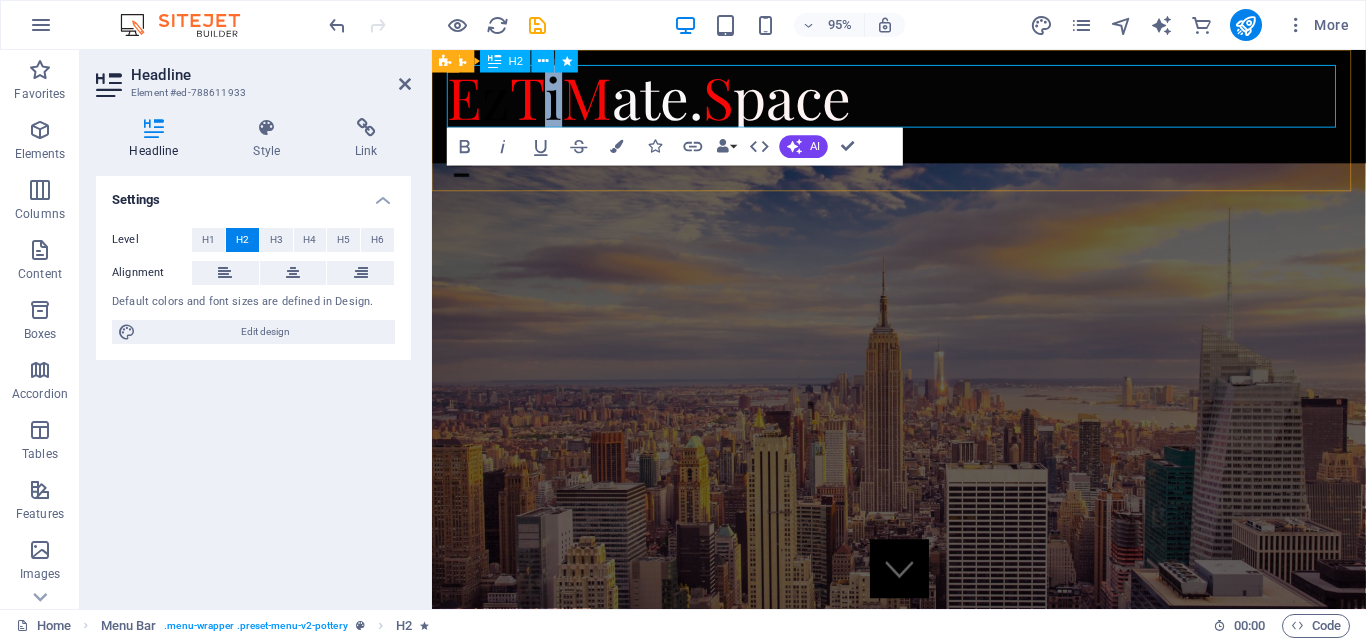 drag, startPoint x: 570, startPoint y: 99, endPoint x: 565, endPoint y: 114, distance: 15.811388 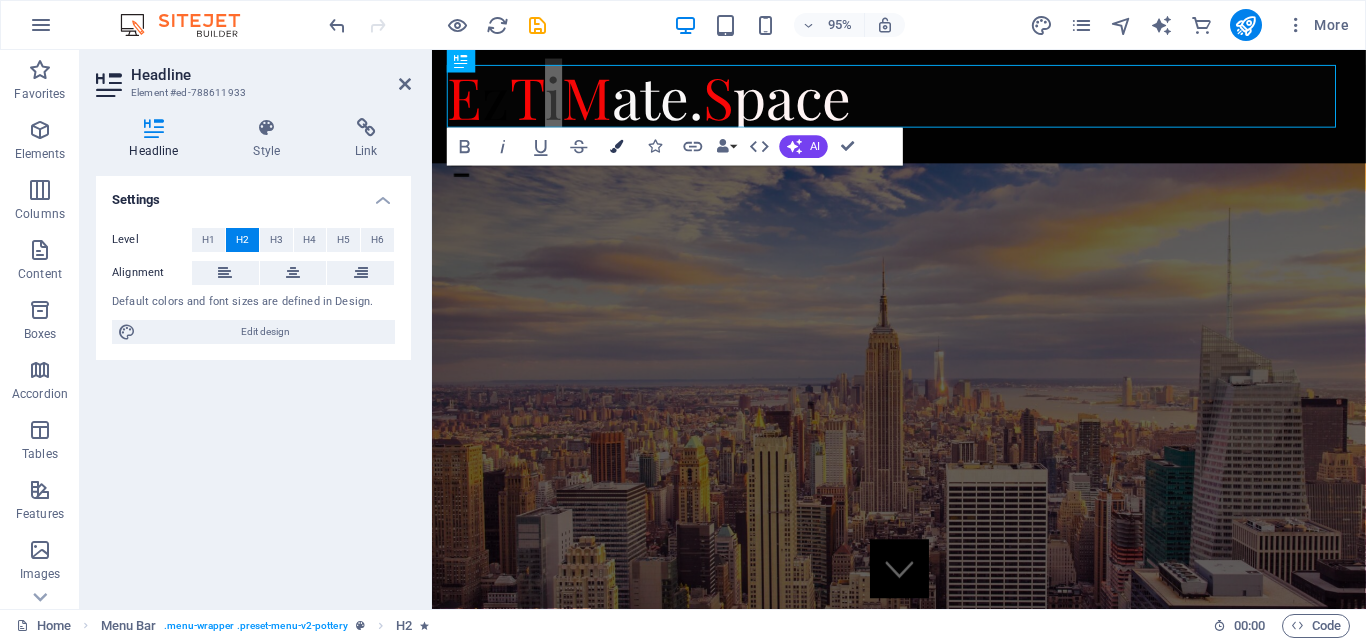 click at bounding box center [617, 146] 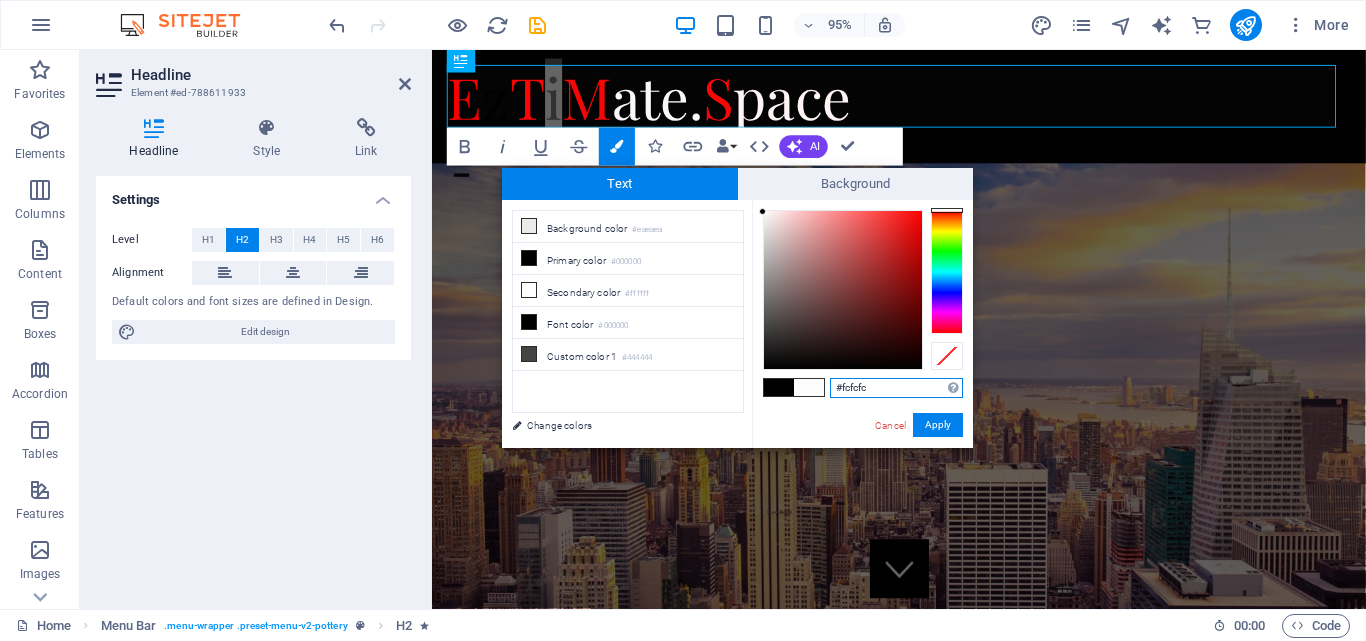 click at bounding box center [843, 290] 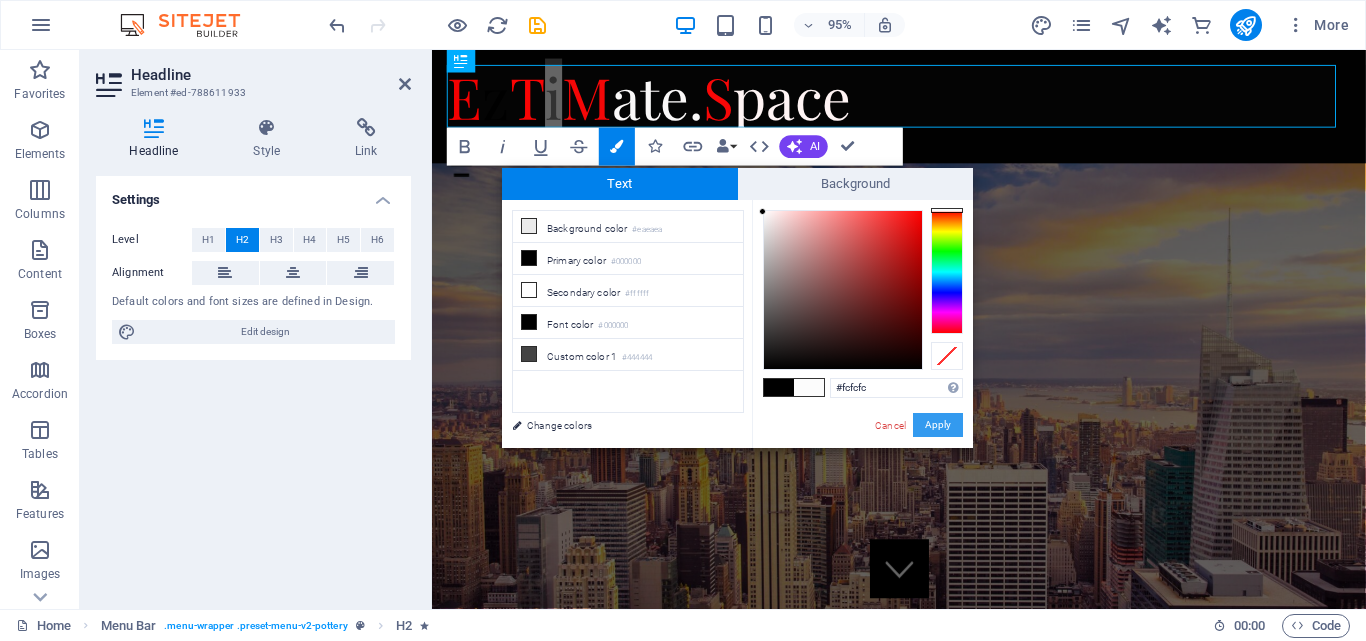 click on "Apply" at bounding box center (938, 425) 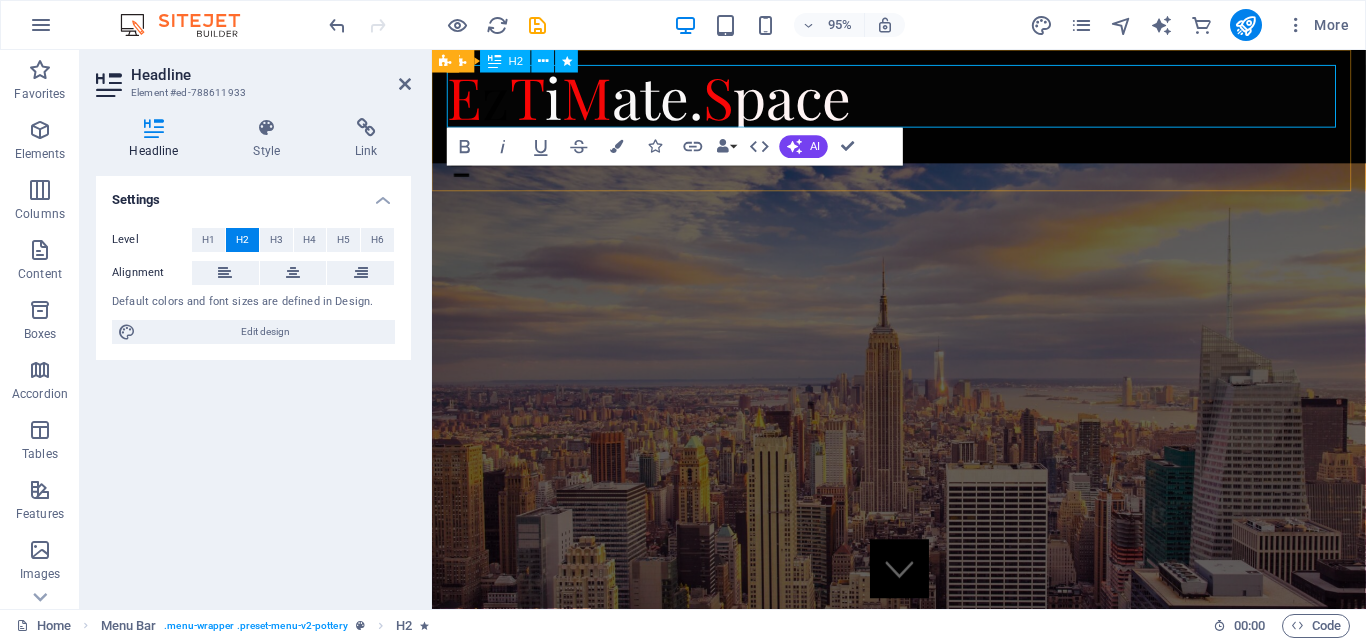 click on "T" at bounding box center (532, 99) 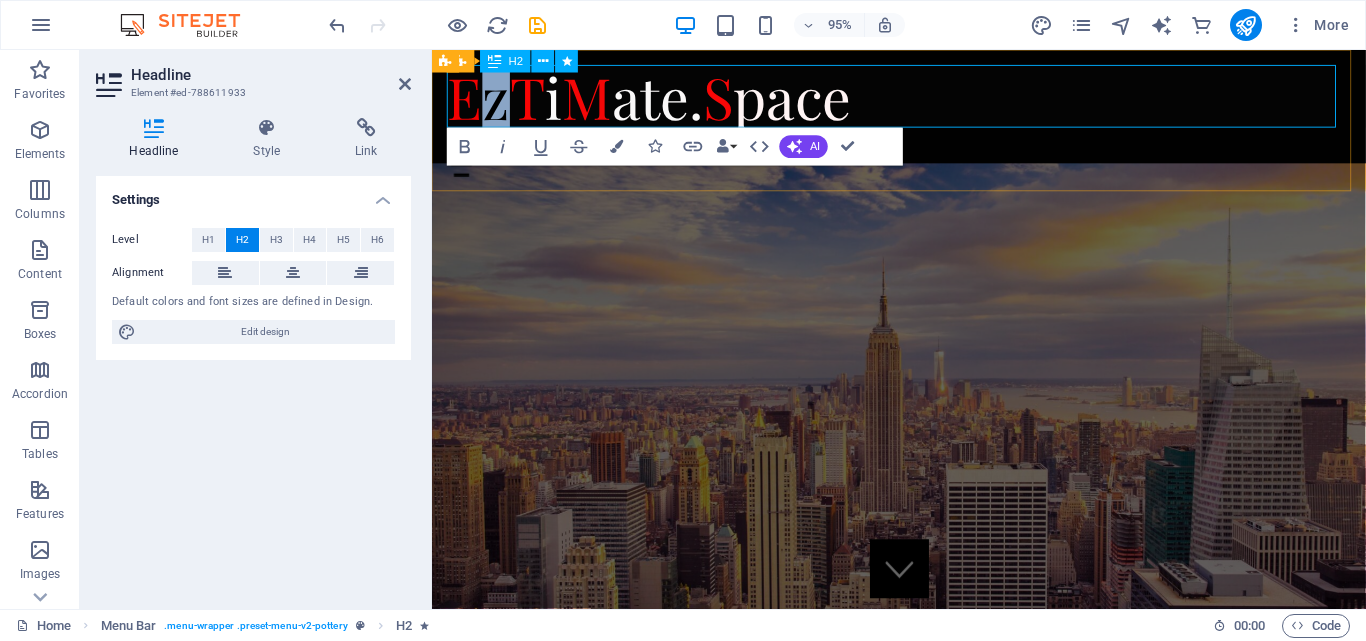 drag, startPoint x: 518, startPoint y: 109, endPoint x: 491, endPoint y: 105, distance: 27.294687 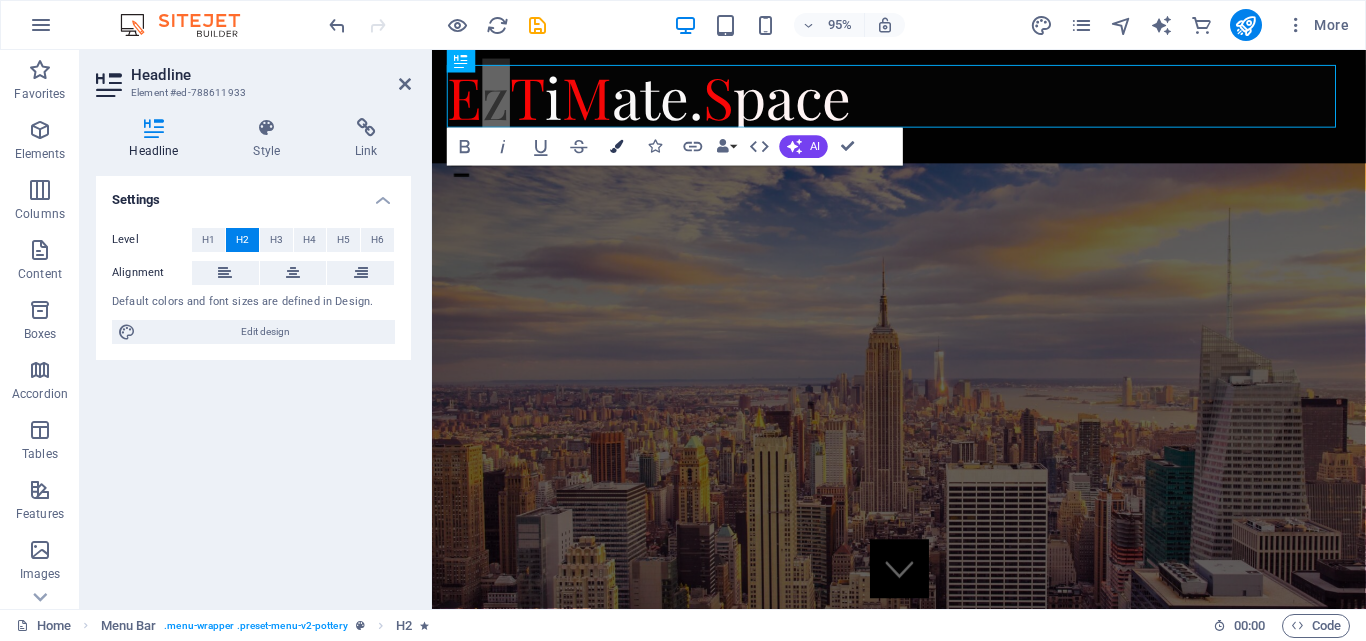 click on "Colors" at bounding box center [617, 147] 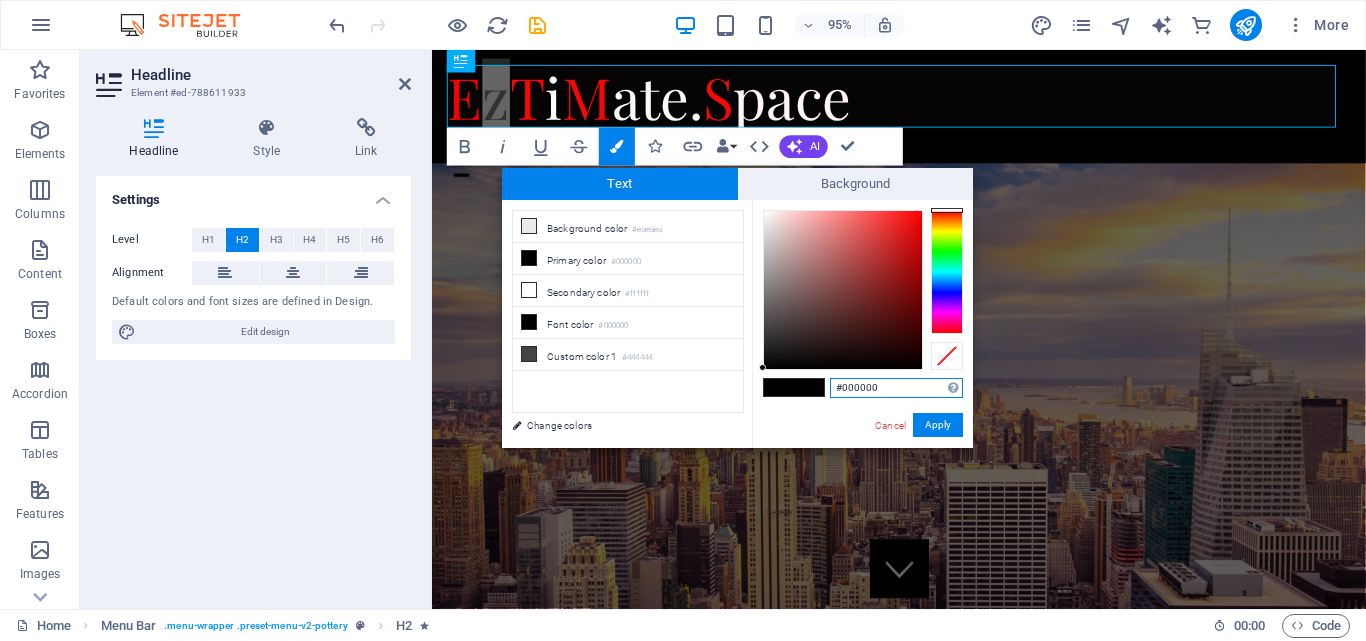 type on "#fff8f8" 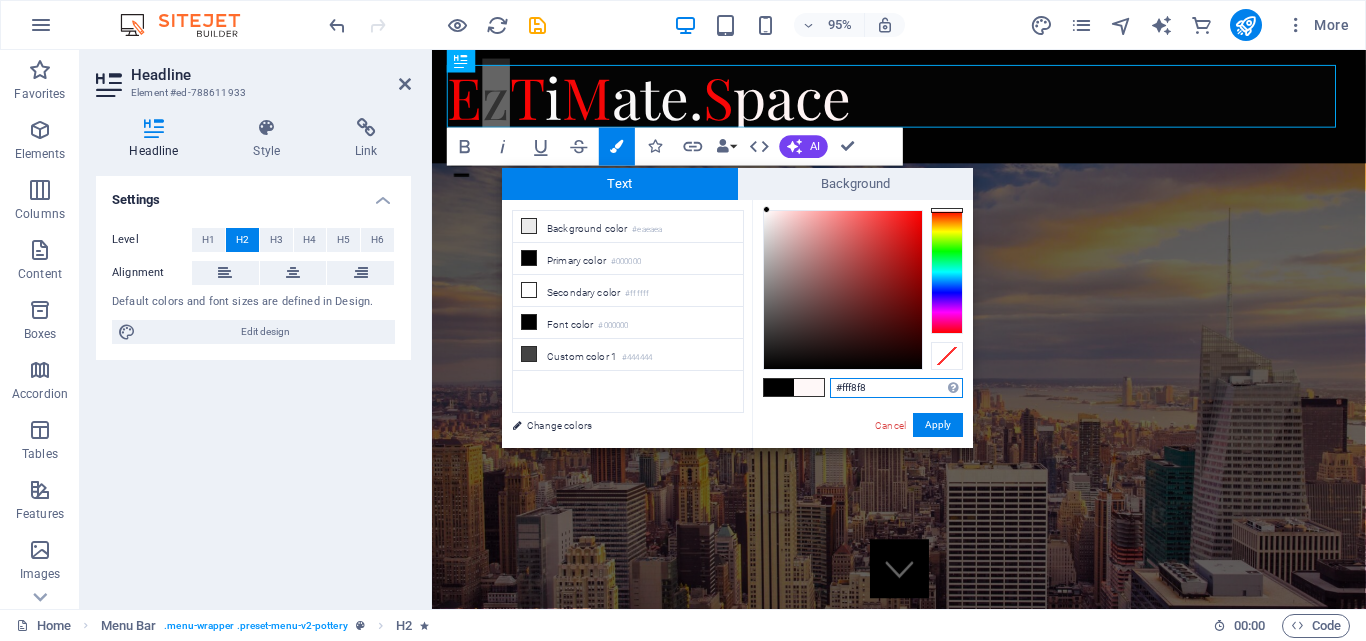 click at bounding box center (843, 290) 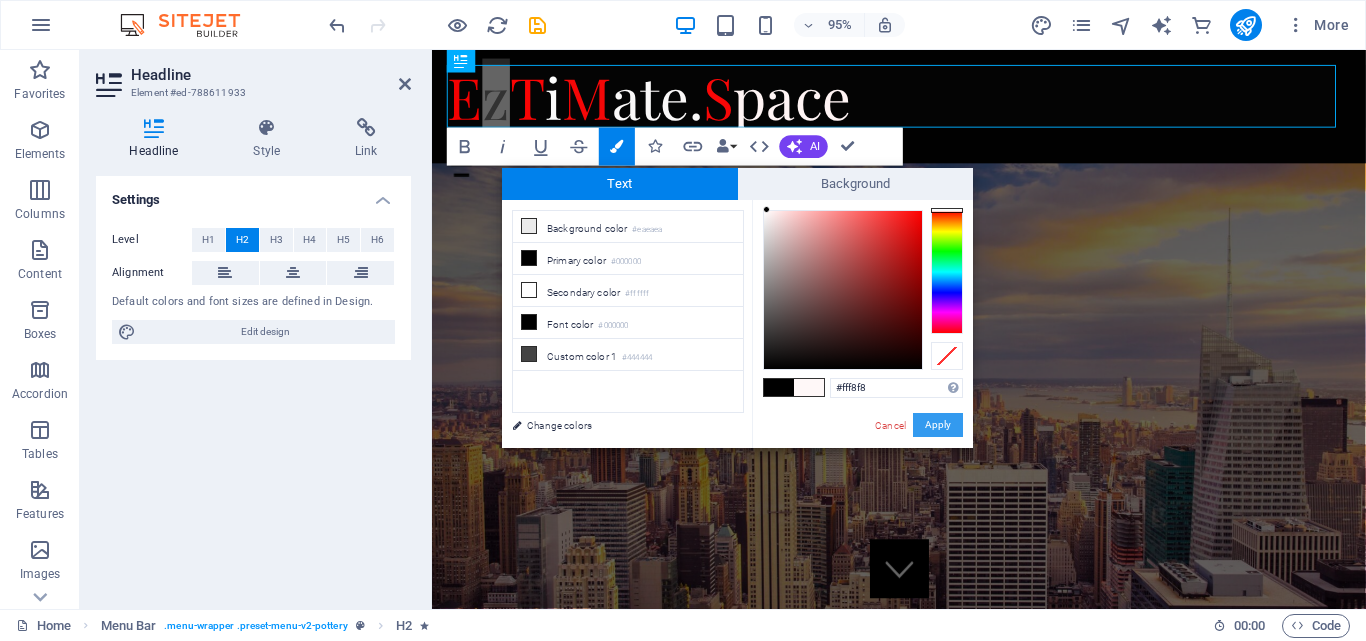 click on "Apply" at bounding box center (938, 425) 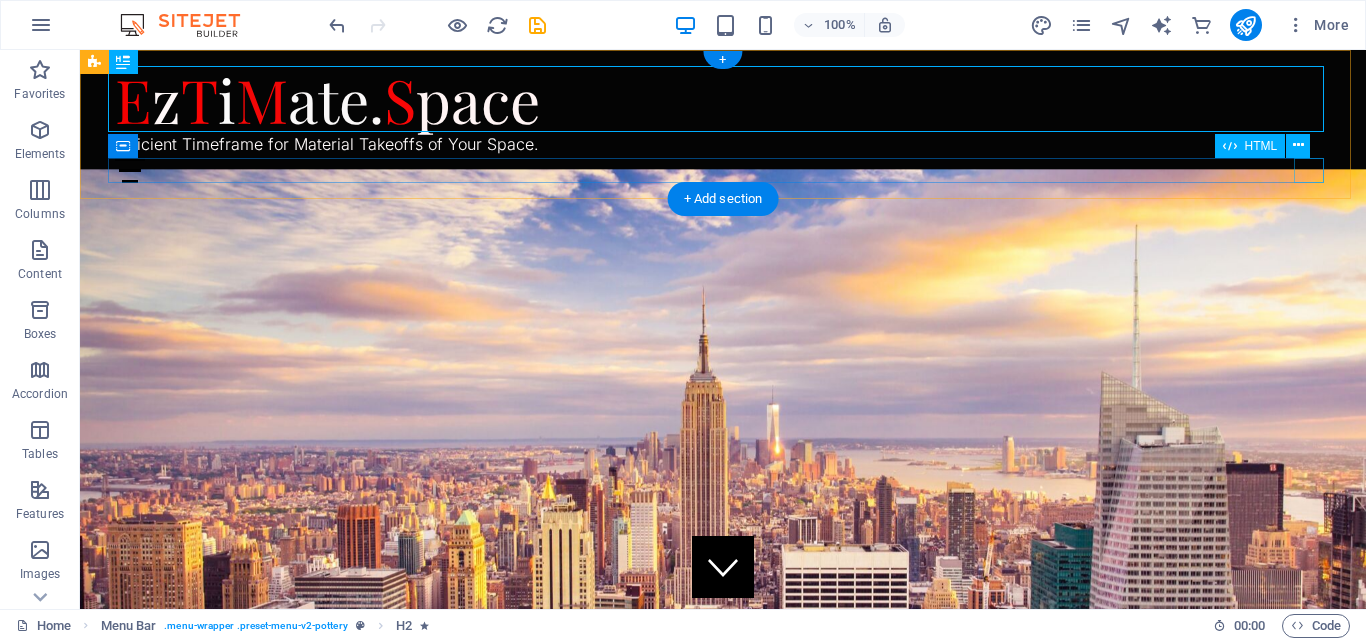 click at bounding box center [723, 170] 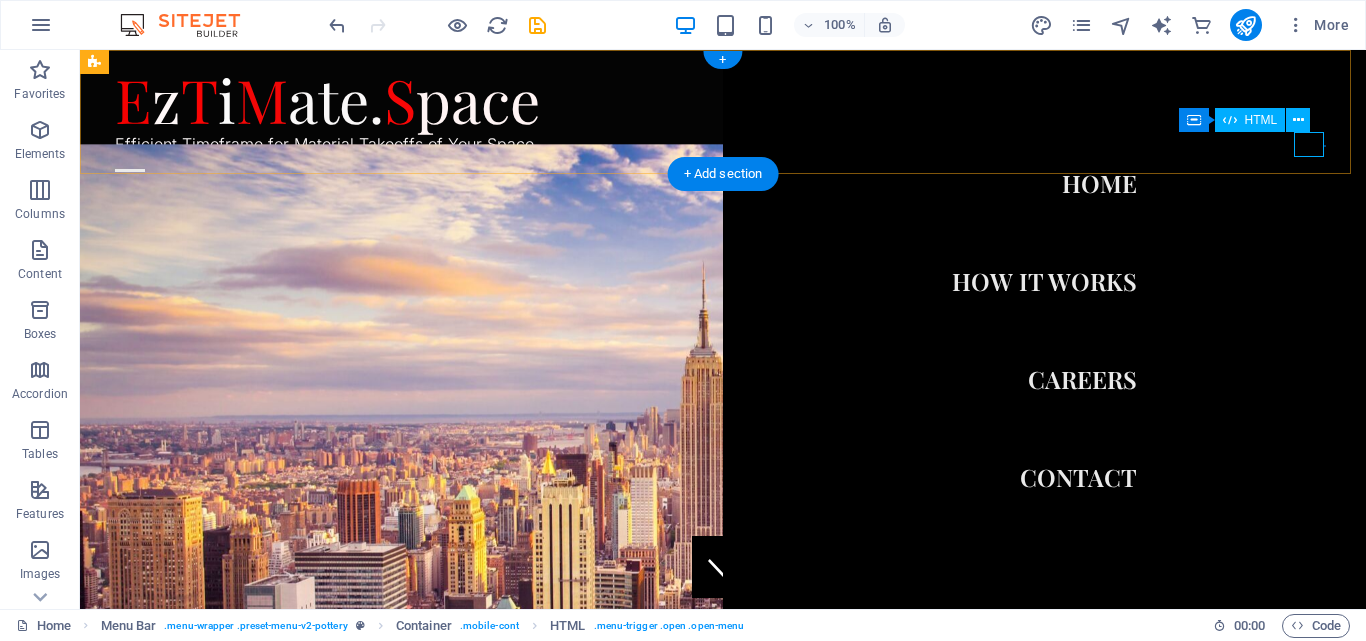drag, startPoint x: 1312, startPoint y: 152, endPoint x: 1391, endPoint y: 208, distance: 96.83491 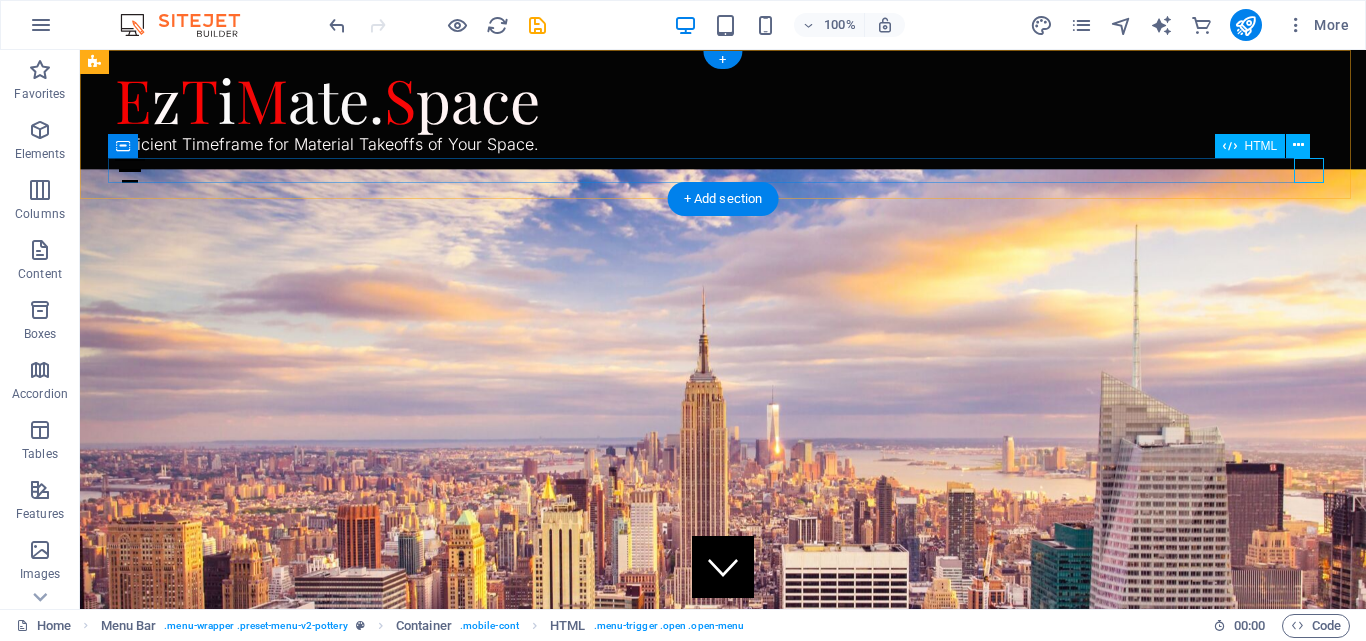 click at bounding box center (723, 170) 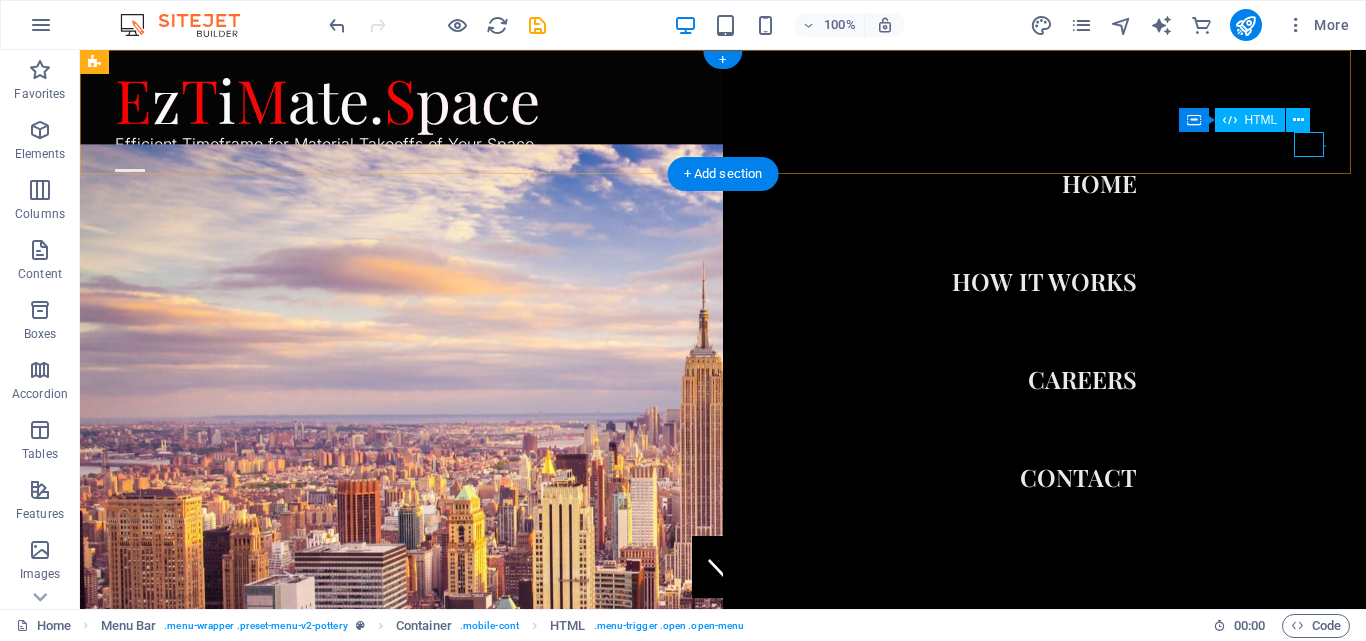 click at bounding box center (130, 170) 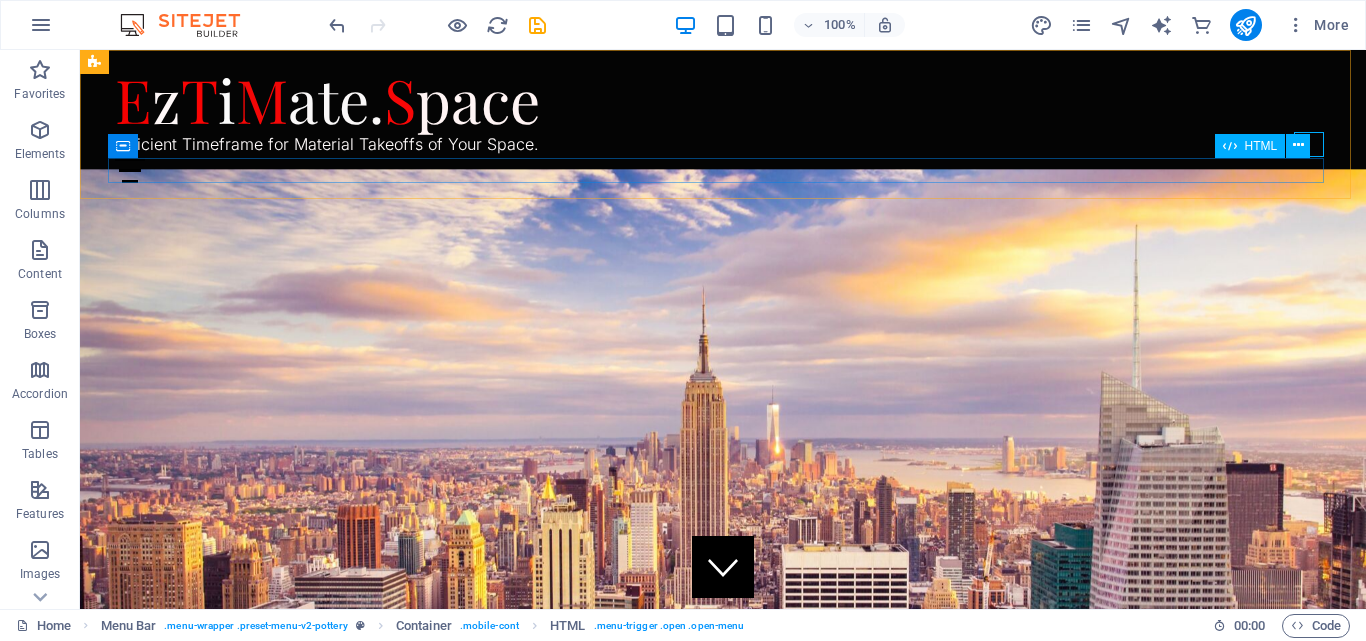click on "HTML" at bounding box center [1269, 146] 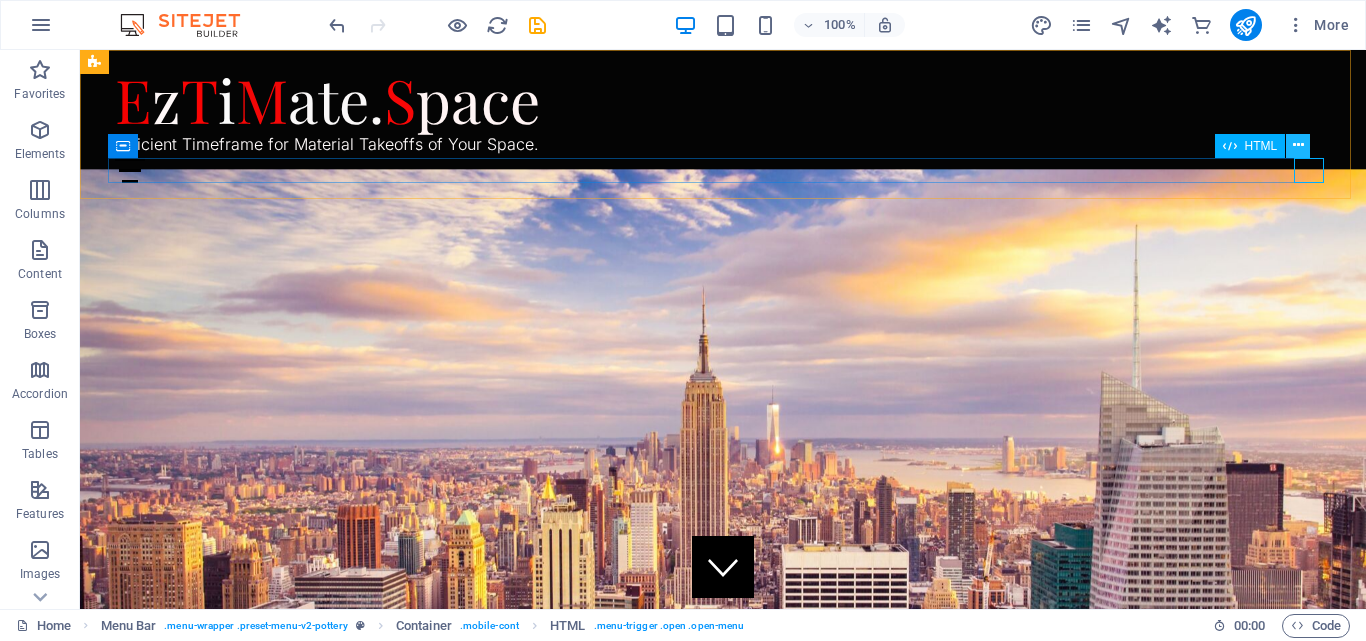click at bounding box center [1298, 146] 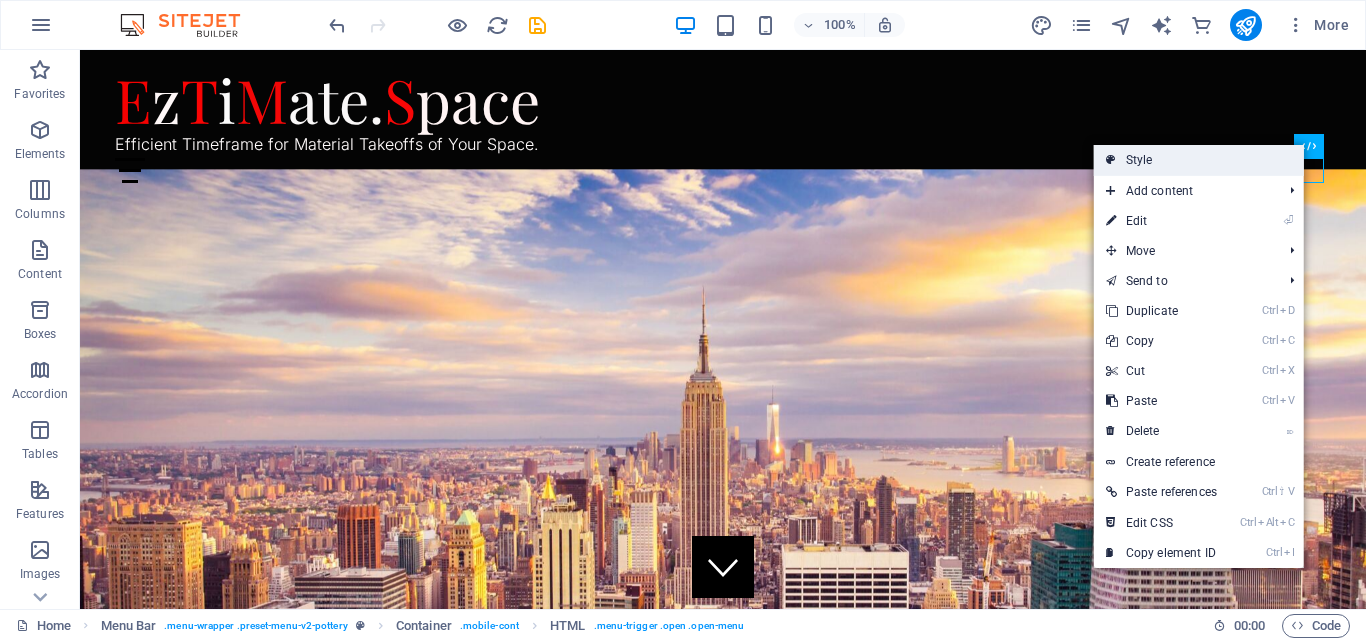click on "Style" at bounding box center [1199, 160] 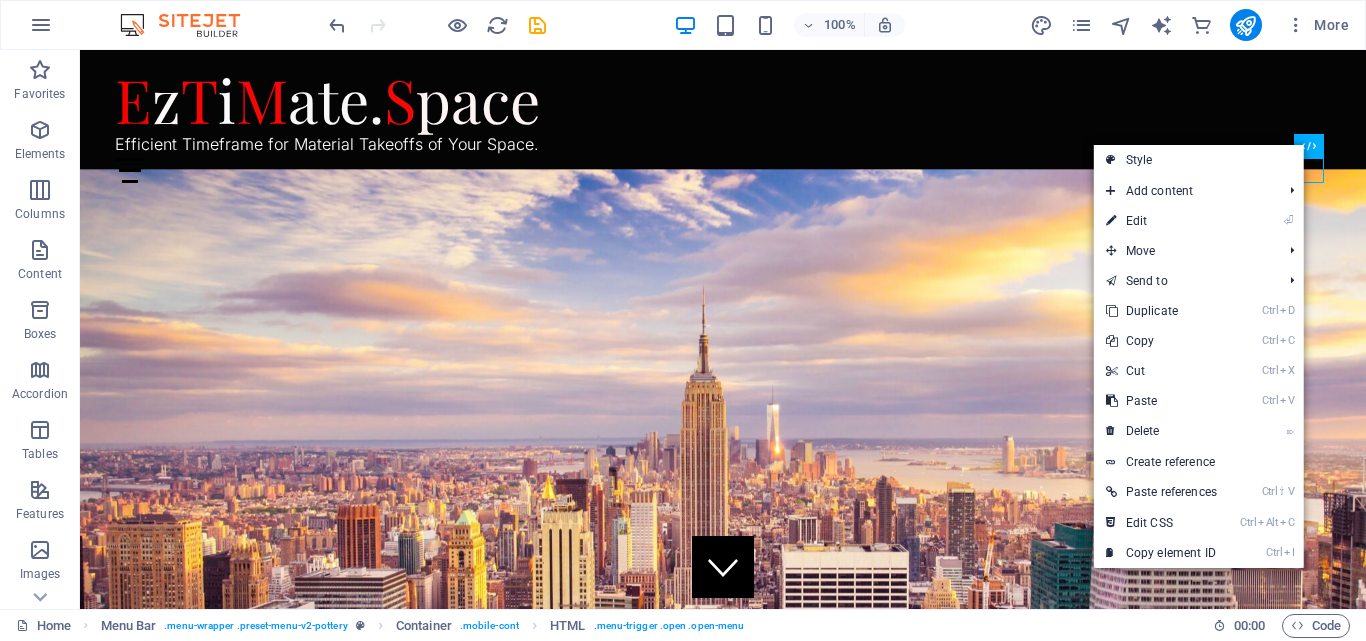 select on "rem" 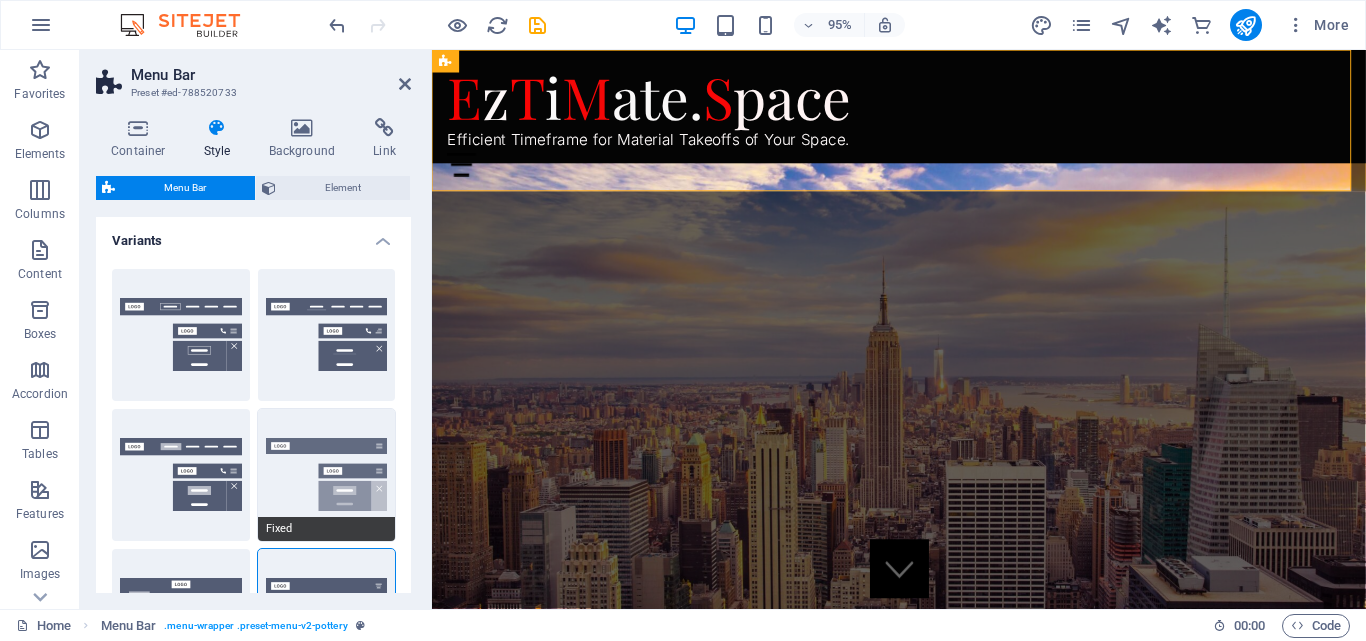 scroll, scrollTop: 600, scrollLeft: 0, axis: vertical 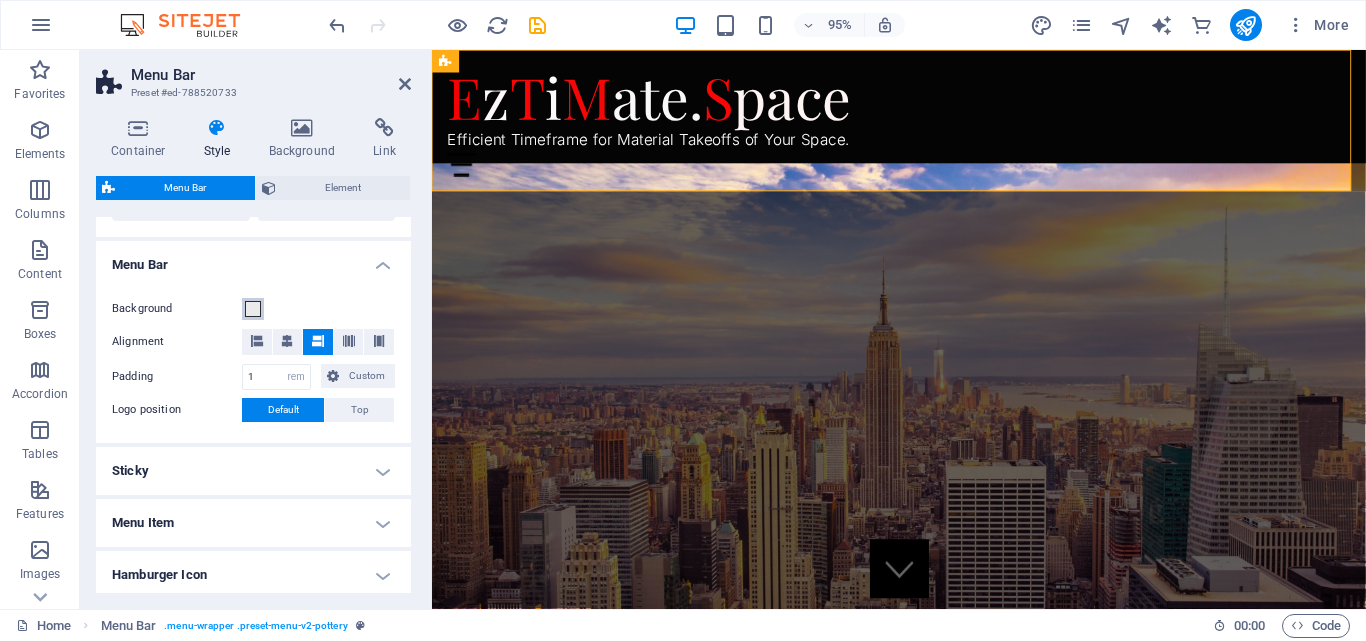 click at bounding box center (253, 309) 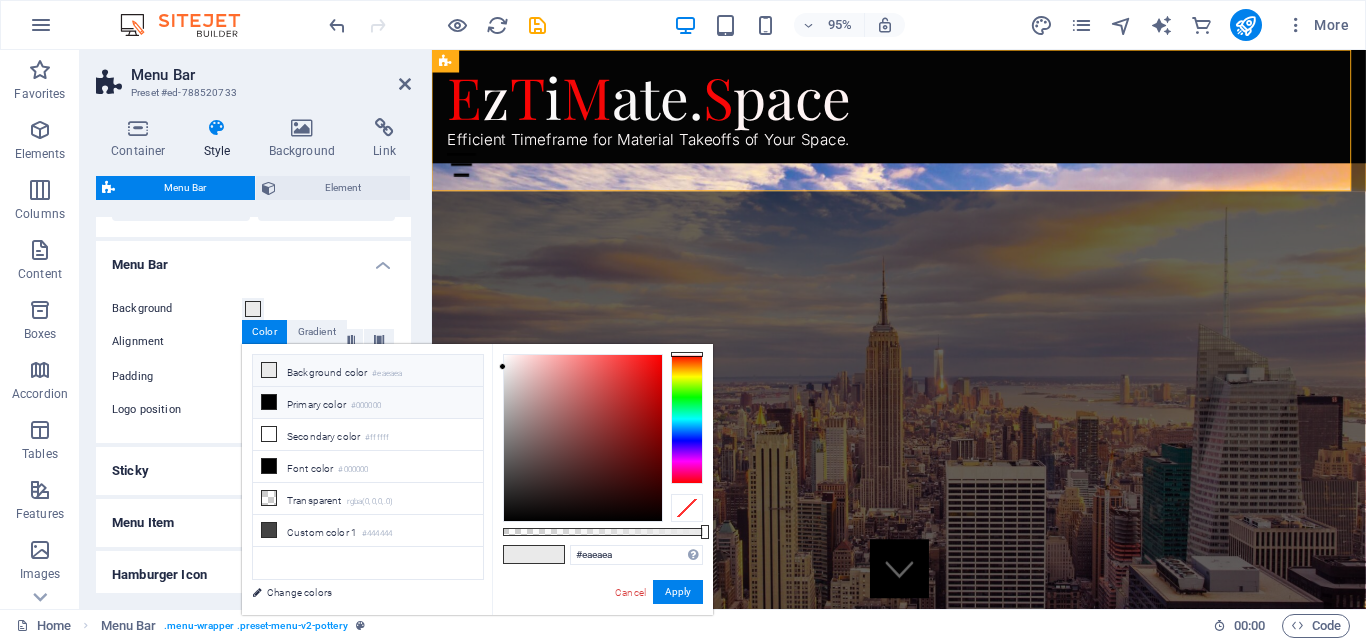 click on "Primary color
#000000" at bounding box center [368, 403] 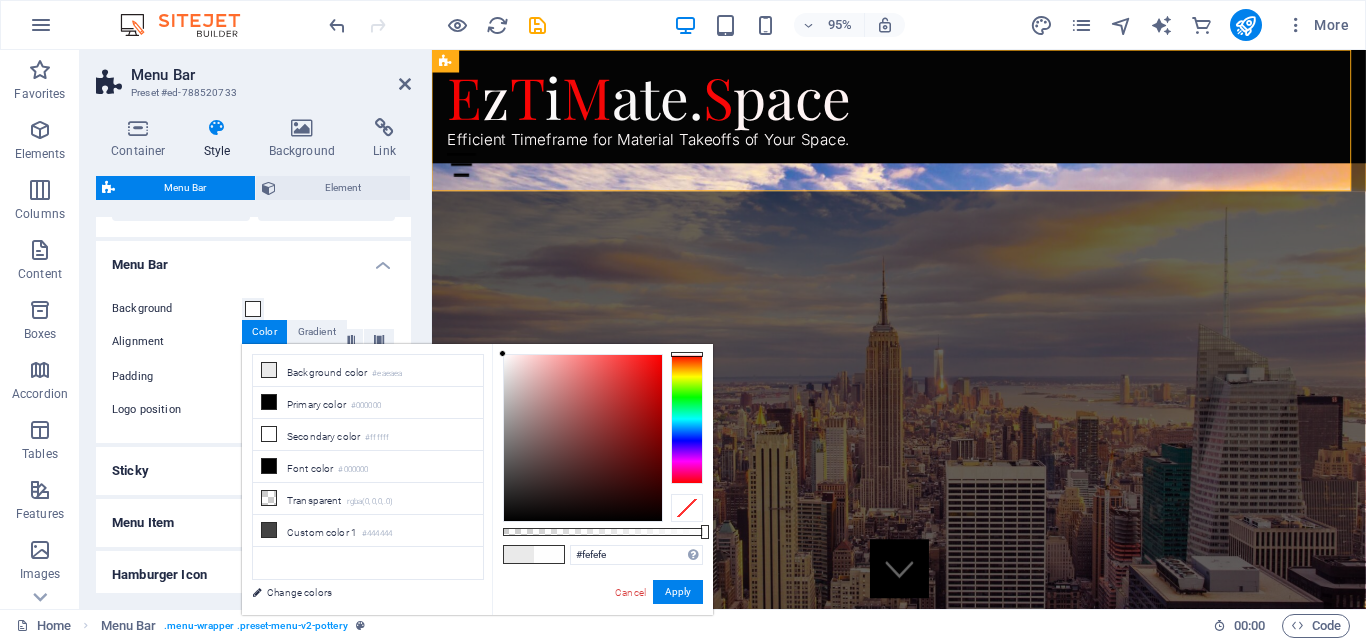 drag, startPoint x: 513, startPoint y: 367, endPoint x: 502, endPoint y: 354, distance: 17.029387 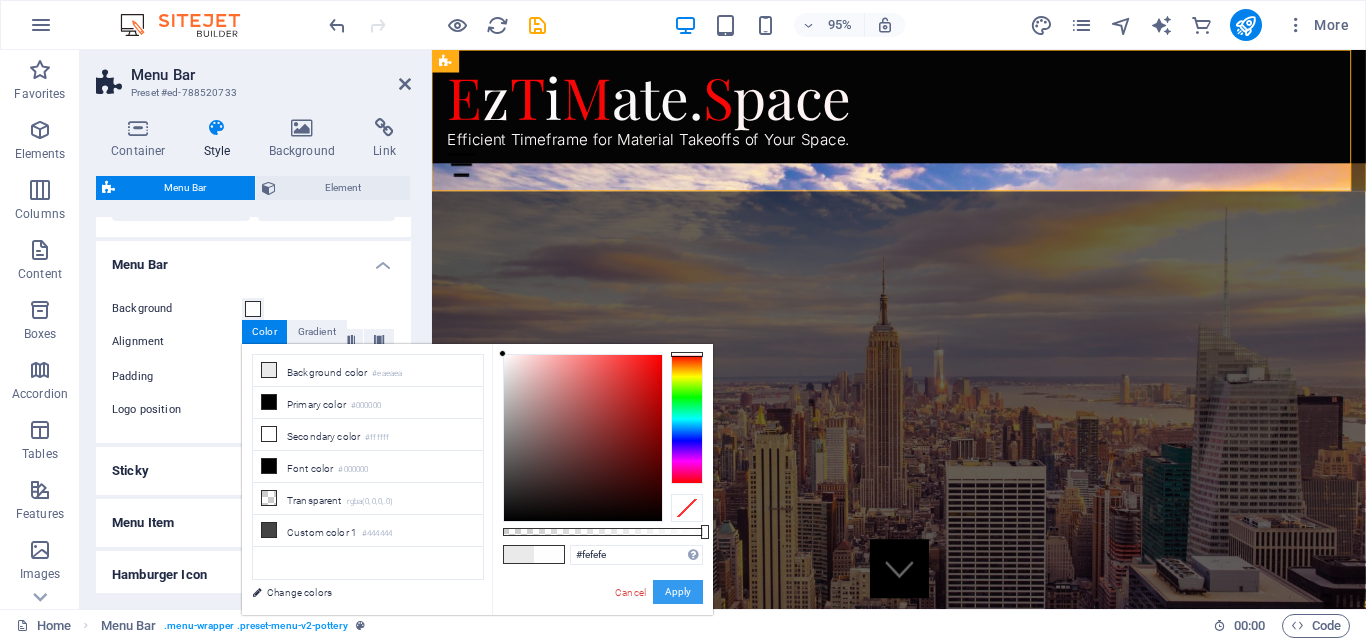 click on "Apply" at bounding box center (678, 592) 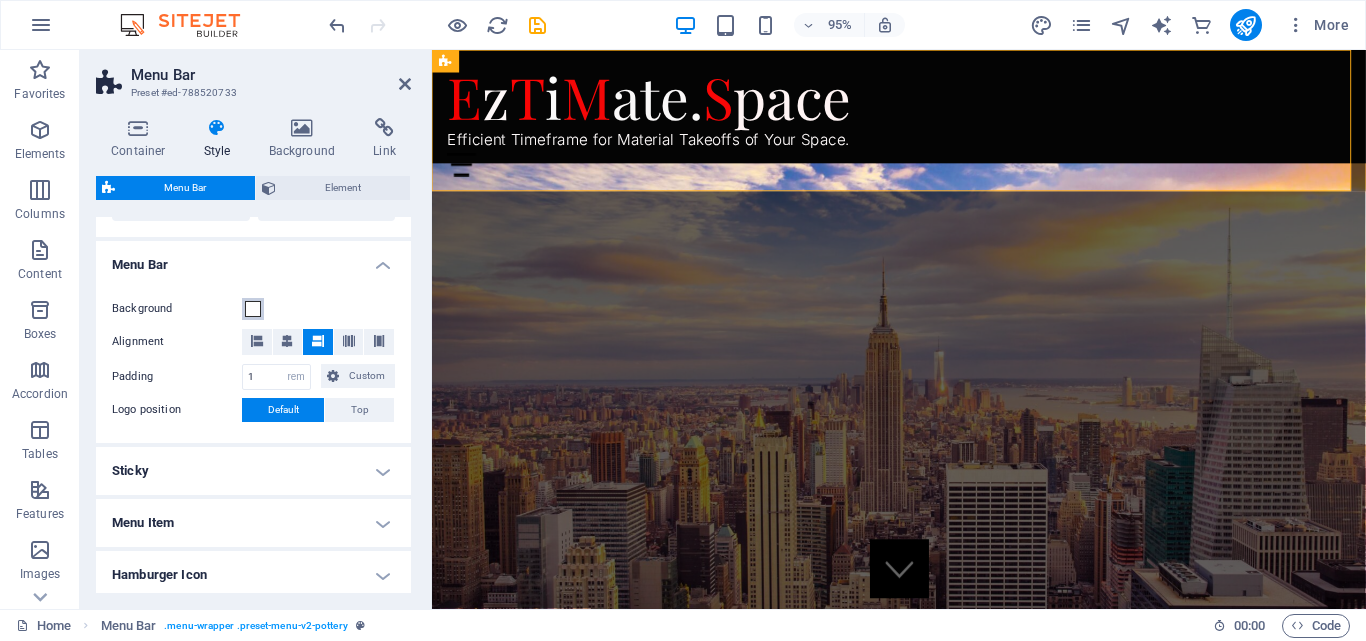 click at bounding box center (253, 309) 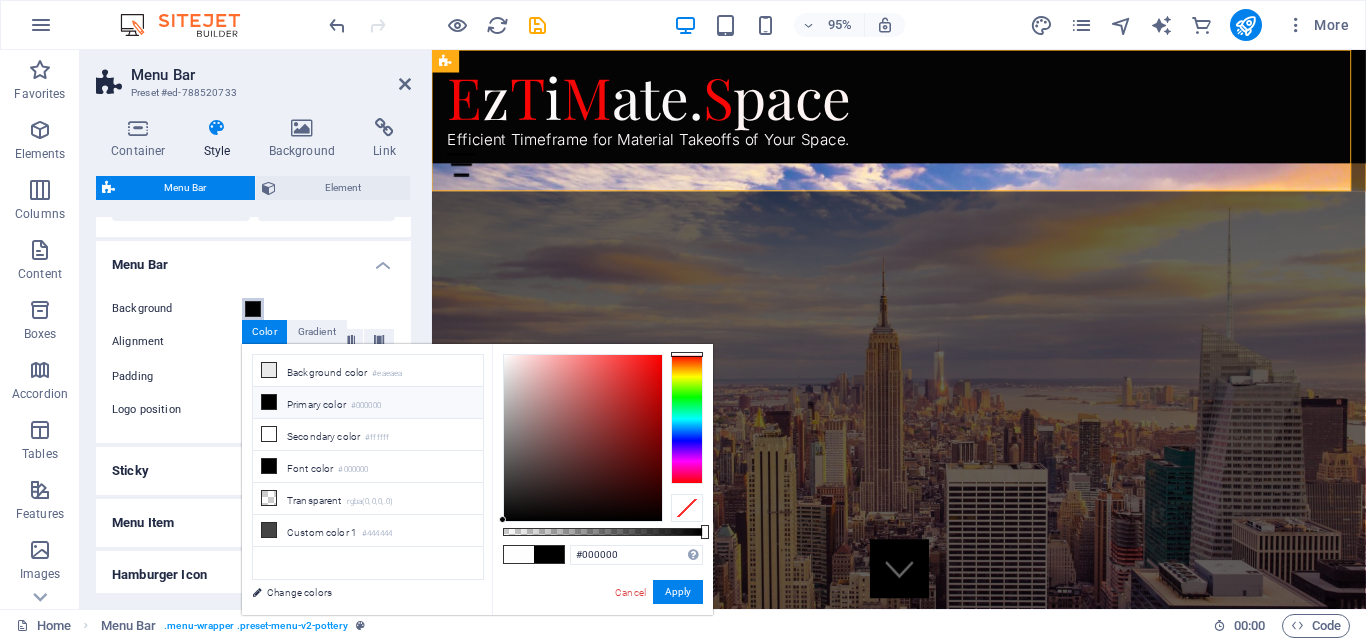 drag, startPoint x: 625, startPoint y: 372, endPoint x: 494, endPoint y: 529, distance: 204.47493 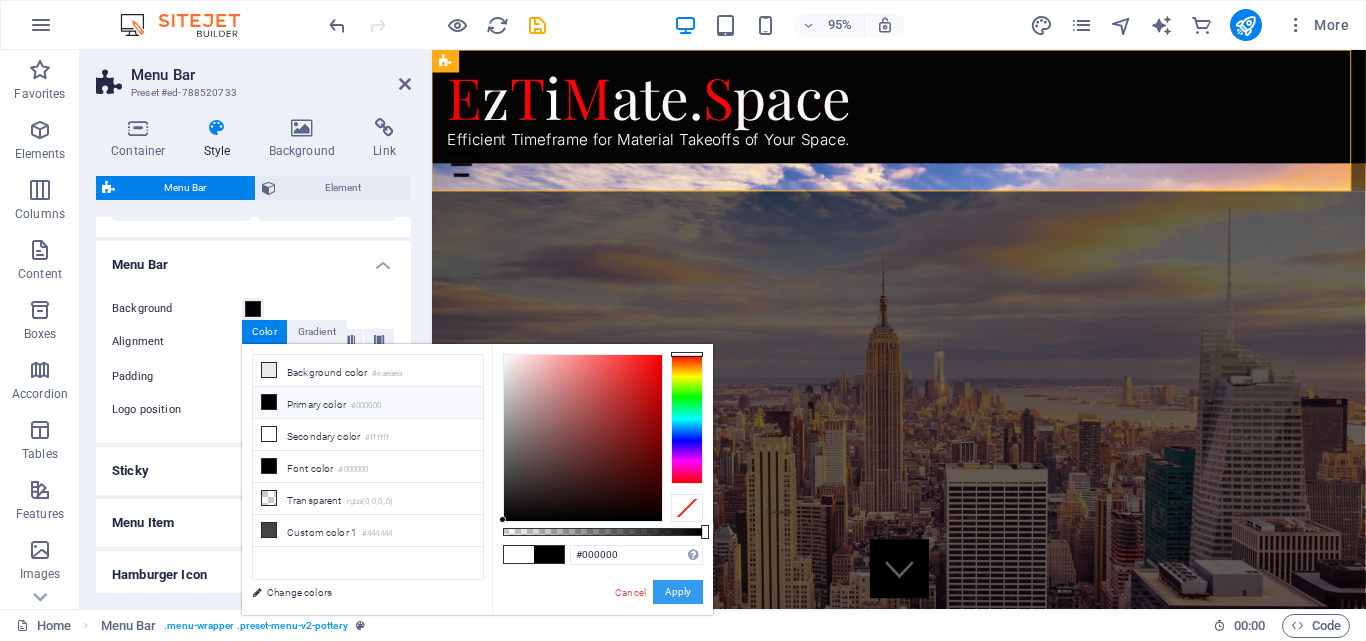 click on "Apply" at bounding box center [678, 592] 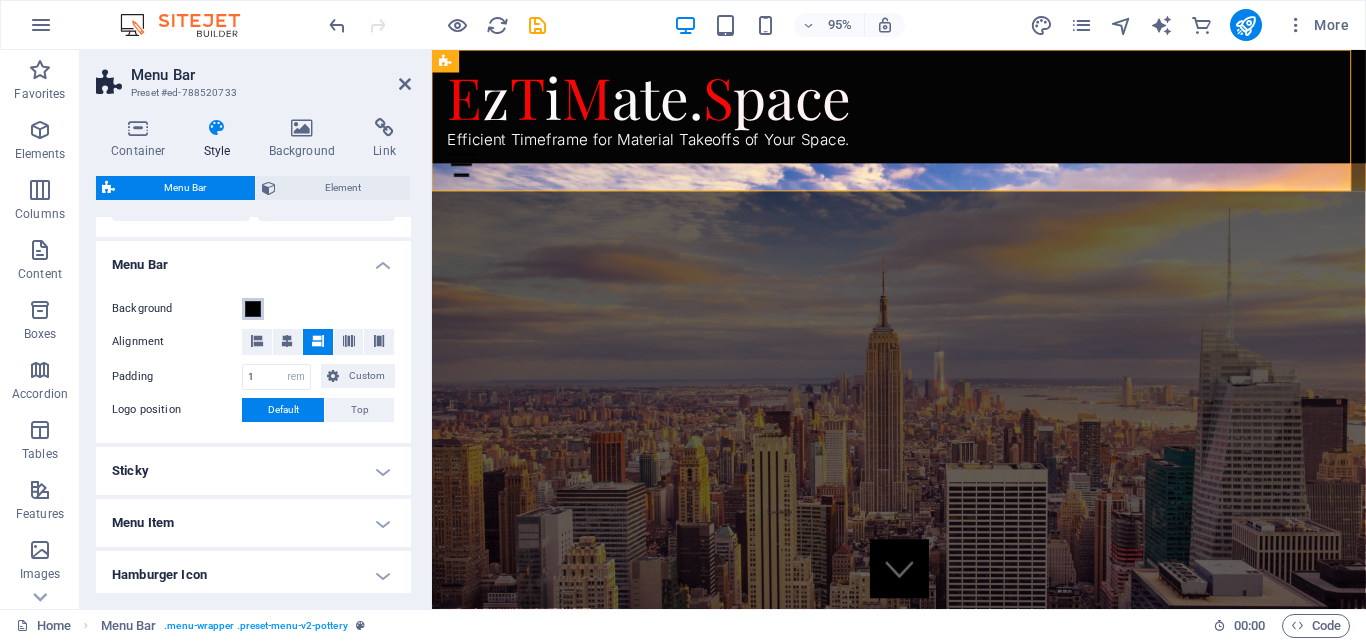 click at bounding box center (253, 309) 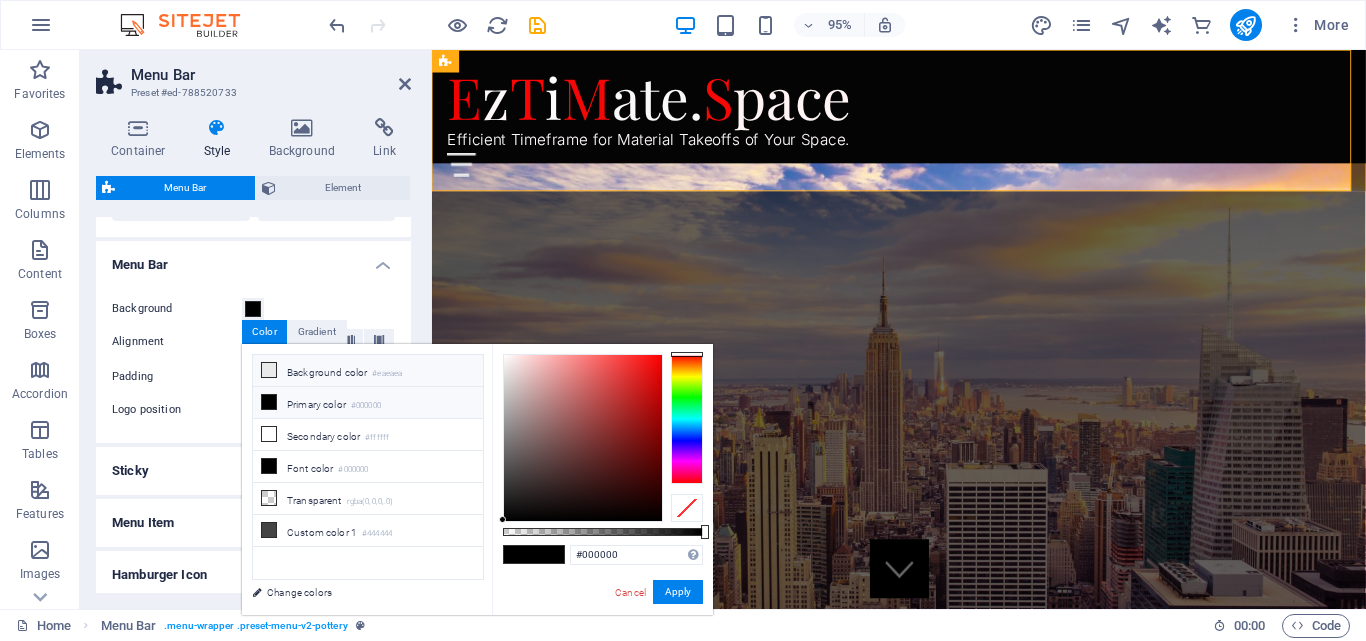 click at bounding box center [269, 370] 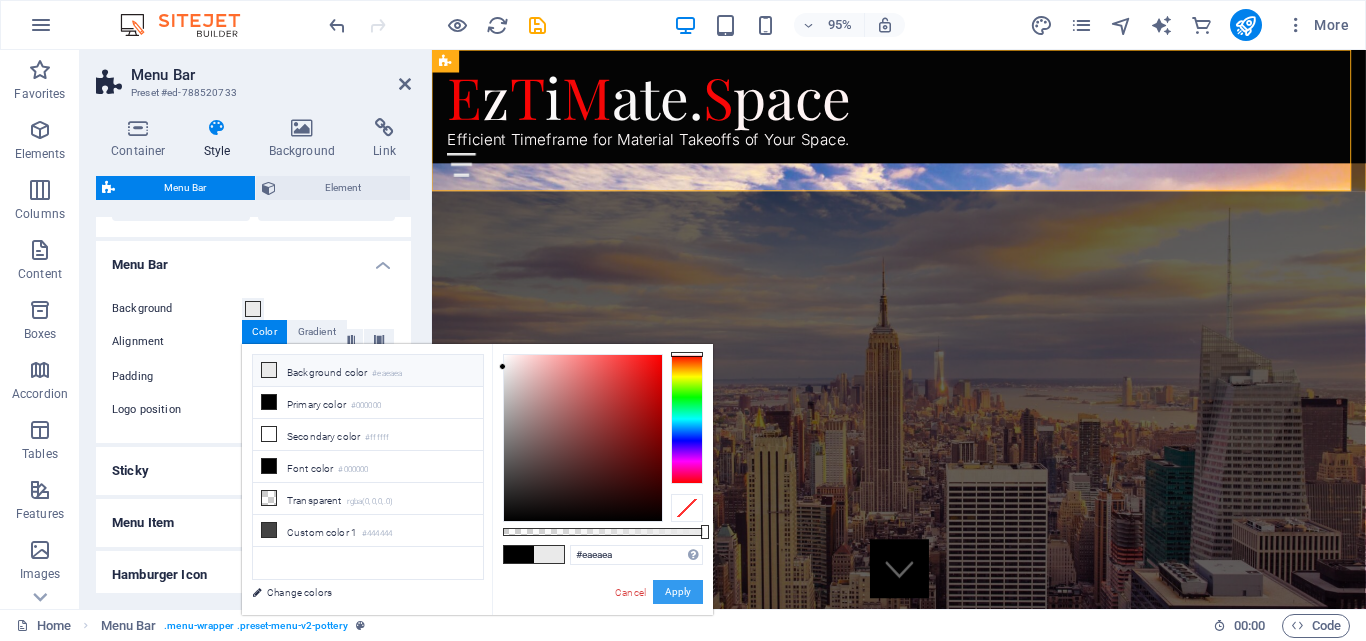 click on "Apply" at bounding box center [678, 592] 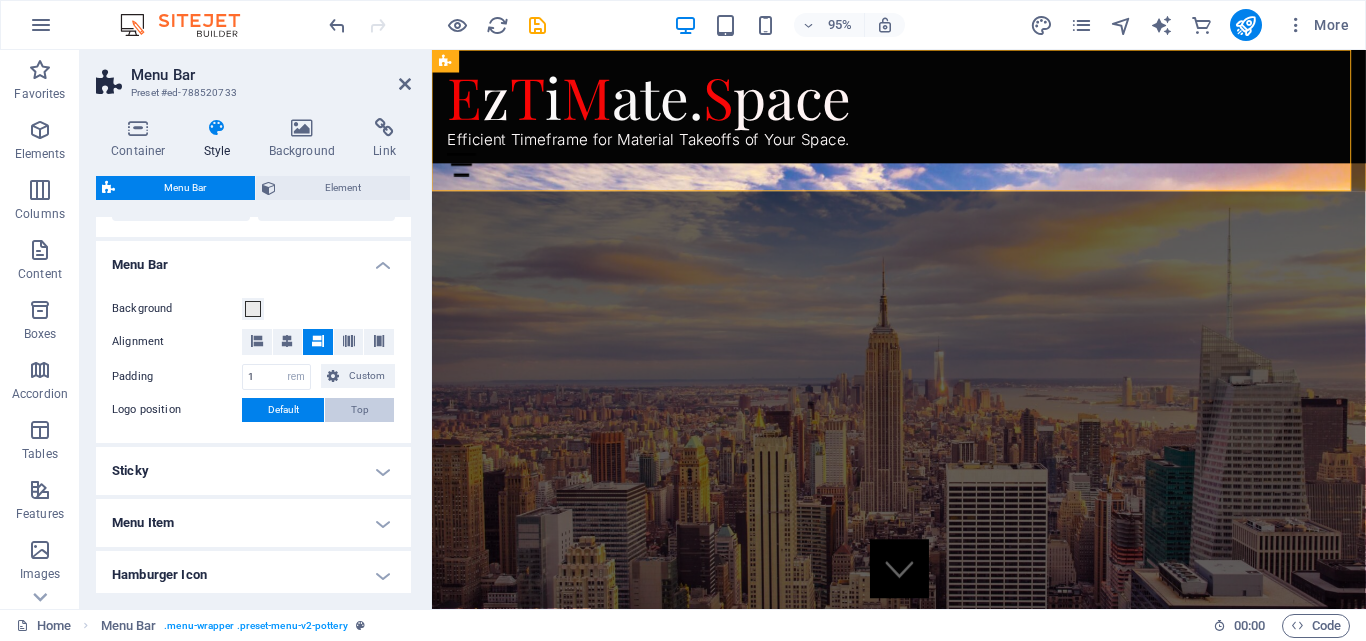 click on "Top" at bounding box center [359, 410] 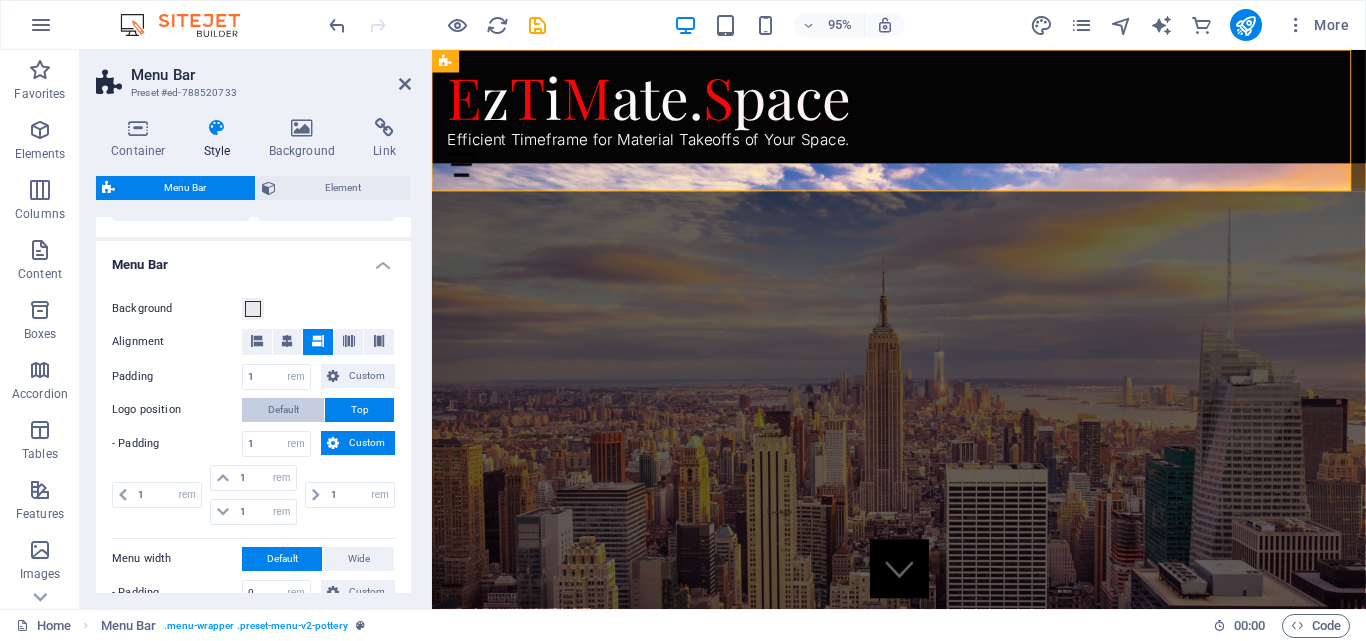 click on "Default" at bounding box center (283, 410) 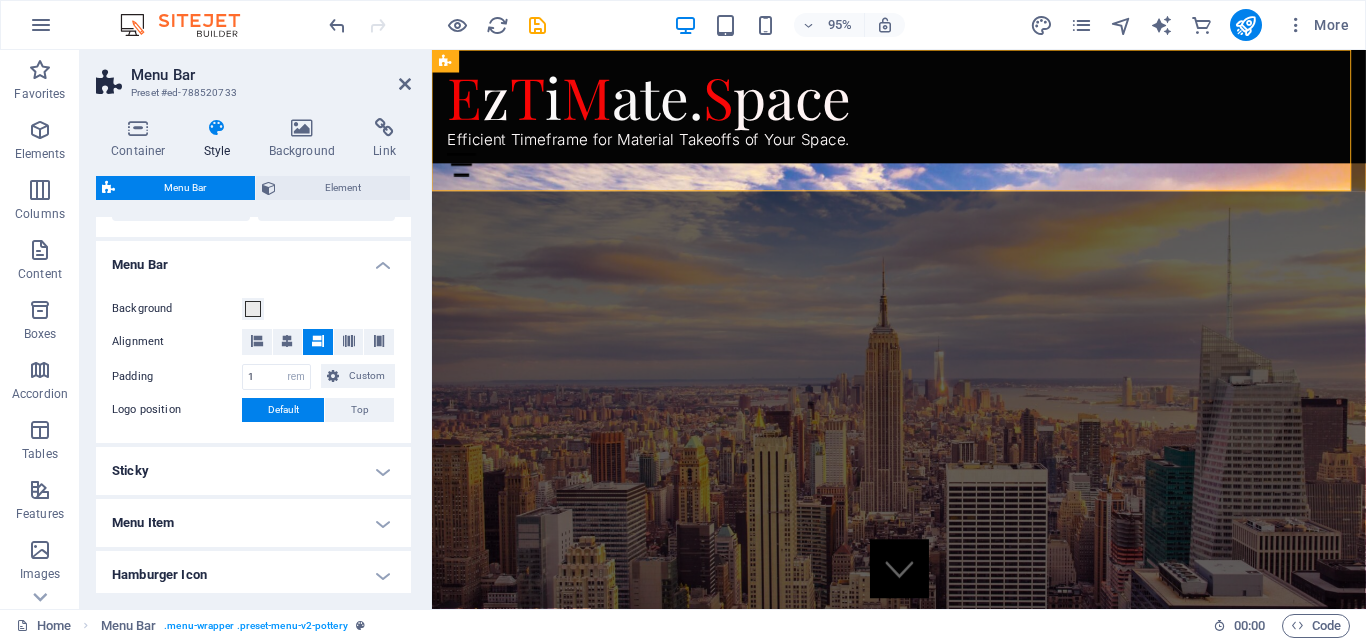 scroll, scrollTop: 700, scrollLeft: 0, axis: vertical 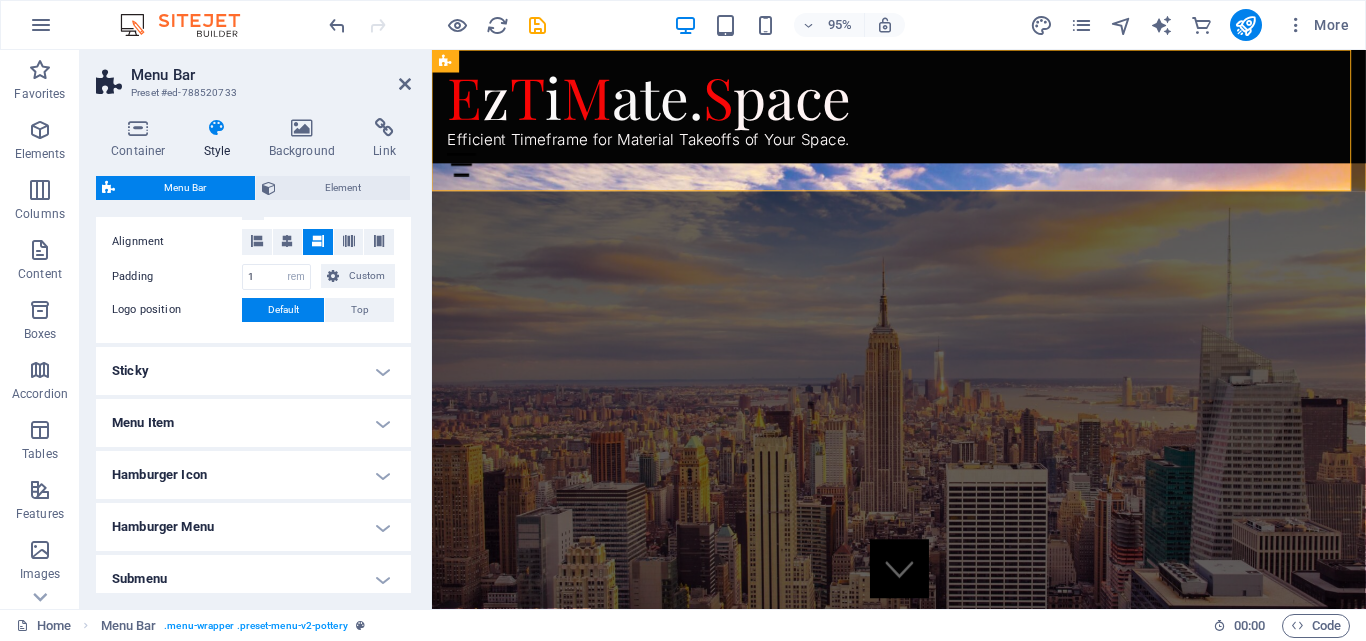 click on "Sticky" at bounding box center [253, 371] 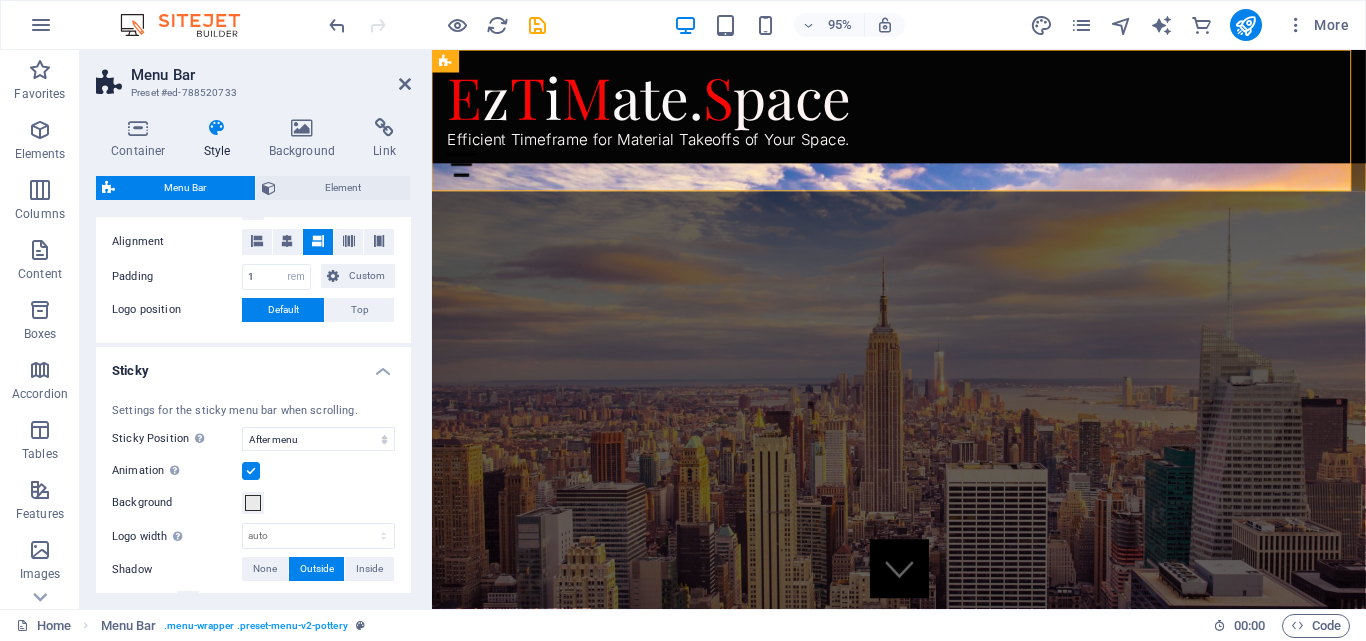 click on "Sticky" at bounding box center [253, 365] 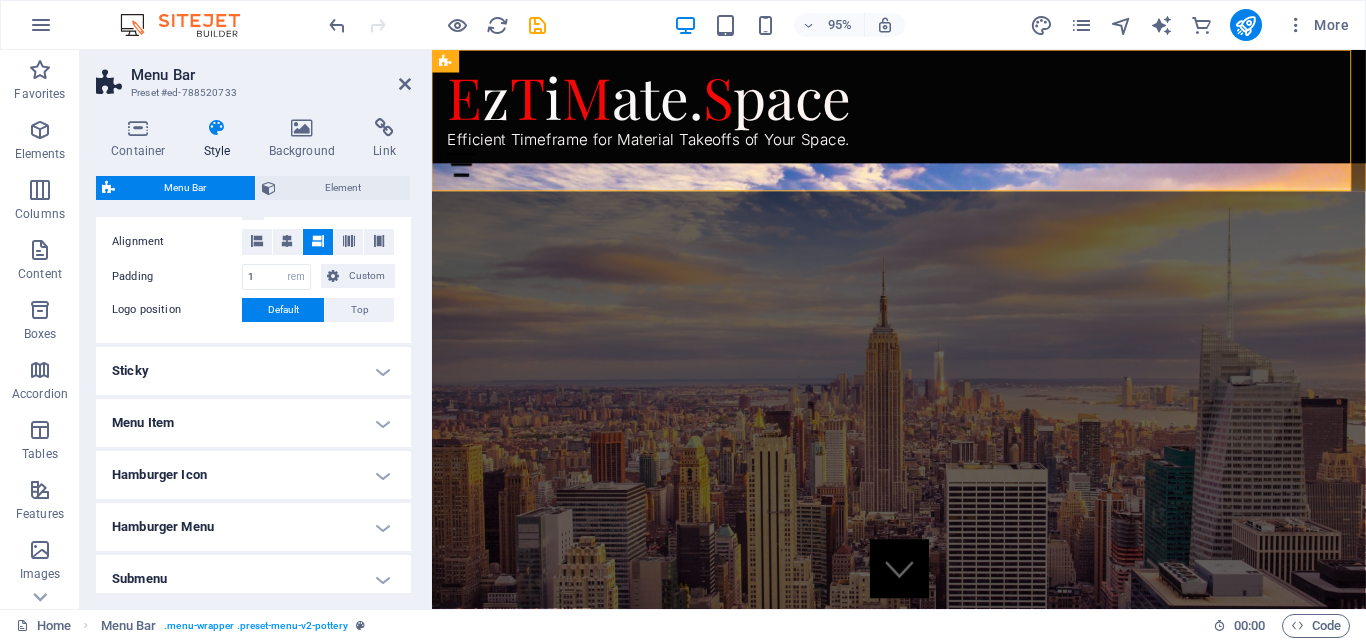 click on "Menu Item" at bounding box center (253, 423) 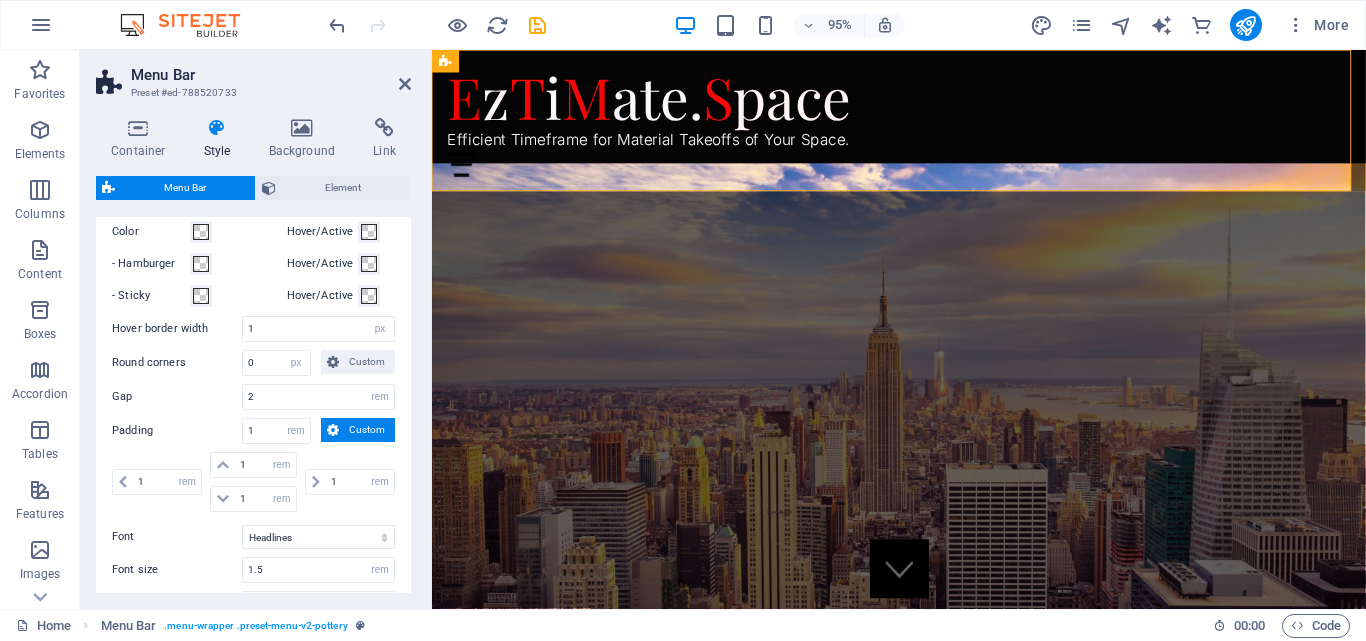 scroll, scrollTop: 700, scrollLeft: 0, axis: vertical 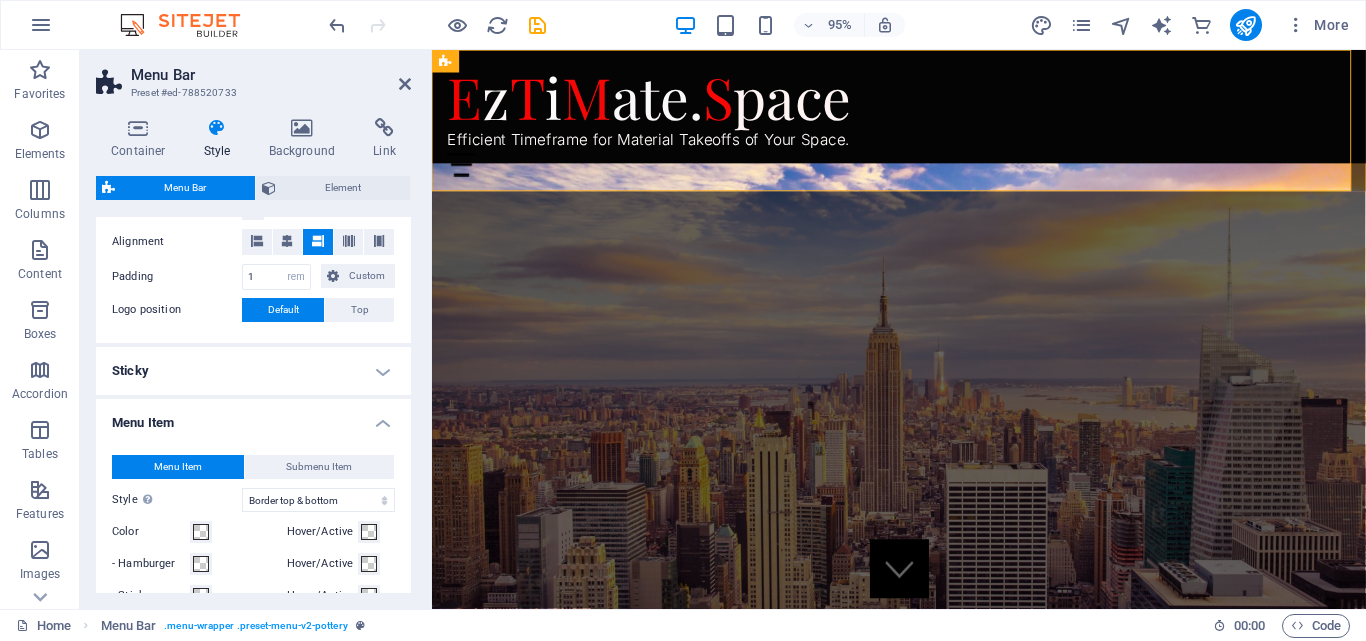 click on "Menu Item" at bounding box center (253, 417) 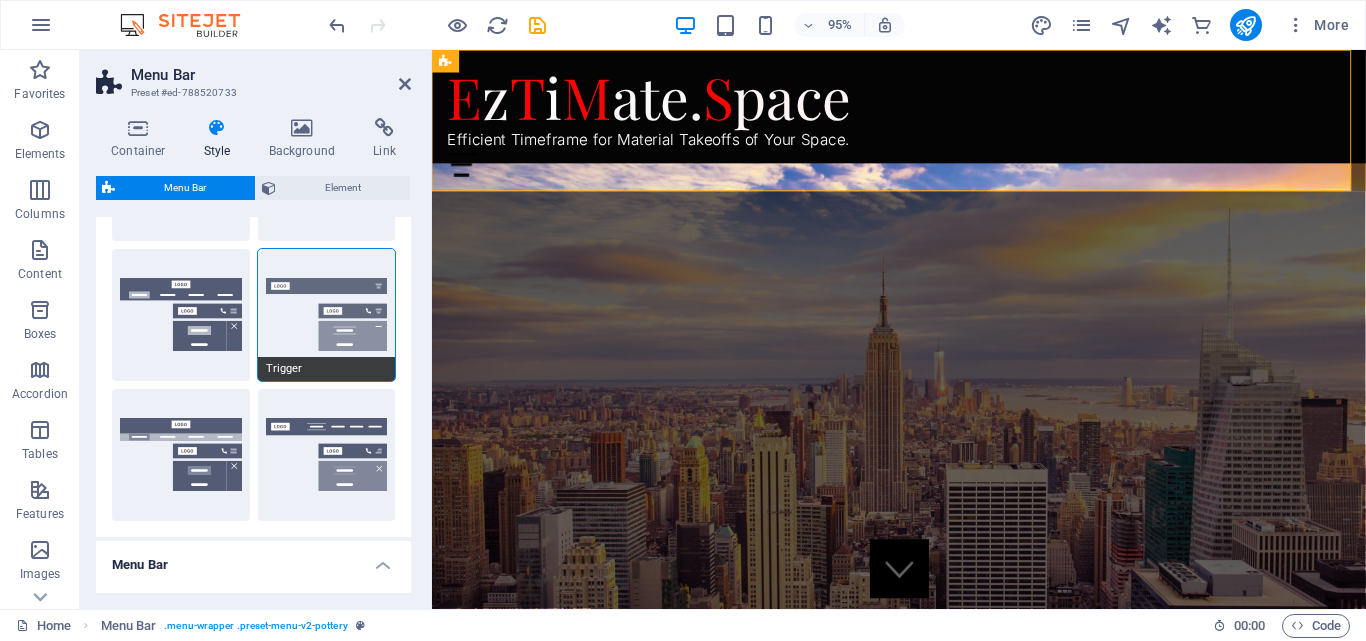 scroll, scrollTop: 200, scrollLeft: 0, axis: vertical 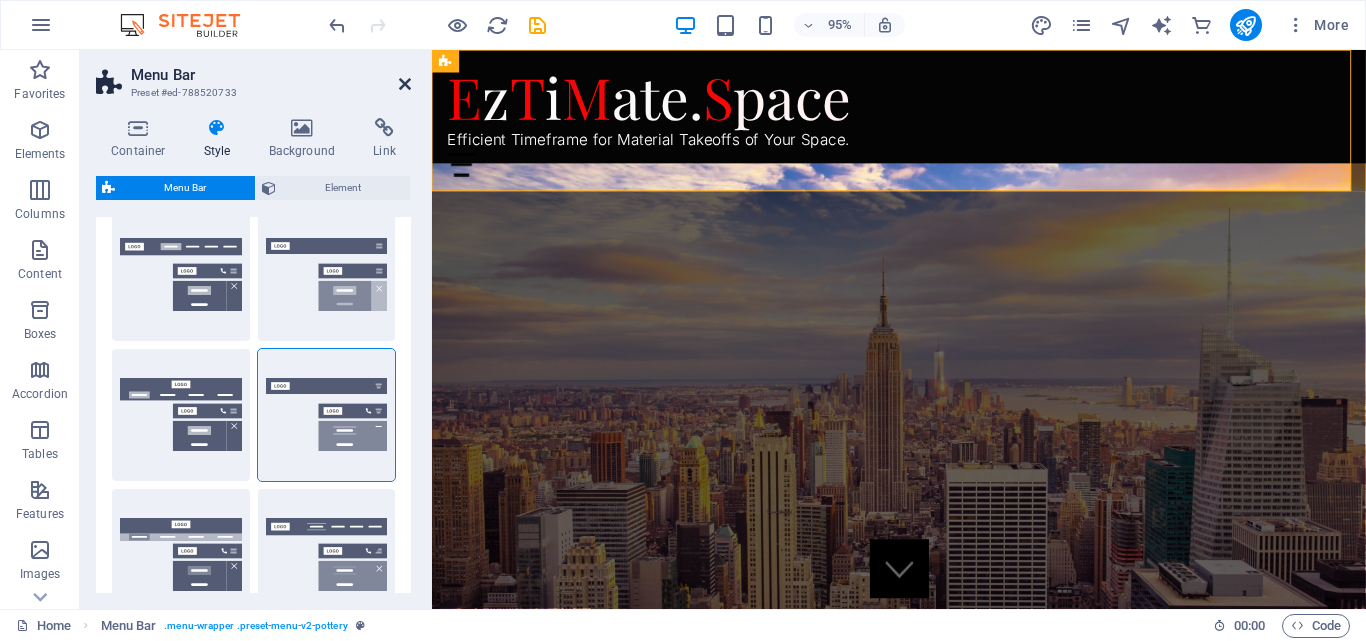click at bounding box center [405, 84] 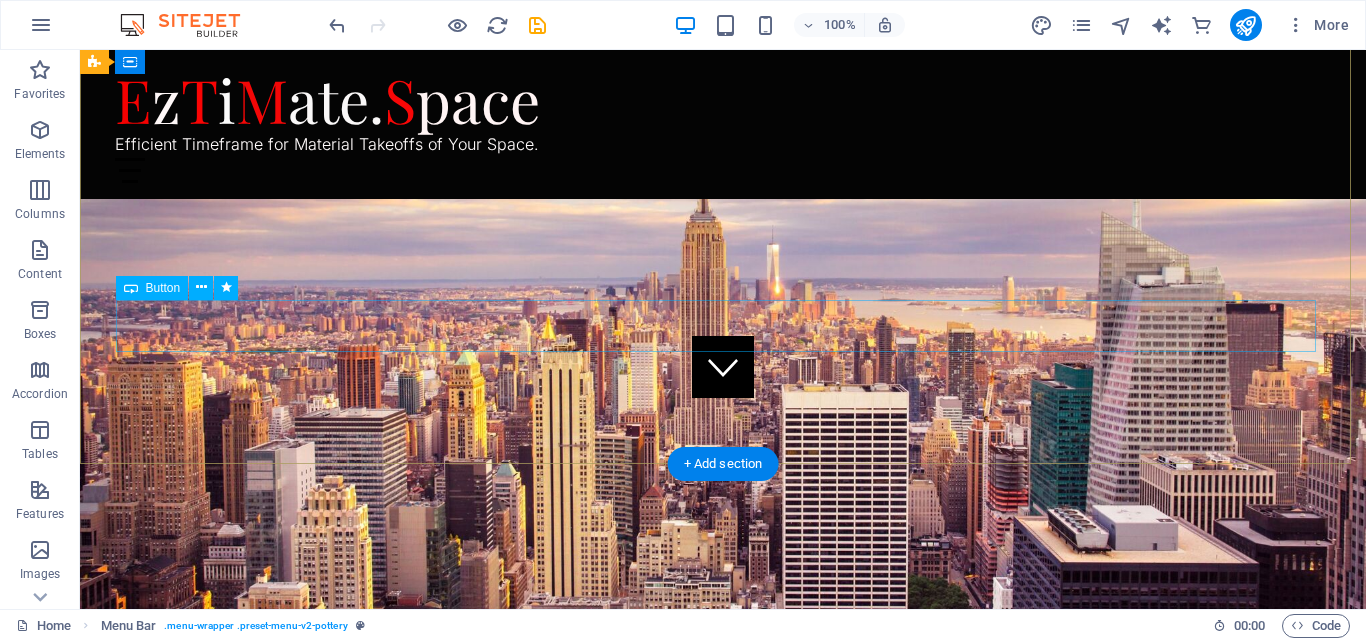 scroll, scrollTop: 0, scrollLeft: 0, axis: both 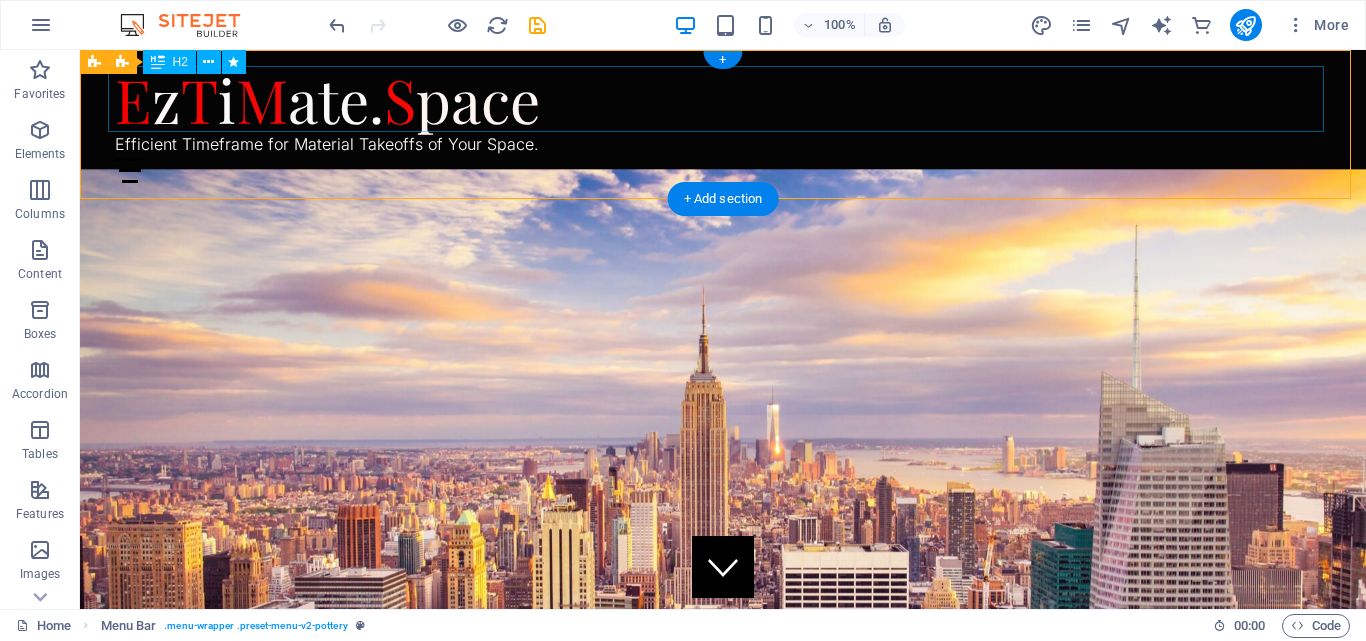 click on "E z T i M ate. S pace" at bounding box center [723, 99] 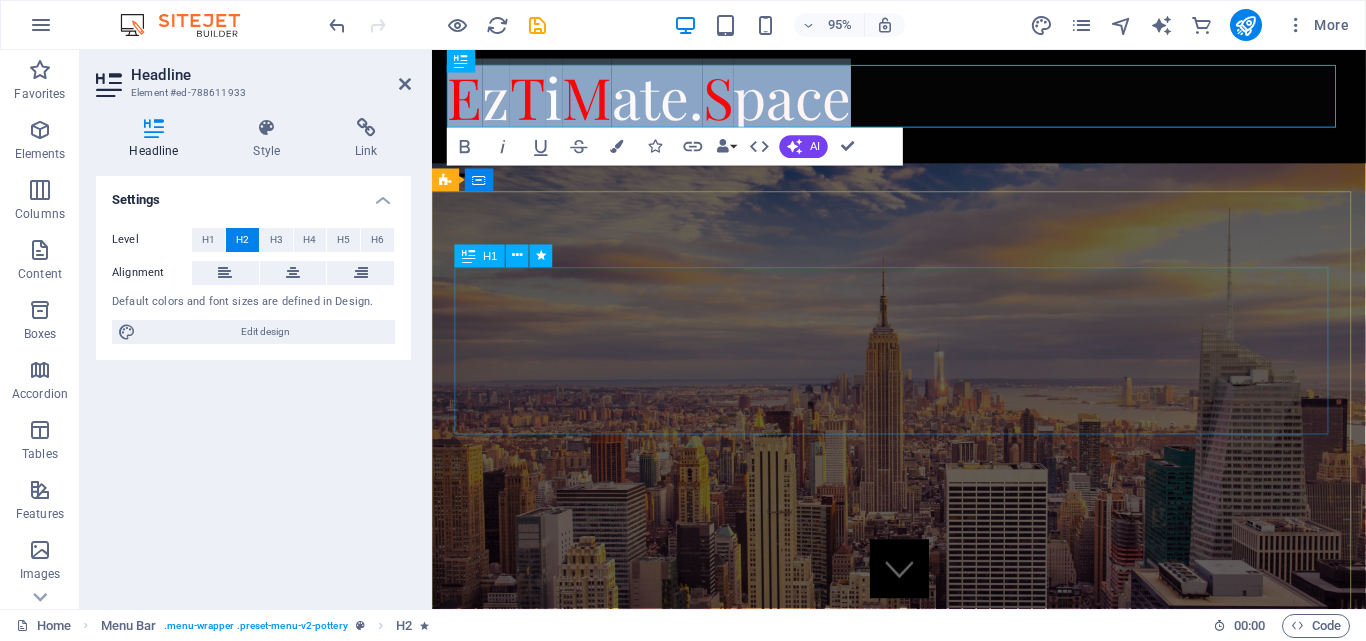 click on "Preconstruction Starts with Us" at bounding box center [923, 976] 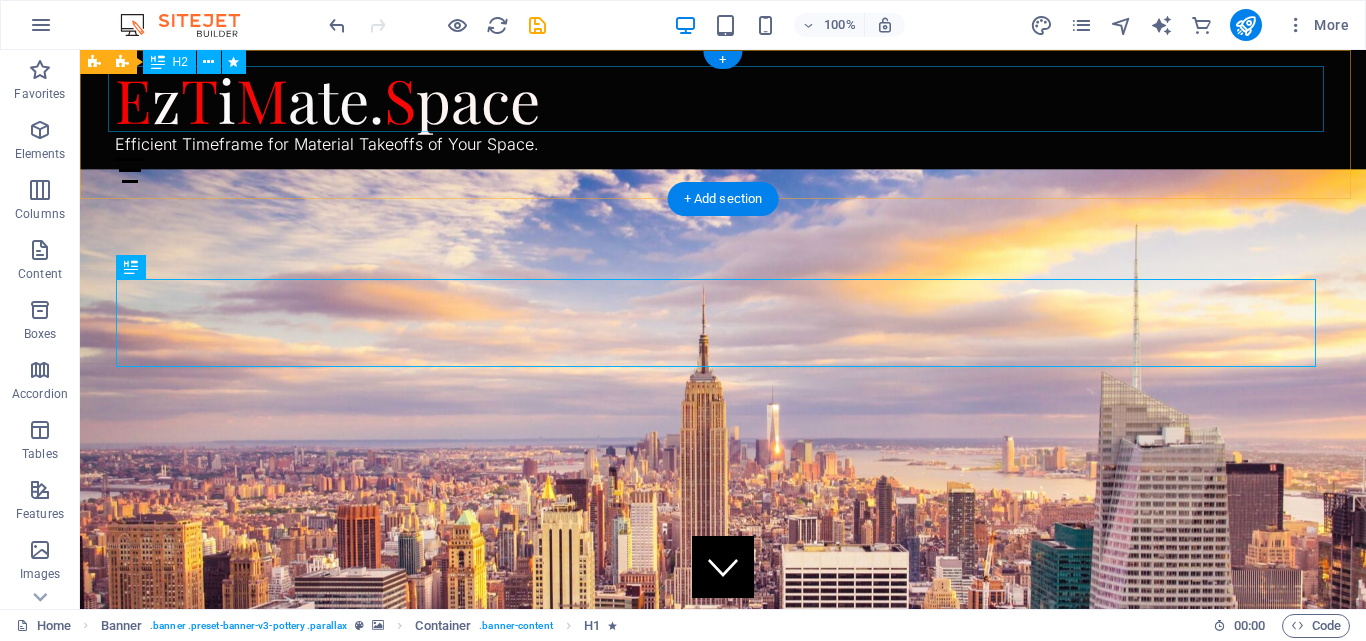 click on "E z T i M ate. S pace" at bounding box center [723, 99] 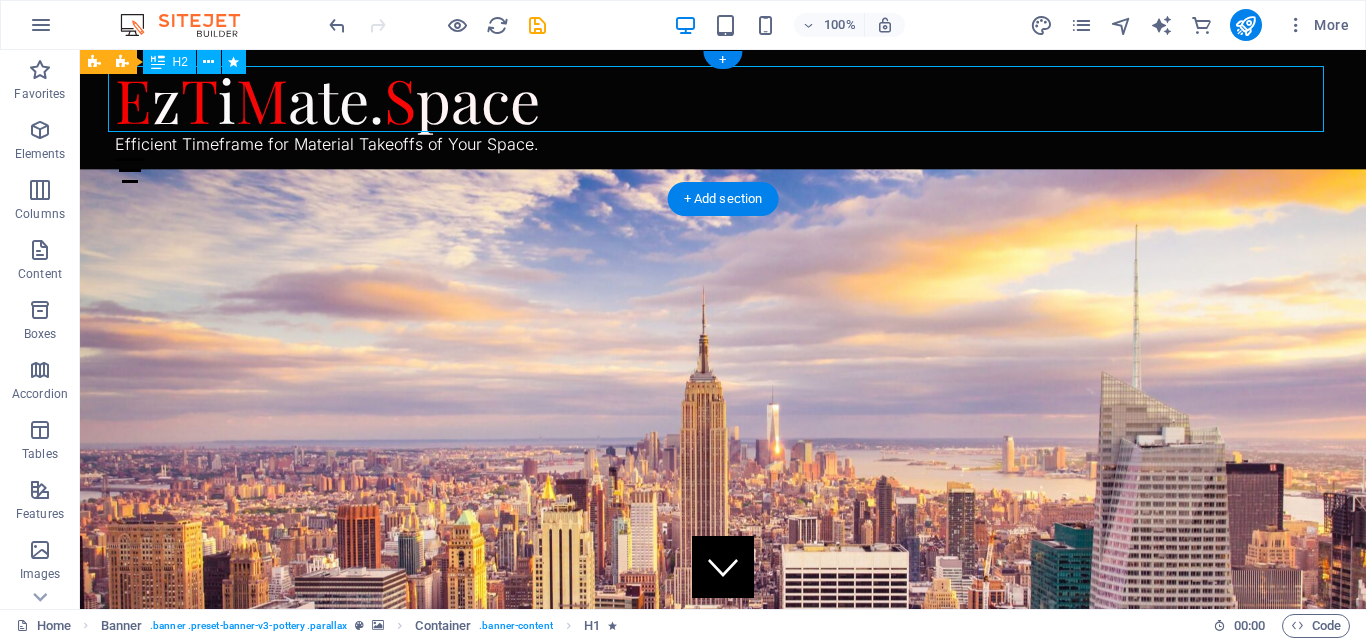 click on "E z T i M ate. S pace" at bounding box center (723, 99) 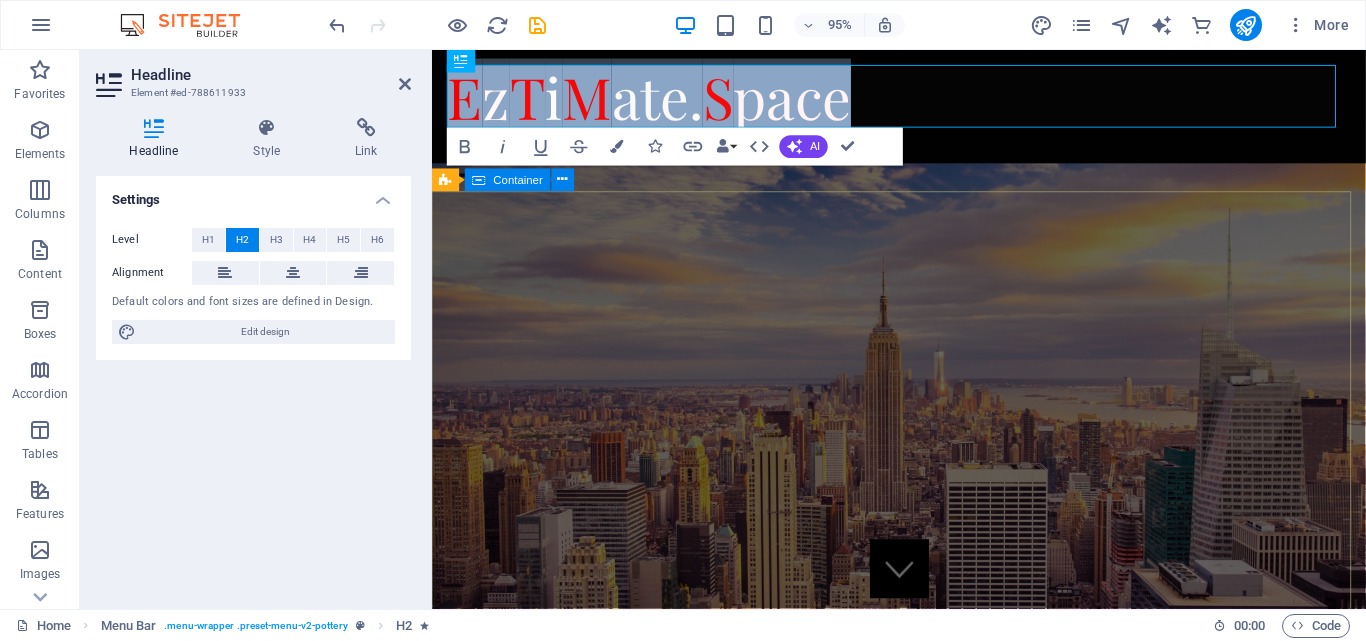 click on "Preconstruction Starts with Us At EzTiMate, we empower construction companies to build high-performing virtual teams from [GEOGRAPHIC_DATA]. Leveraging a vast pool of skilled professionals, we deliver fast, accurate, and cost-effective quantity takeoffs helping you stay ahead in every phase of preconstruction. Book a demo" at bounding box center (923, 1068) 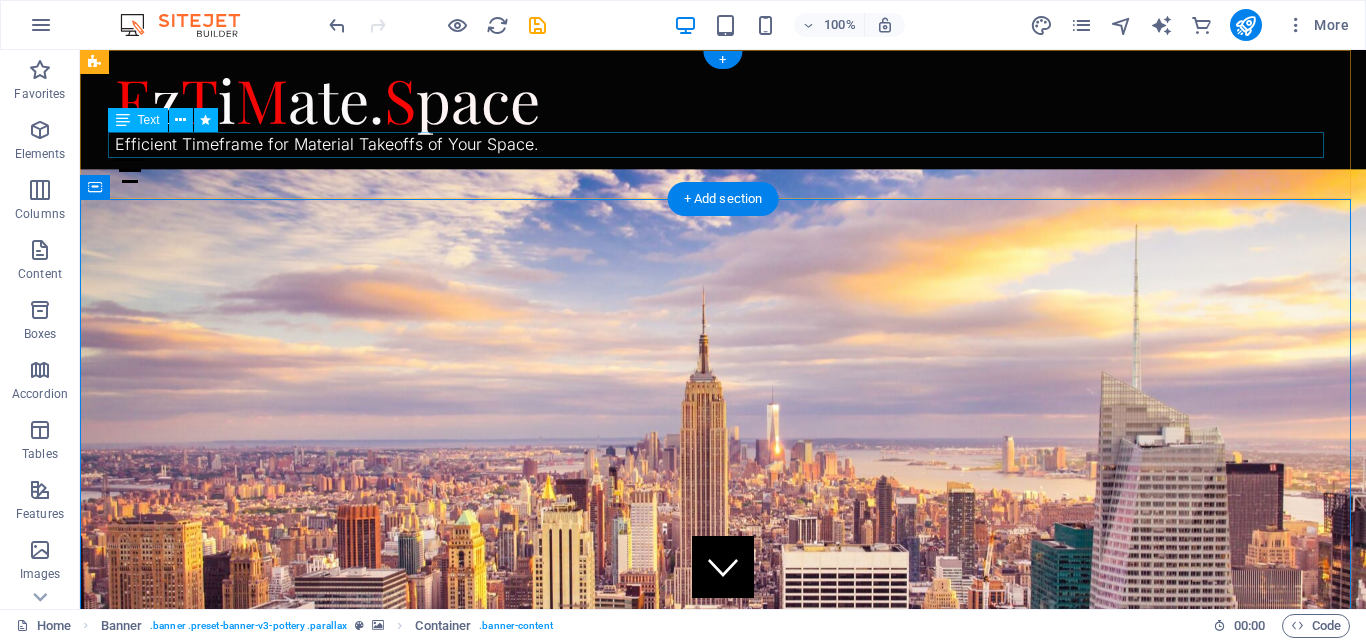 click on "Efficient Timeframe for Material Takeoffs of Your Space." at bounding box center [723, 145] 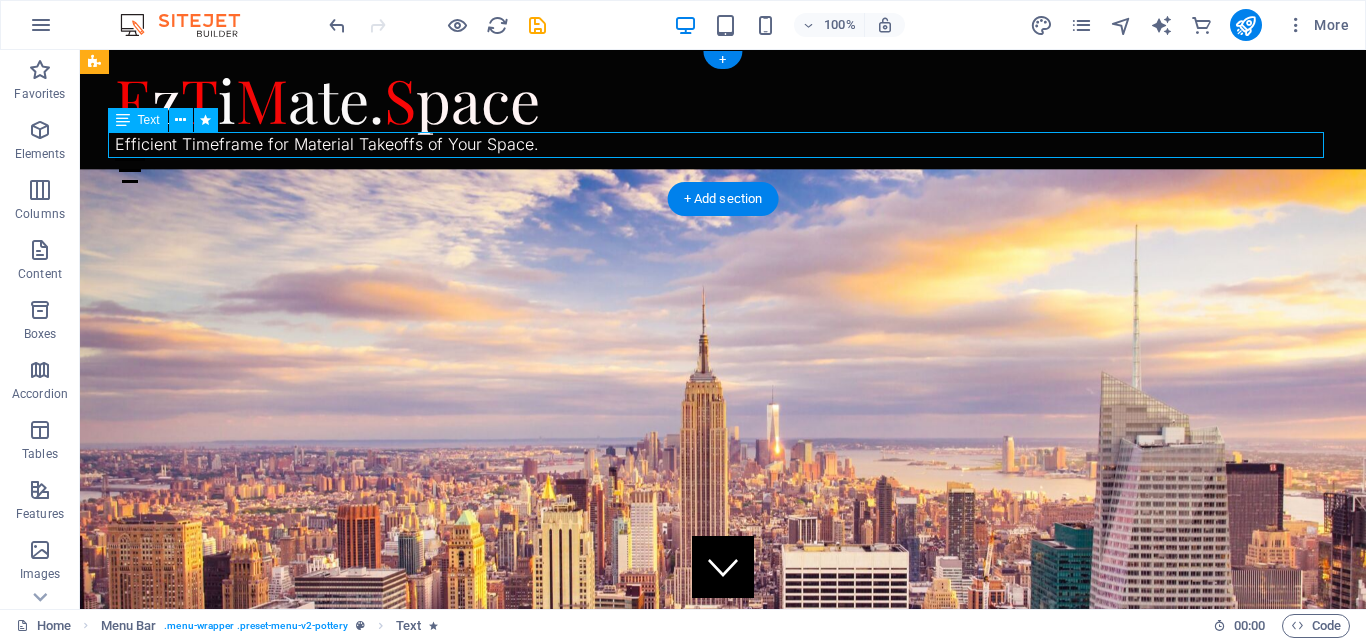 click on "Efficient Timeframe for Material Takeoffs of Your Space." at bounding box center [723, 145] 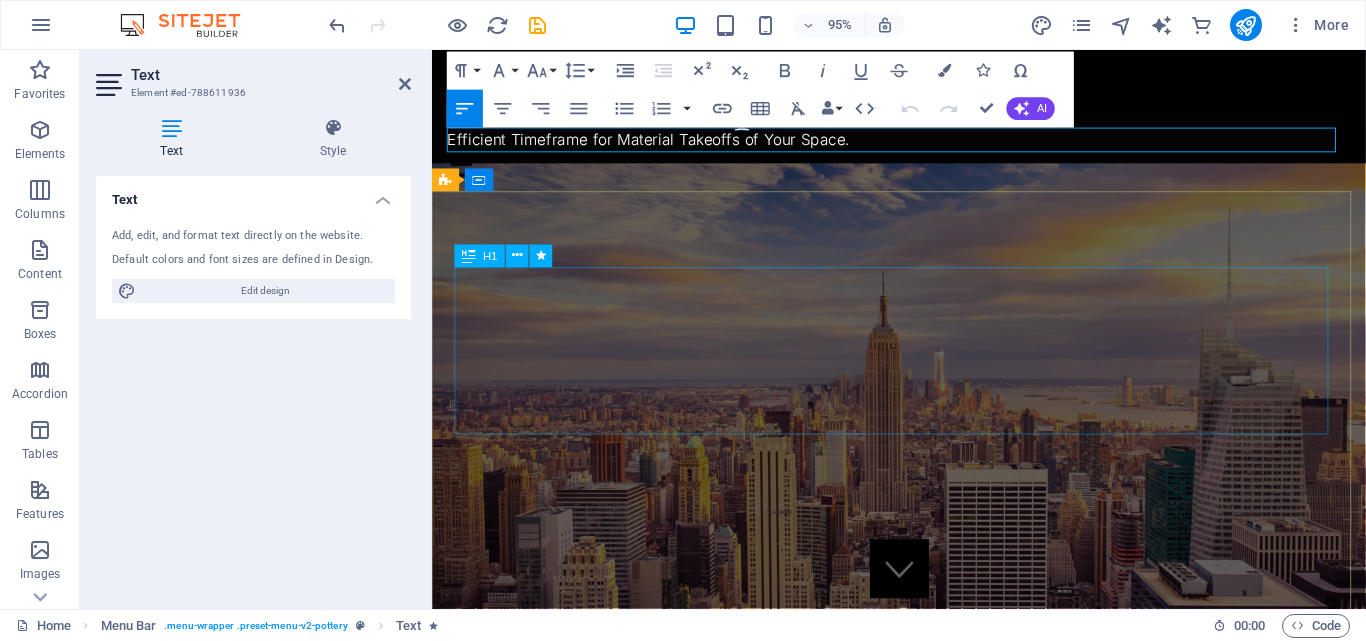 click on "Preconstruction Starts with Us" at bounding box center [923, 976] 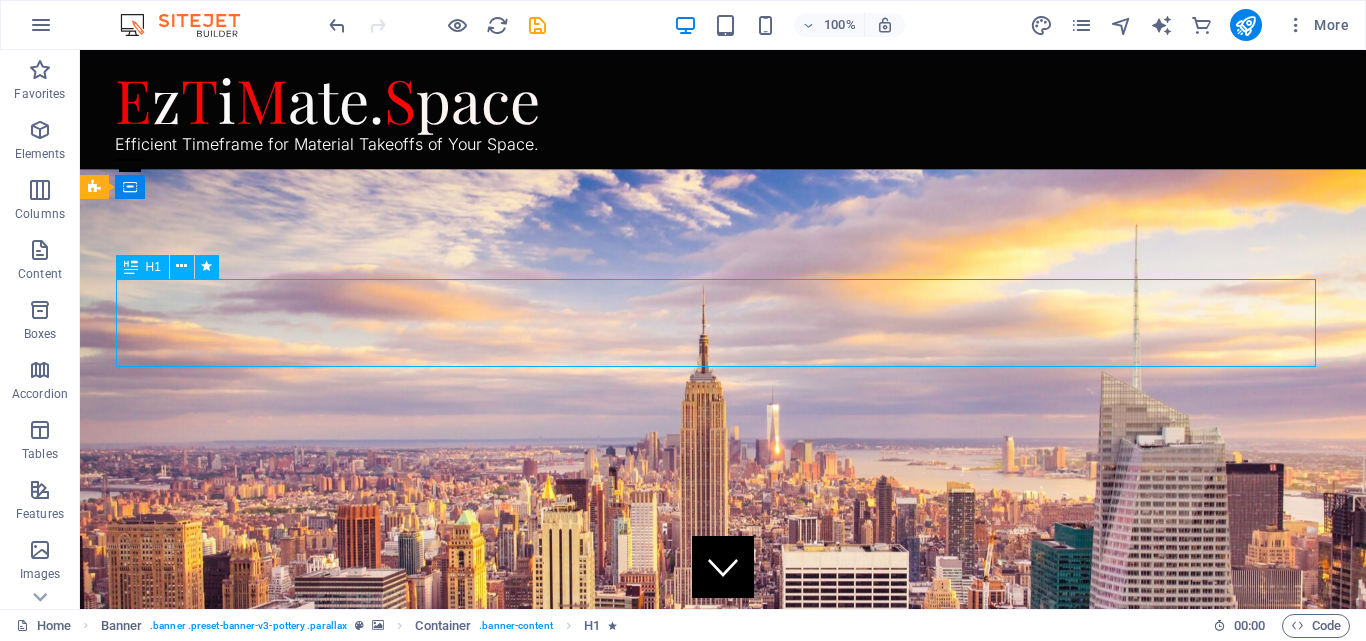 click on "Preconstruction Starts with Us" at bounding box center [723, 932] 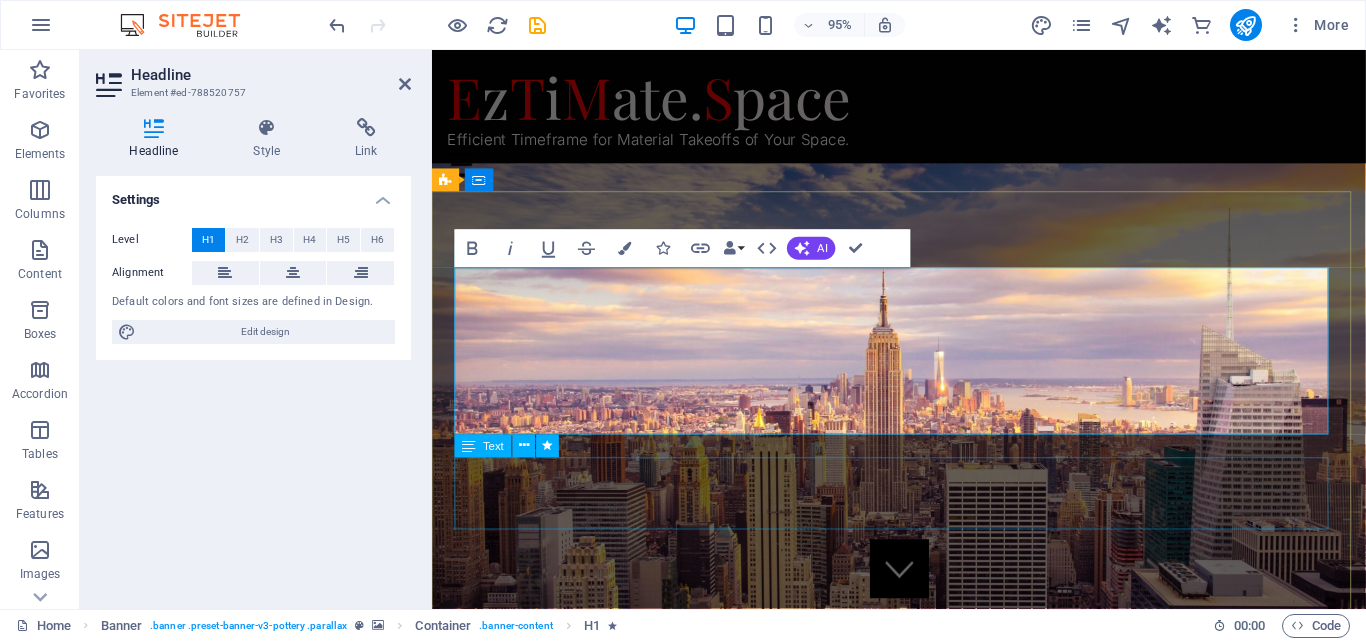 click on "At EzTiMate, we empower construction companies to build high-performing virtual teams from [GEOGRAPHIC_DATA]. Leveraging a vast pool of skilled professionals, we deliver fast, accurate, and cost-effective quantity takeoffs helping you stay ahead in every phase of preconstruction." at bounding box center [923, 1126] 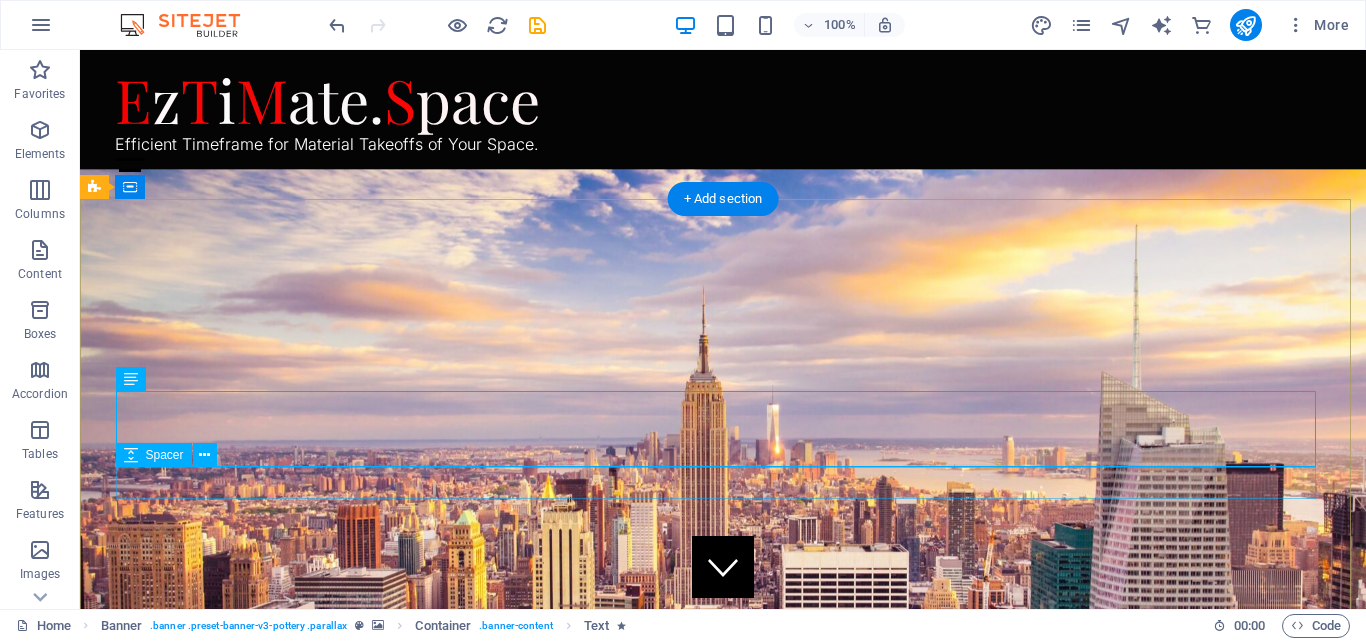 click at bounding box center [723, 1092] 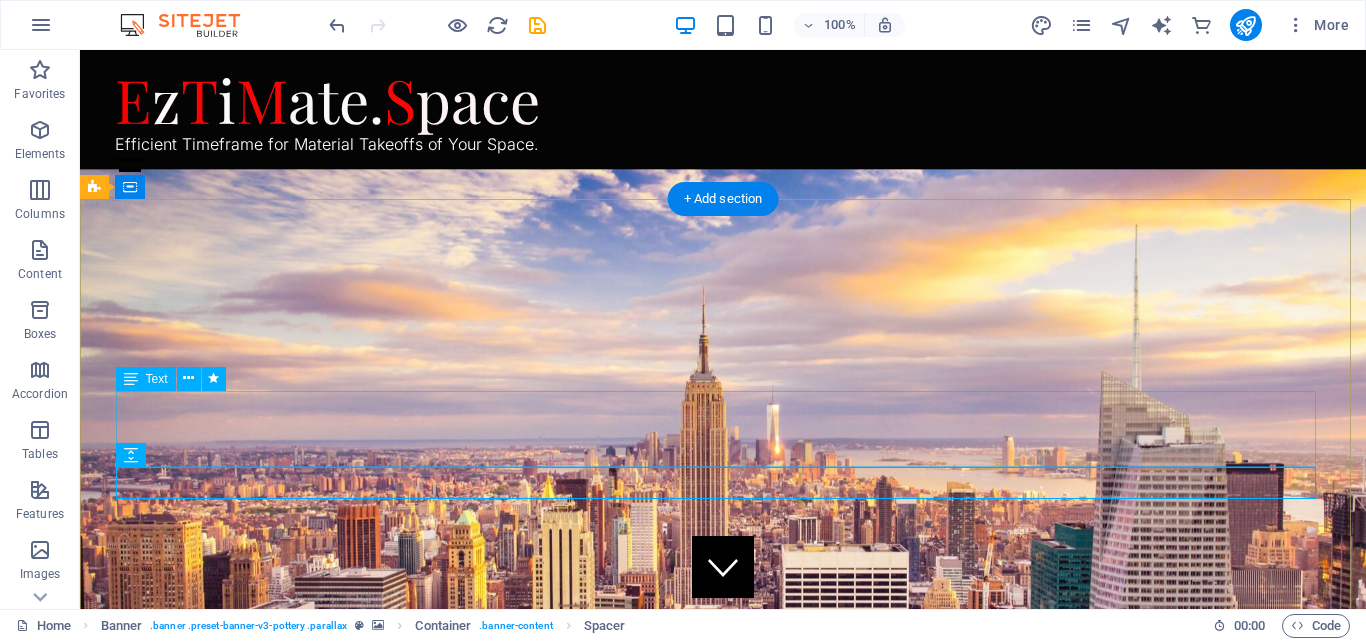 click on "At EzTiMate, we empower construction companies to build high-performing virtual teams from [GEOGRAPHIC_DATA]. Leveraging a vast pool of skilled professionals, we deliver fast, accurate, and cost-effective quantity takeoffs helping you stay ahead in every phase of preconstruction." at bounding box center [723, 1038] 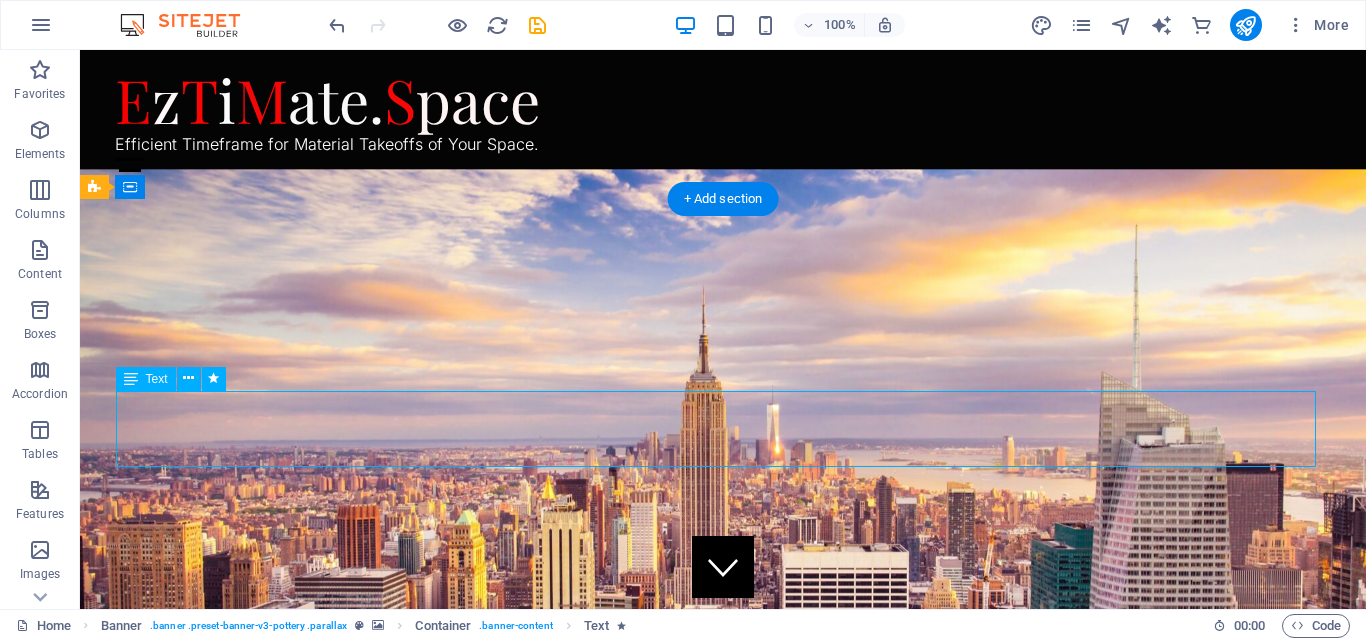 click on "At EzTiMate, we empower construction companies to build high-performing virtual teams from [GEOGRAPHIC_DATA]. Leveraging a vast pool of skilled professionals, we deliver fast, accurate, and cost-effective quantity takeoffs helping you stay ahead in every phase of preconstruction." at bounding box center [723, 1038] 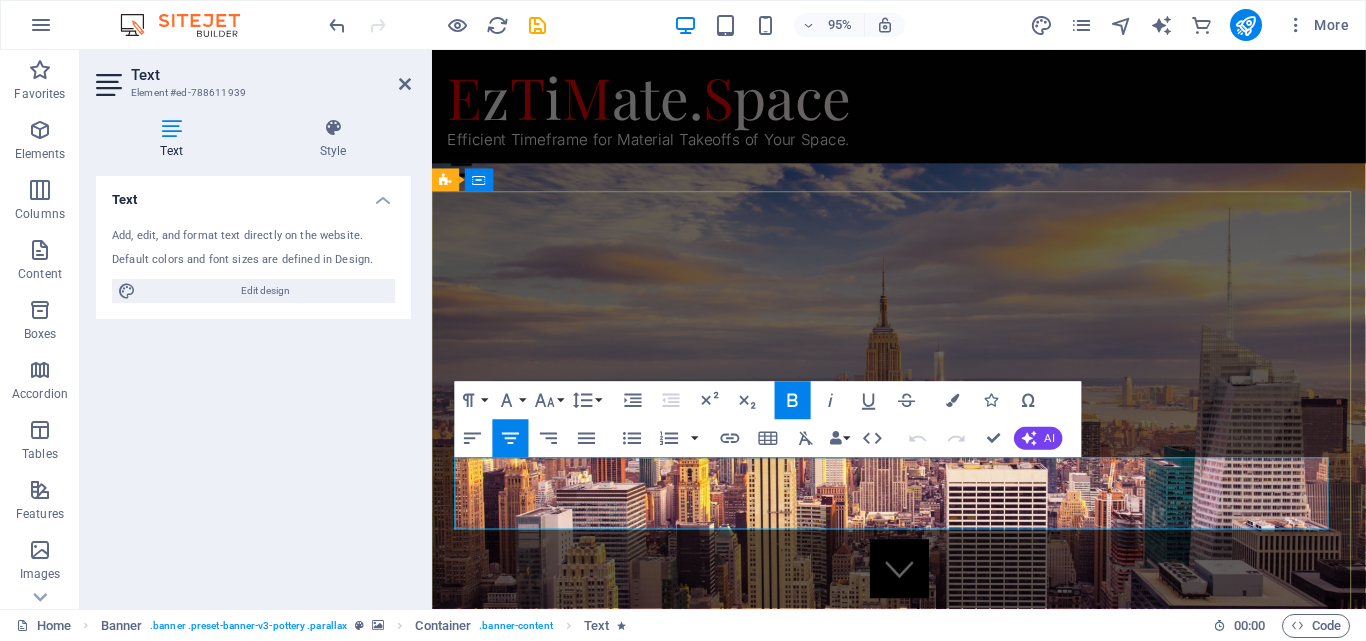 click on "Leveraging a vast pool of skilled professionals, we deliver fast, accurate, and cost-effective quantity takeoffs helping you stay ahead in every phase of preconstruction." at bounding box center [924, 1138] 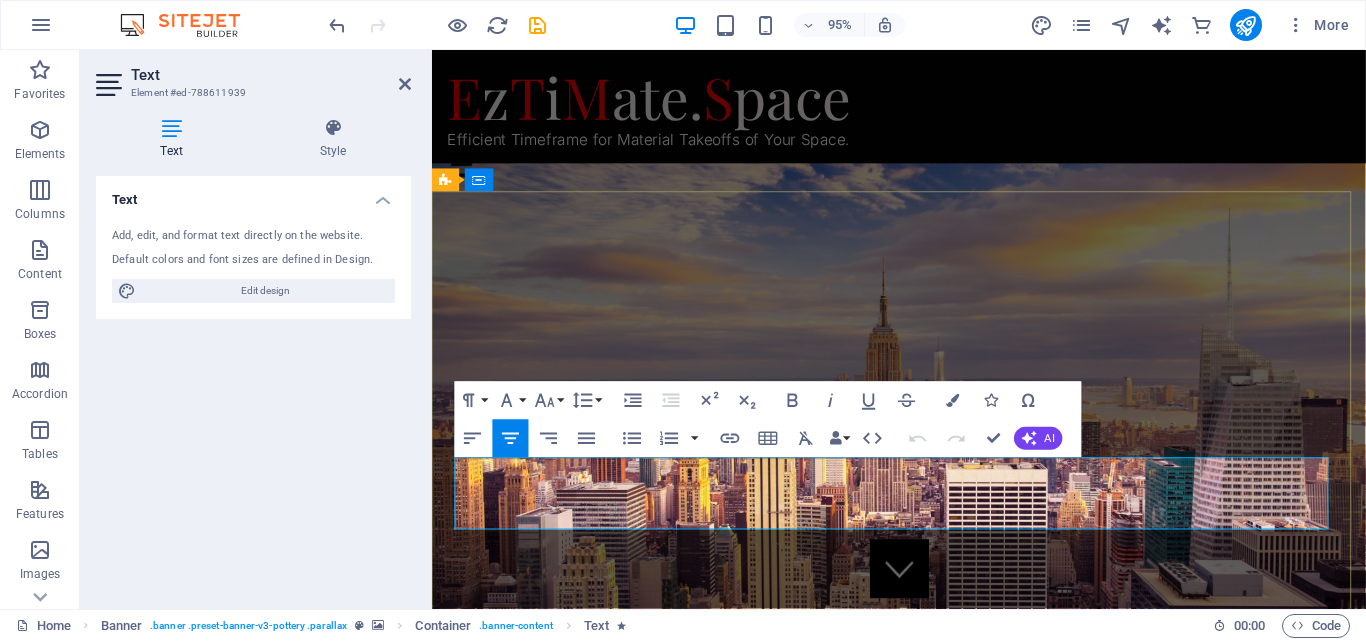 click on "Leveraging a vast pool of skilled professionals, we deliver fast, accurate, and cost-effective quantity takeoffs helping you stay ahead in every phase of preconstruction." at bounding box center (924, 1138) 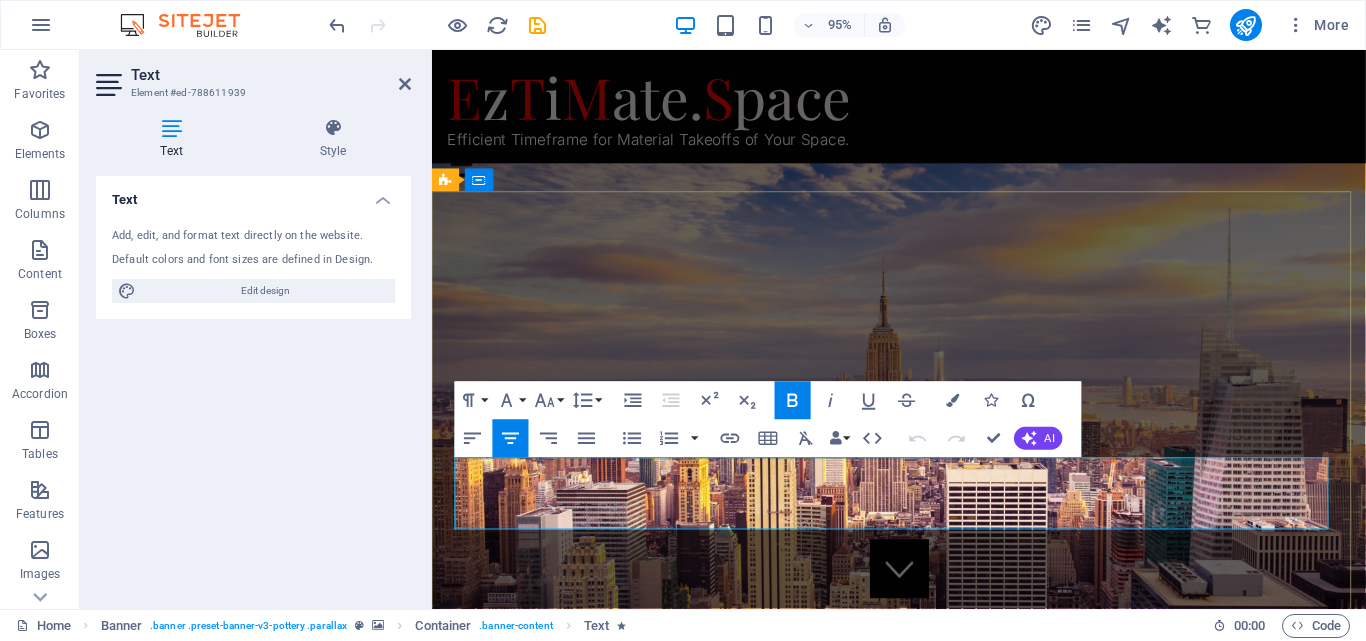 copy on "At EzTiMate, we empower construction companies to build high-performing virtual teams from [GEOGRAPHIC_DATA]. Leveraging a vast pool of skilled professionals, we deliver fast, accurate, and cost-effective quantity takeoffs helping you stay ahead in every phase of preconstruction." 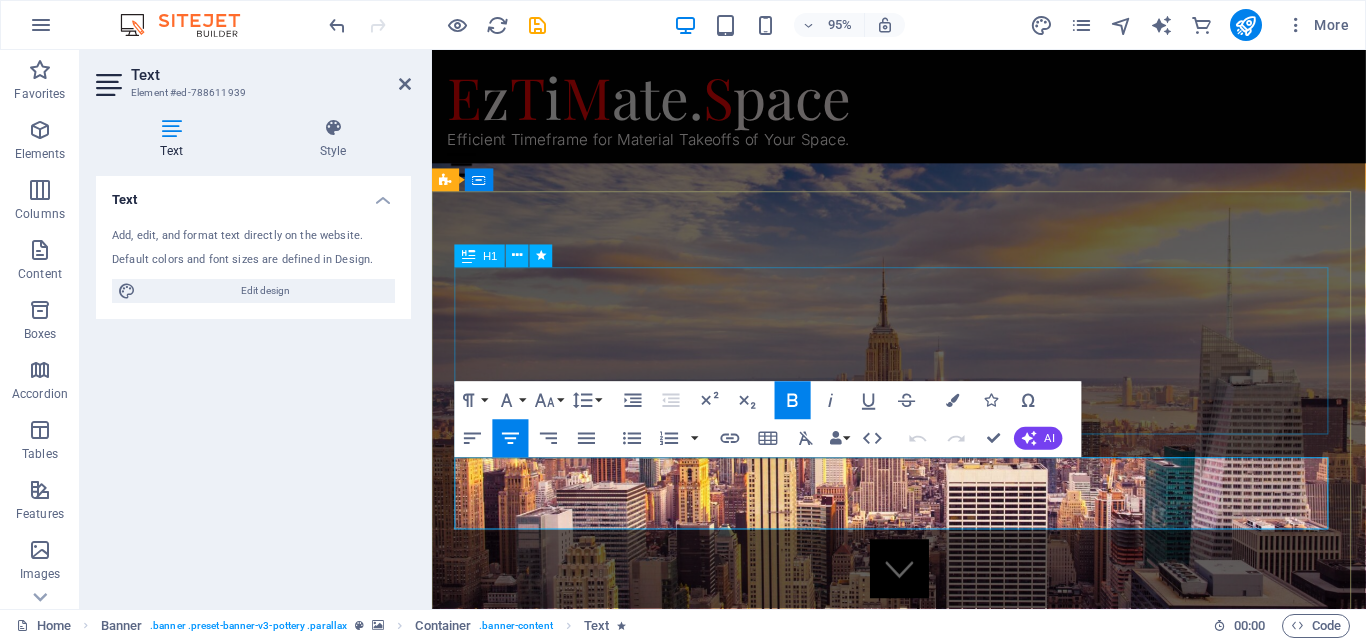 click on "Preconstruction Starts with Us" at bounding box center (923, 976) 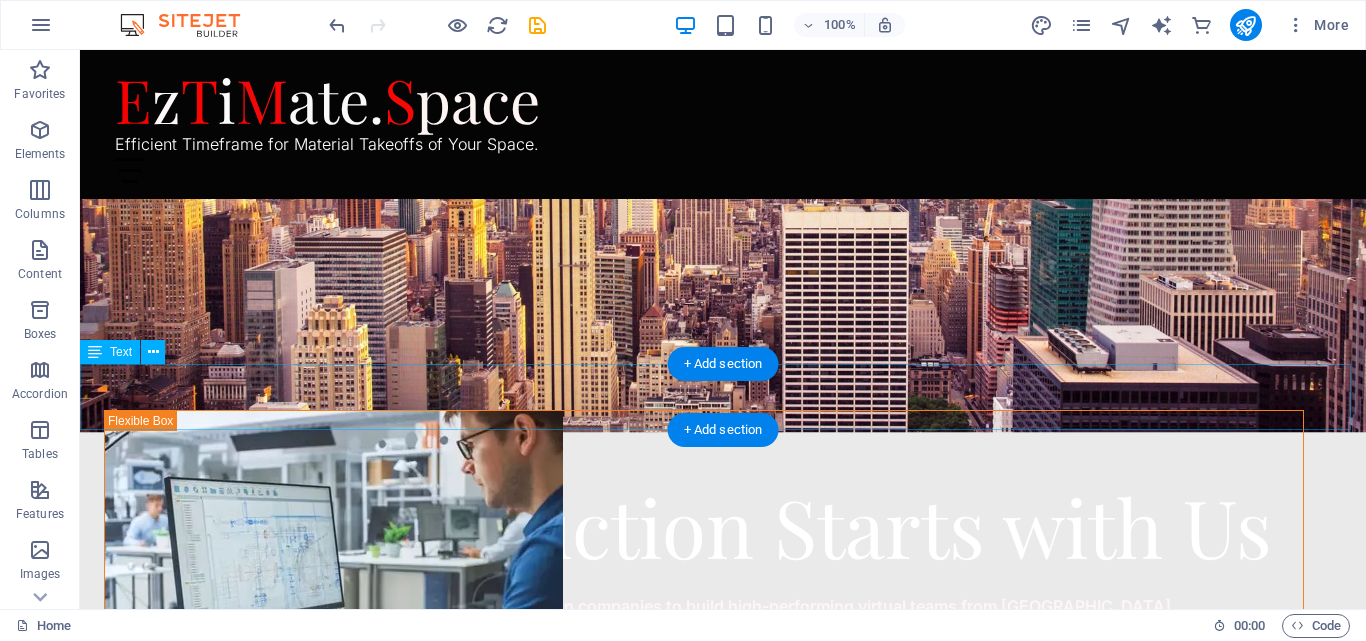 scroll, scrollTop: 300, scrollLeft: 0, axis: vertical 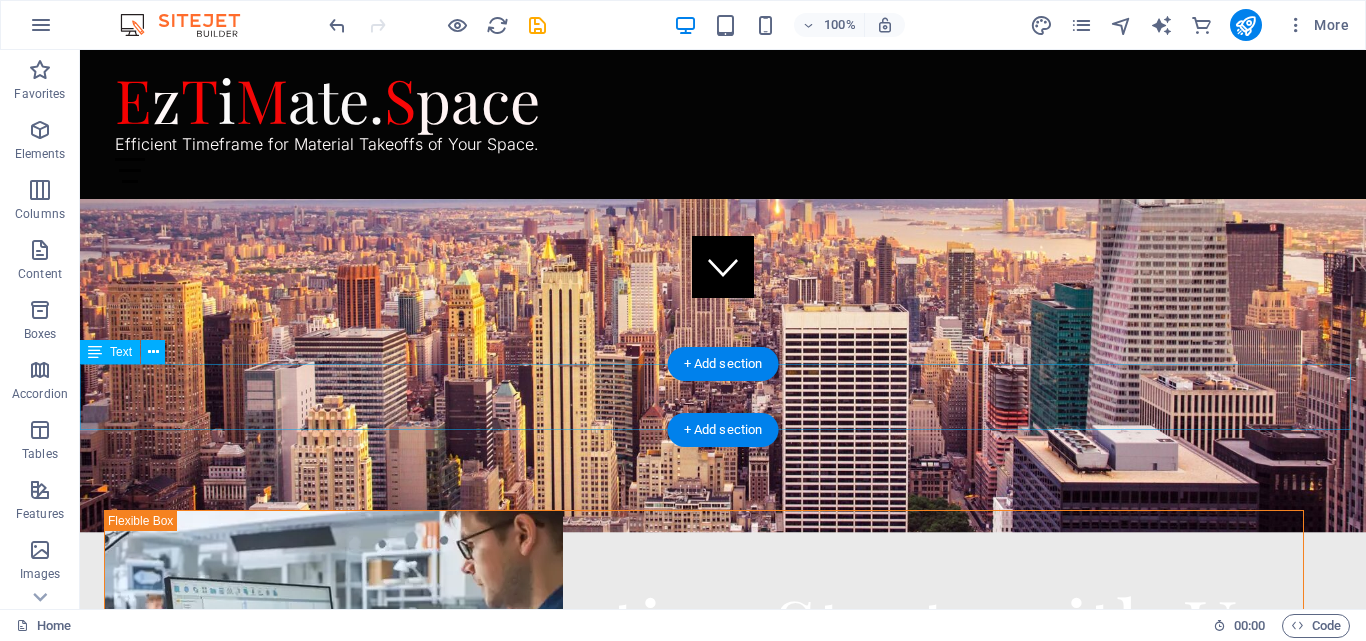 click on "Our Services" at bounding box center [723, 397] 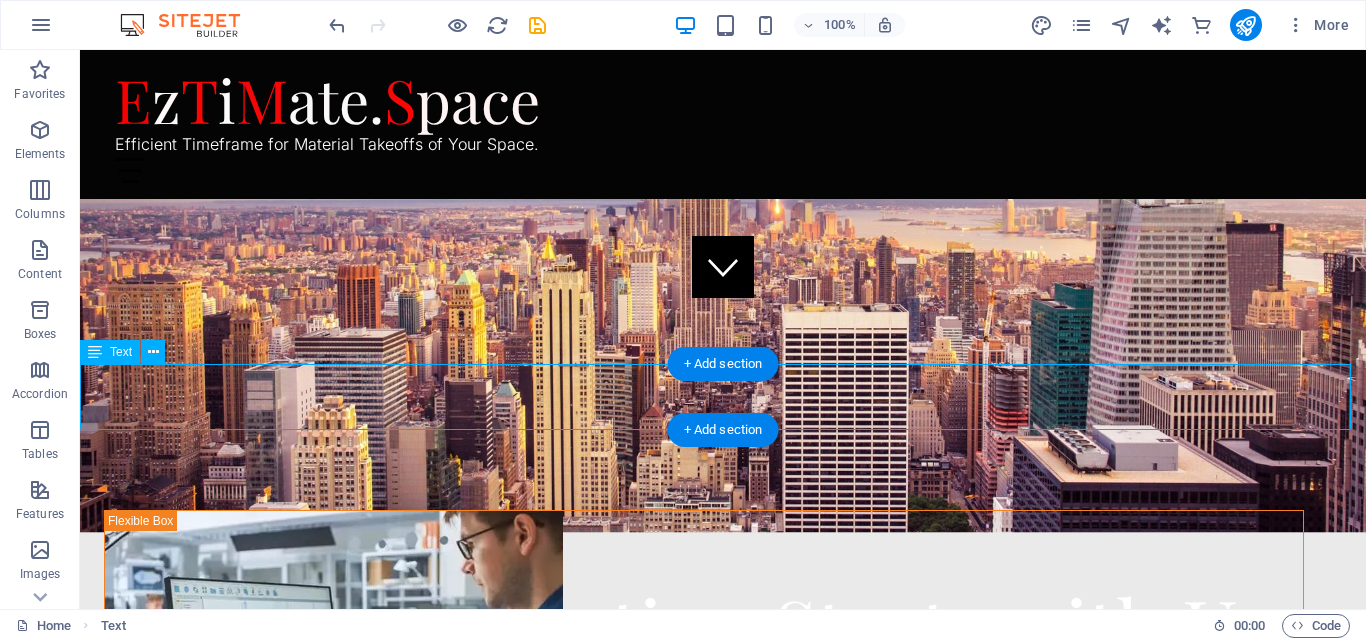 click on "Our Services" at bounding box center (723, 397) 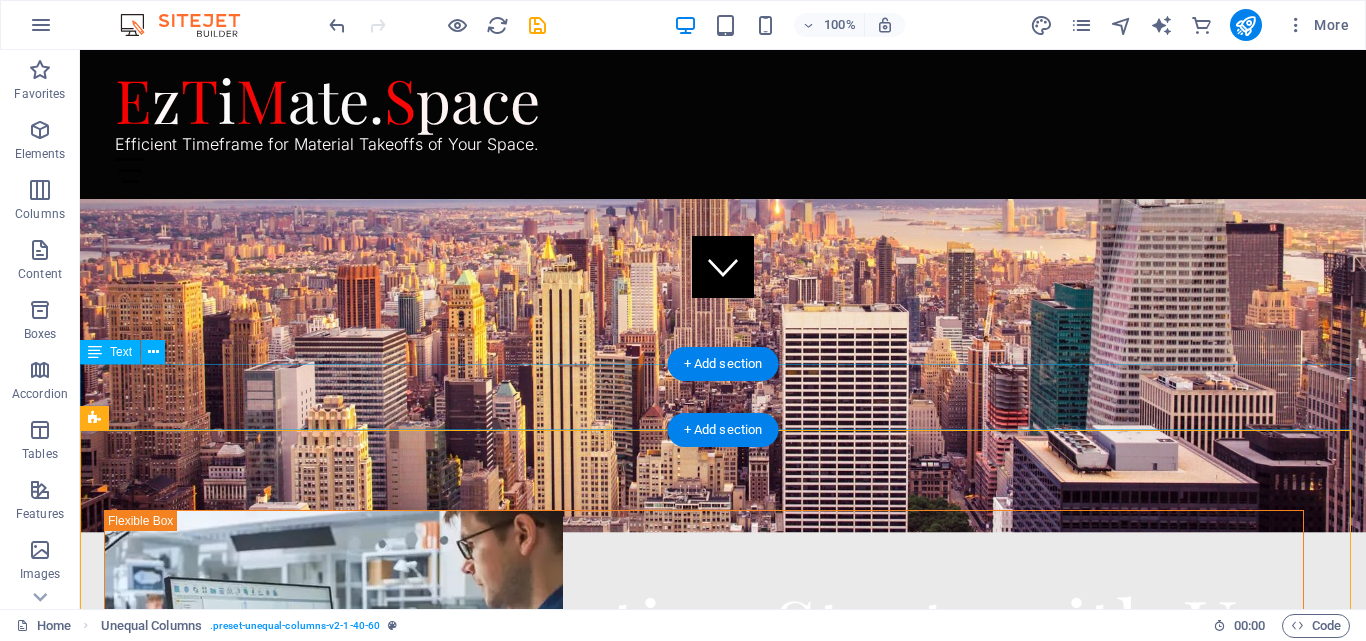 click on "Our Services" at bounding box center [723, 397] 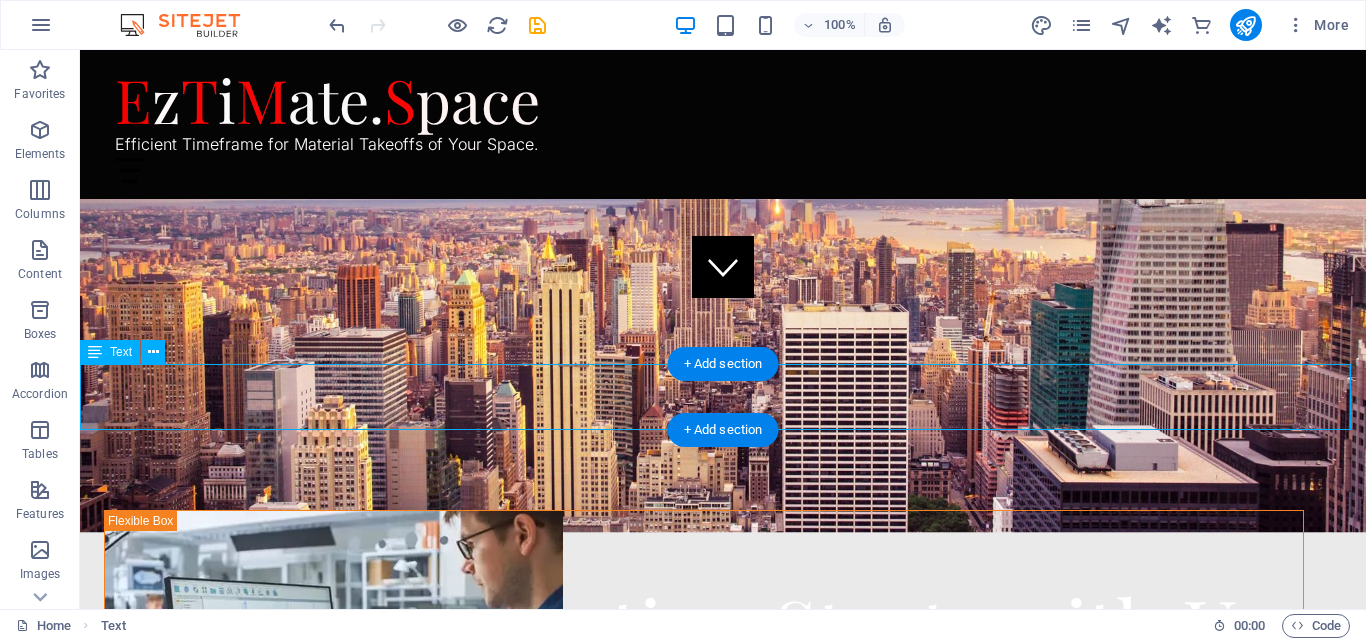 click on "Our Services" at bounding box center [723, 397] 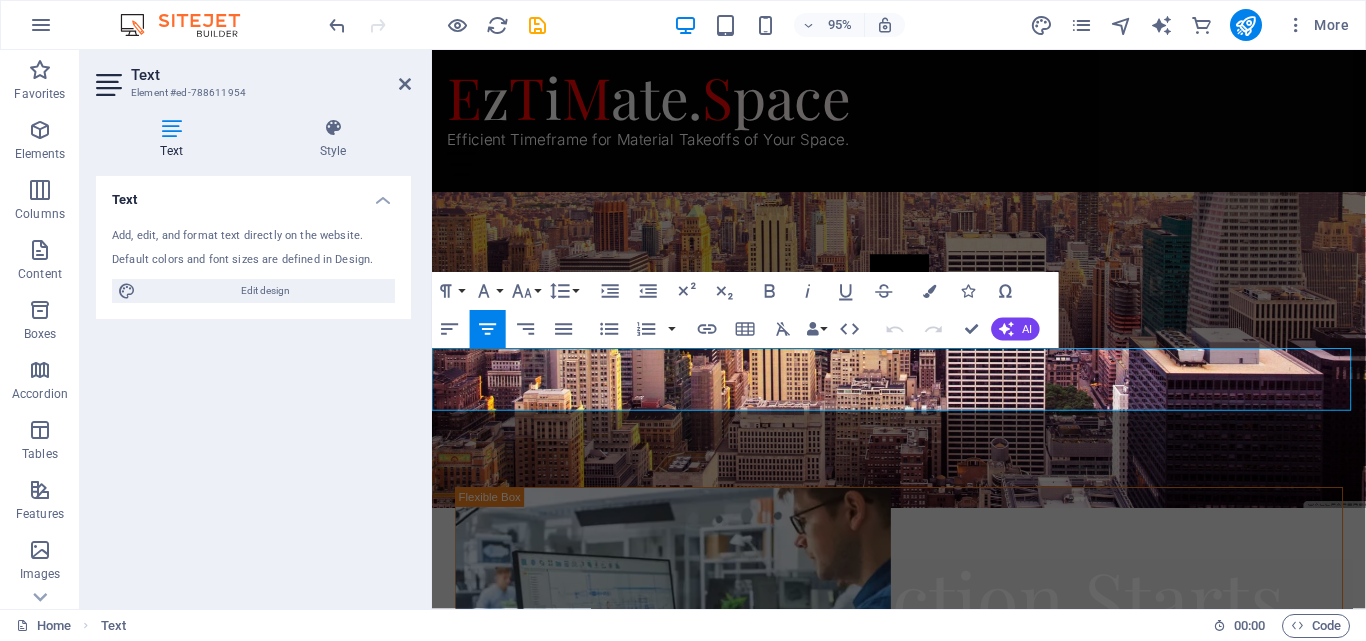 click on "Our Services" at bounding box center [963, 397] 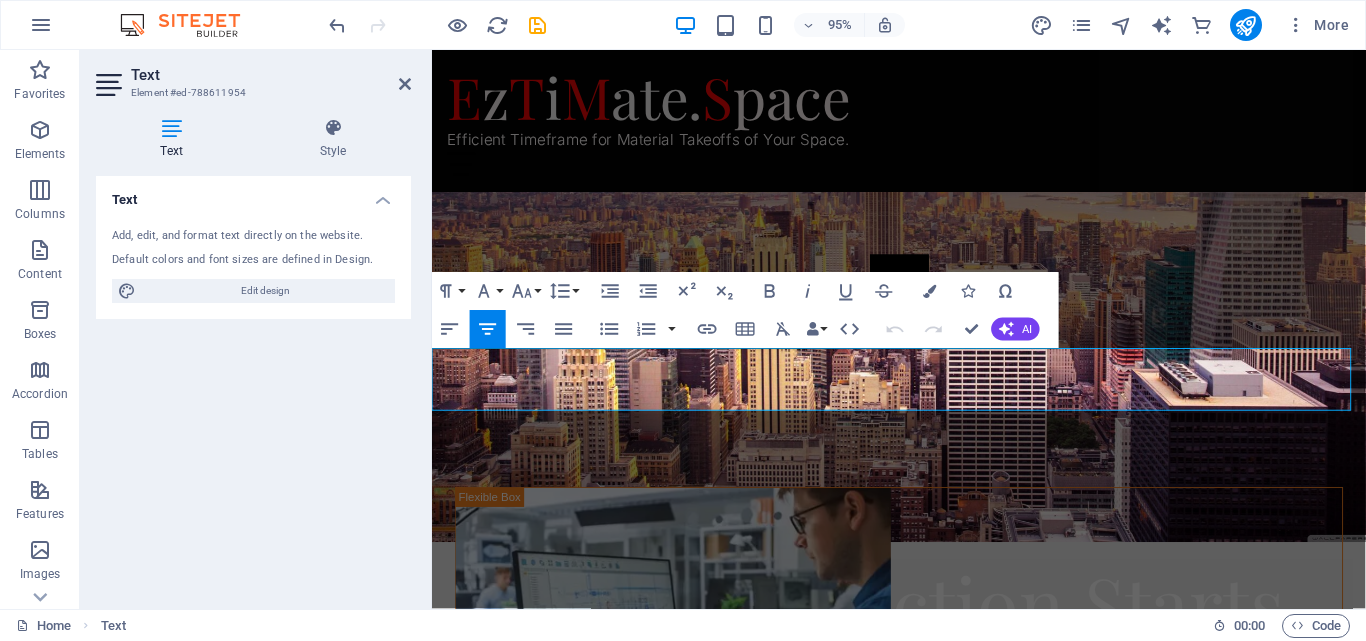 copy on "Our Services" 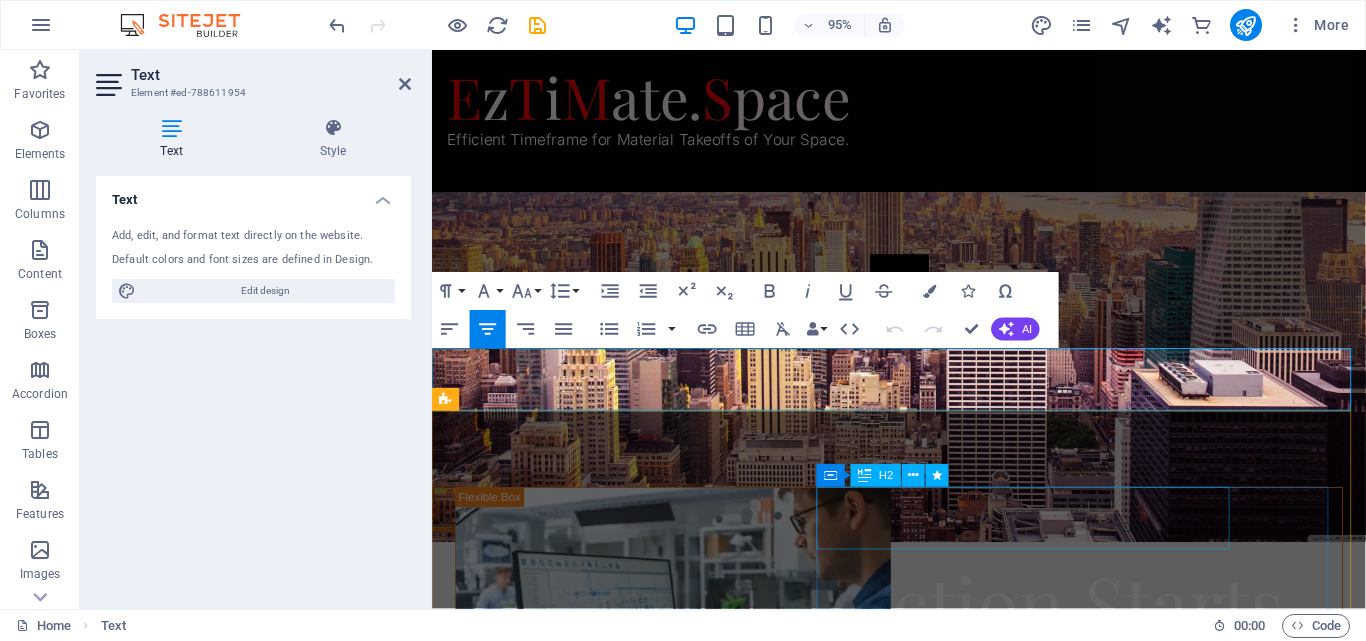 click on "Preconstruction" at bounding box center (923, 866) 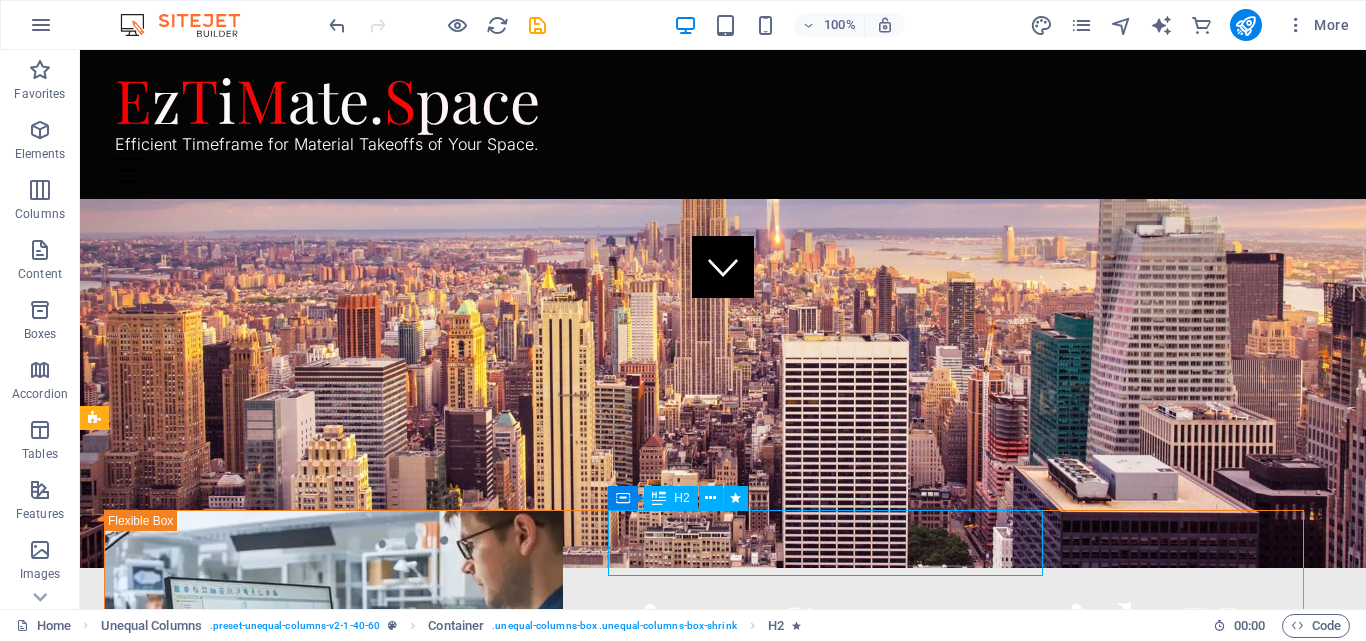 click on "Preconstruction" at bounding box center [704, 866] 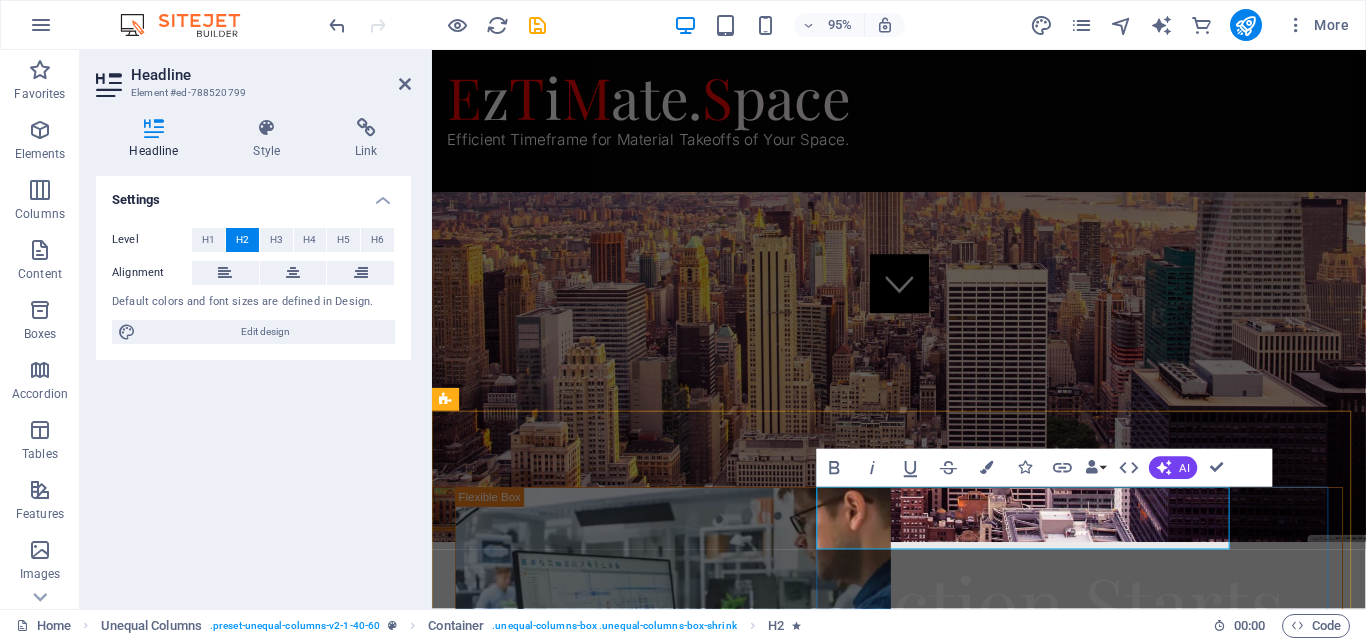 scroll, scrollTop: 400, scrollLeft: 0, axis: vertical 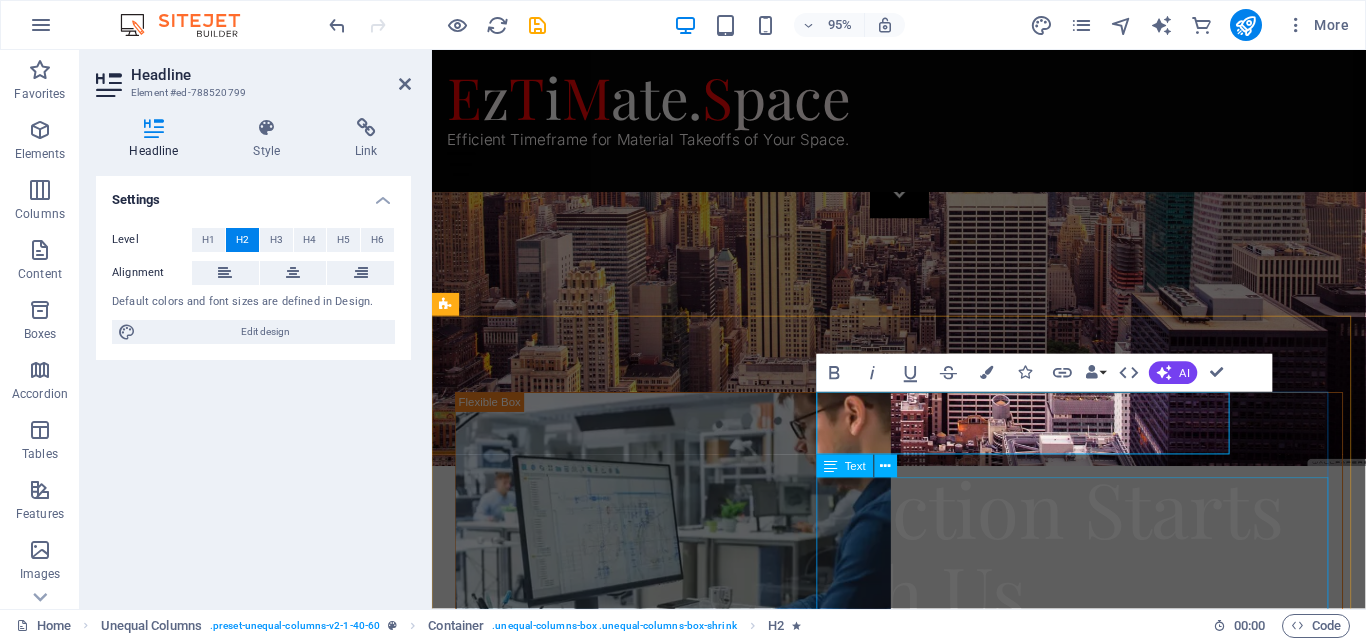 click on ""Our approach to preconstruction is grounded in trust, teamwork, and clarity — values that guide every step of the process. We work closely with clients, Sub-contractors and General contractors to ensure accurate takeoffs, transparent communication, and proactive planning. By aligning everyone from the start, we help make your project easier to plan, smoother to execute, and more cost-efficient overall."" at bounding box center (923, 874) 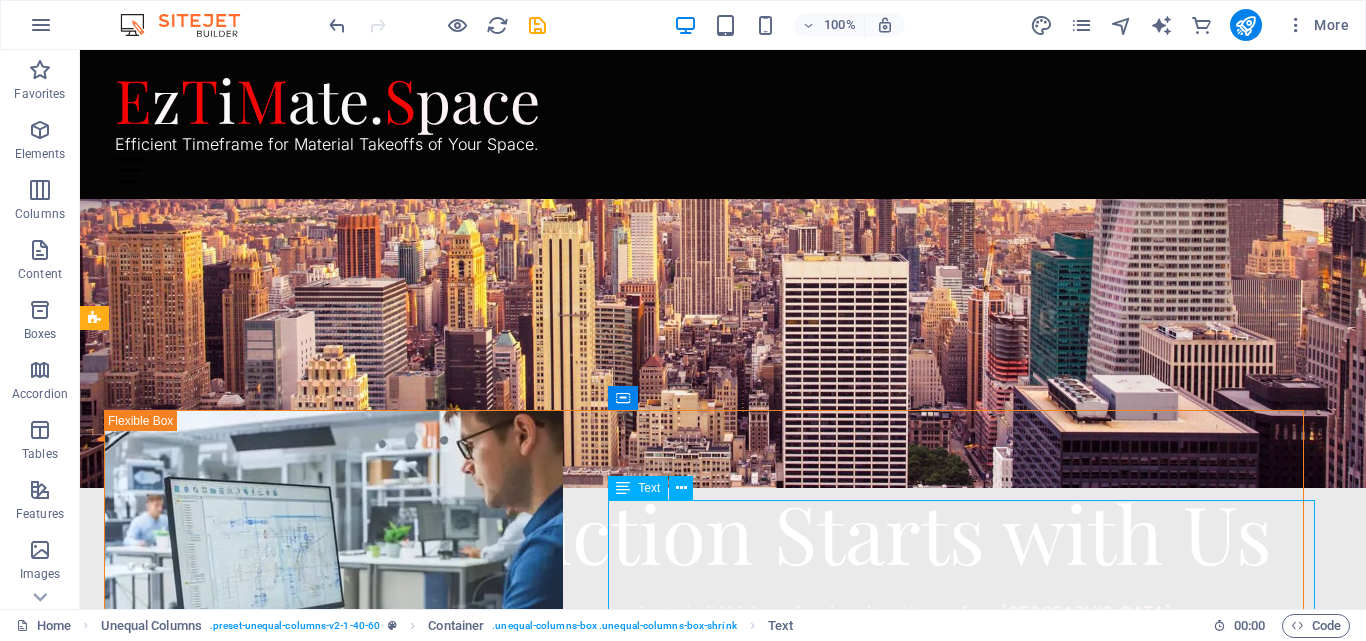 click on ""Our approach to preconstruction is grounded in trust, teamwork, and clarity — values that guide every step of the process. We work closely with clients, Sub-contractors and General contractors to ensure accurate takeoffs, transparent communication, and proactive planning. By aligning everyone from the start, we help make your project easier to plan, smoother to execute, and more cost-efficient overall."" at bounding box center (704, 861) 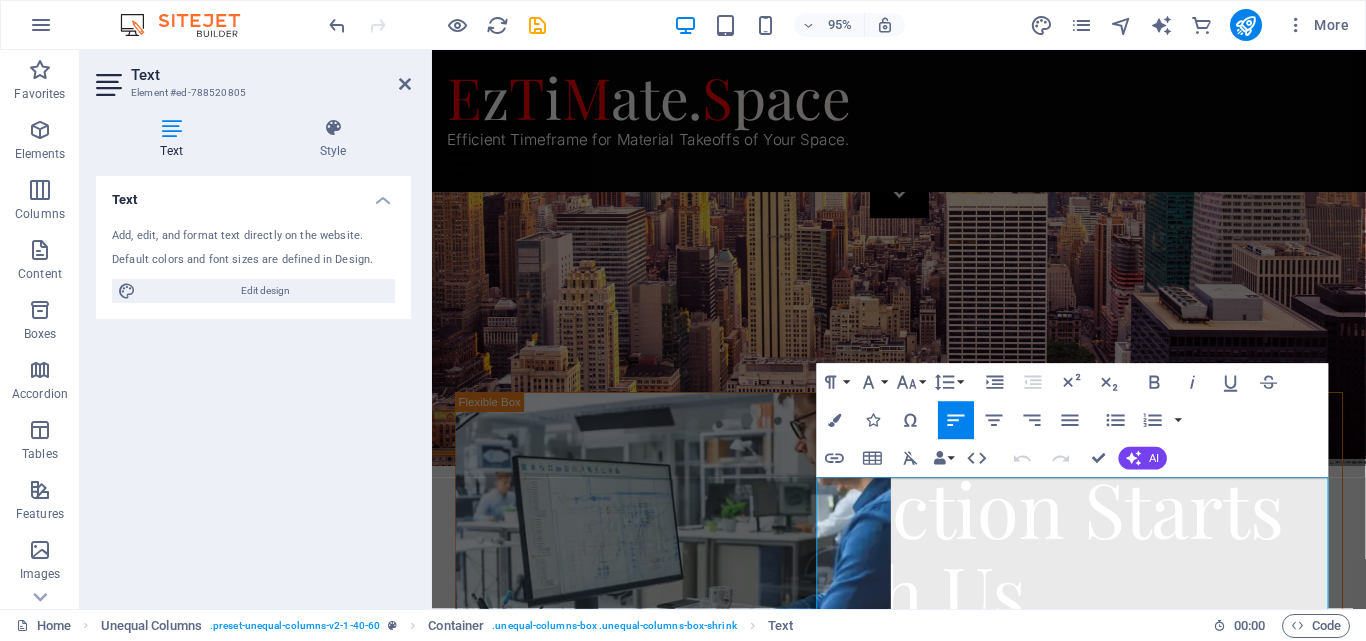 scroll, scrollTop: 915, scrollLeft: 0, axis: vertical 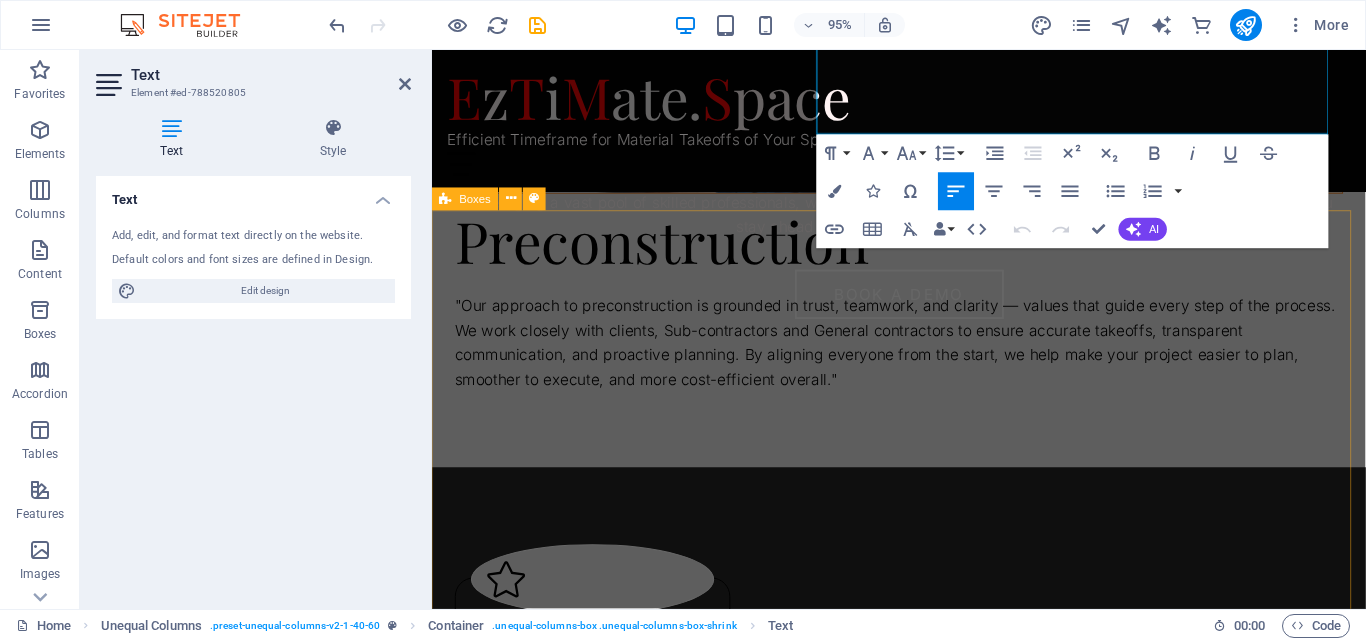 click on "1. Upload Drawing Set Upload your project drawings sets (PDF, DWG, etc.) to kickstart accurate takeoffs and reliable estimates. Upload here 2. Review & Reply Our estimators will review your drawings, scope, and requirements, then share the takeoff process we’ll follow across all relevant plans. 3. Quantity Takeoff & Submission Get your takeoff delivered by your preferred date. Just share your timeline, and our team will ensure timely, accurate results to keep your project moving forward." at bounding box center [923, 1067] 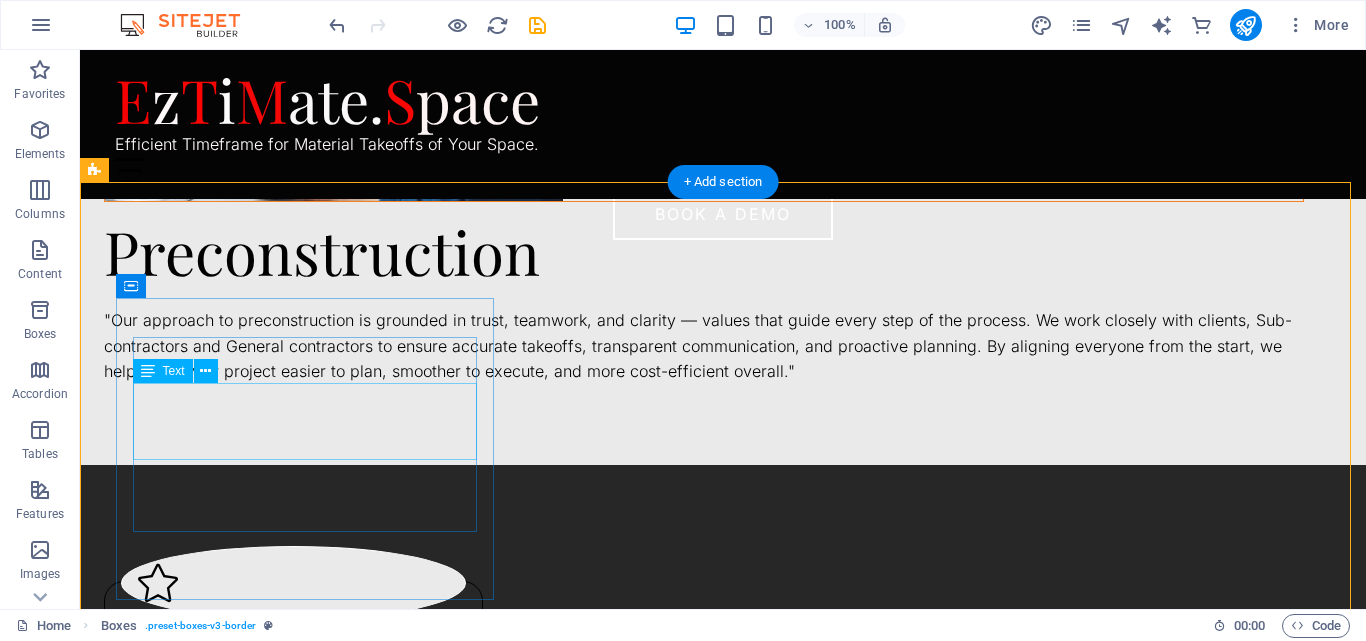 scroll, scrollTop: 1015, scrollLeft: 0, axis: vertical 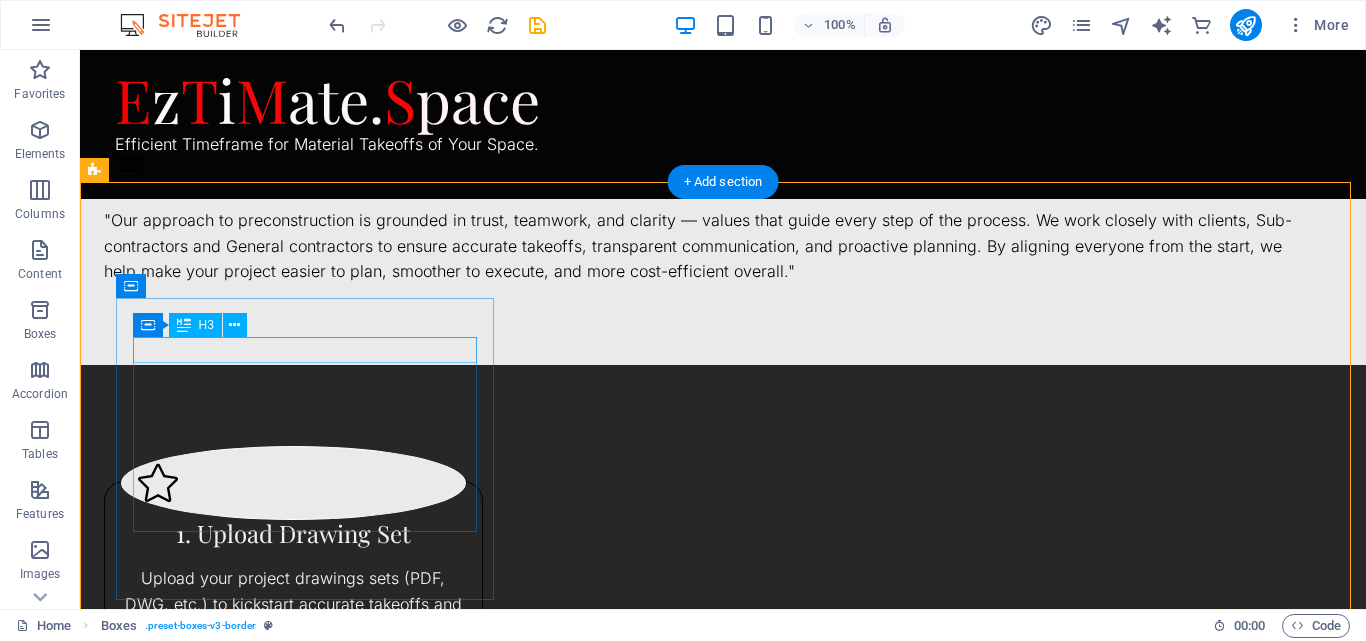 click on "1. Upload Drawing Set" at bounding box center (293, 533) 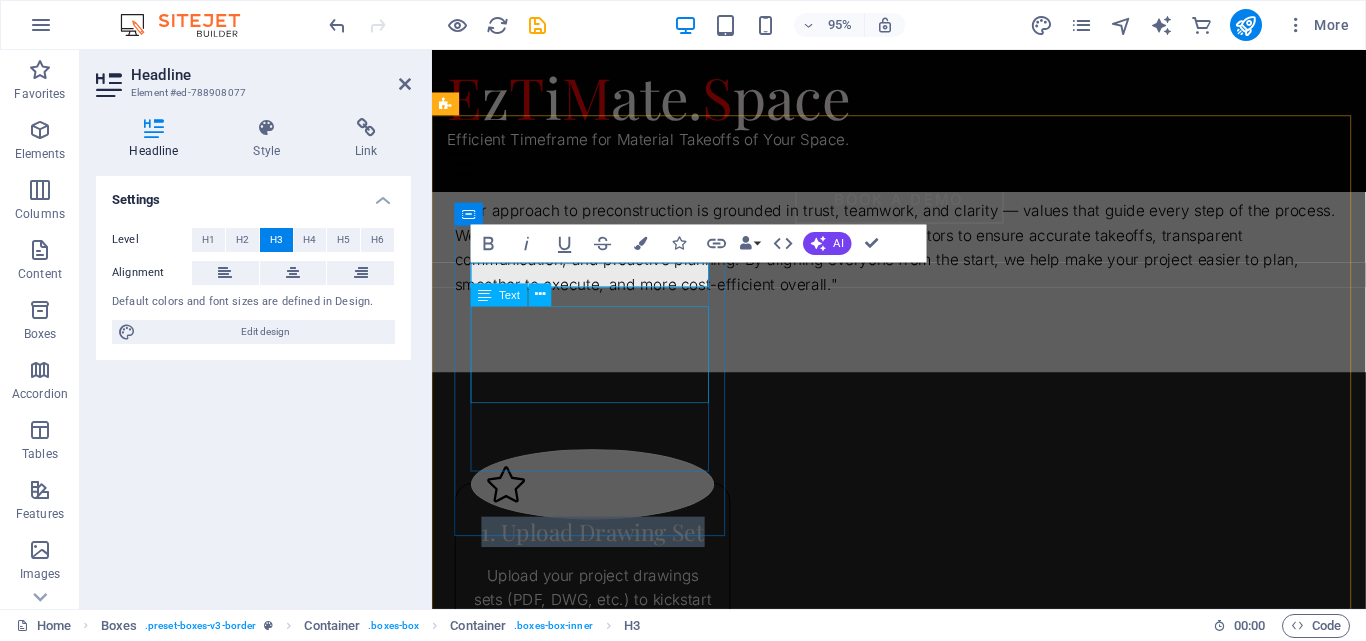 click on "Upload your project drawings sets (PDF, DWG, etc.) to kickstart accurate takeoffs and reliable estimates." at bounding box center [601, 643] 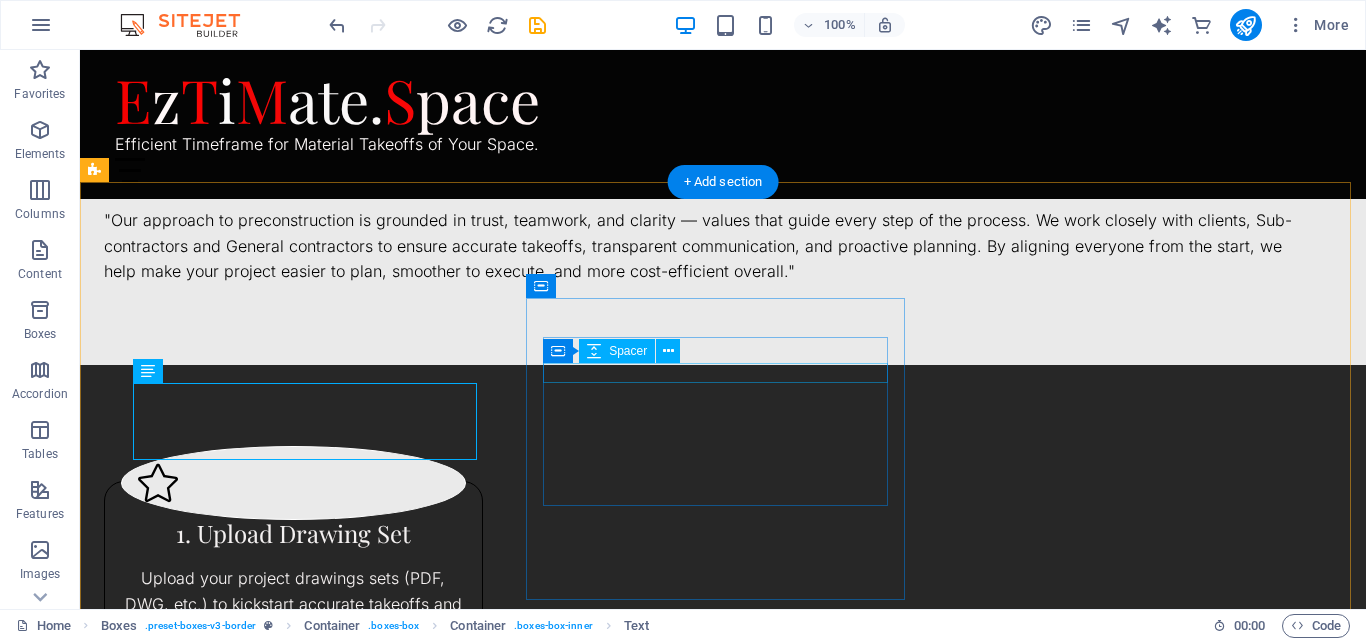 click at bounding box center (293, 859) 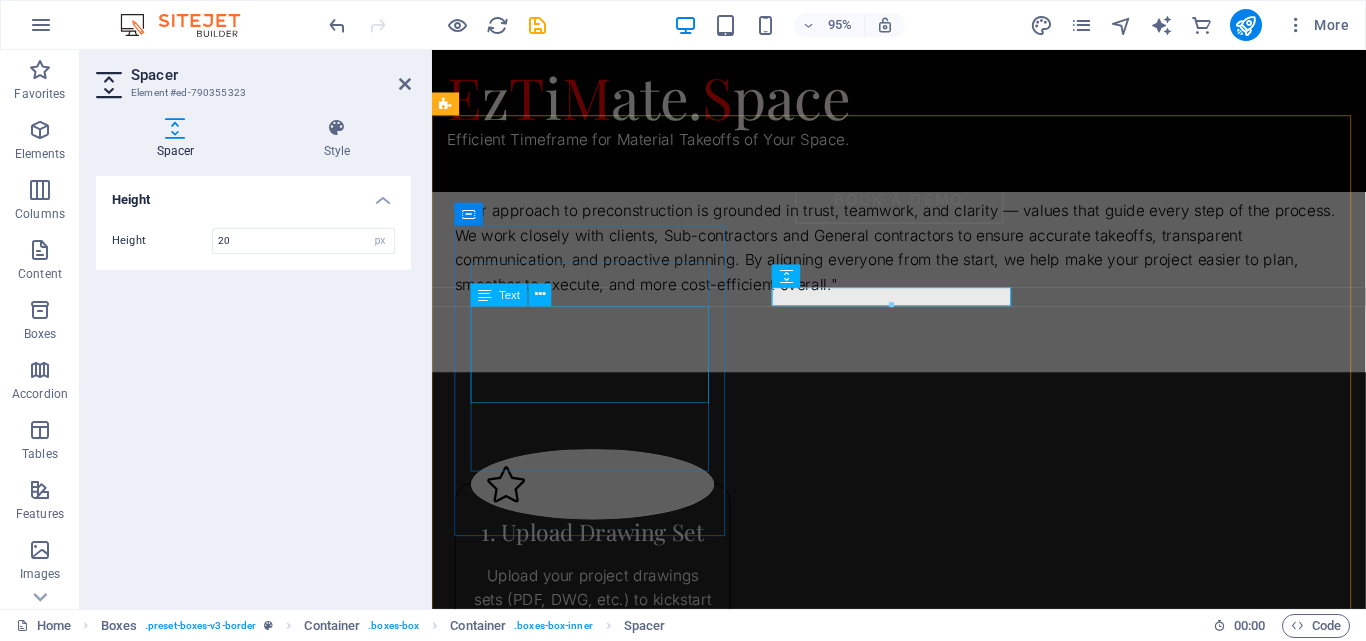 click on "Upload your project drawings sets (PDF, DWG, etc.) to kickstart accurate takeoffs and reliable estimates." at bounding box center (601, 643) 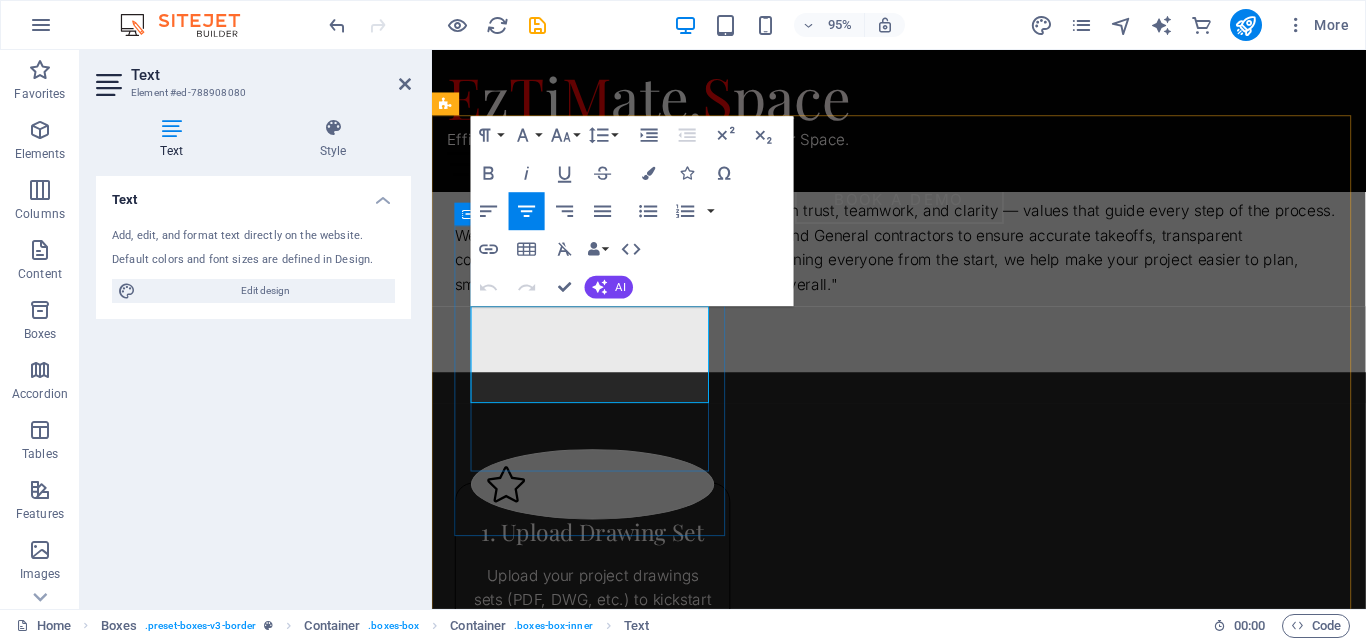 click on "Upload your project drawings sets (PDF, DWG, etc.) to kickstart accurate takeoffs and reliable estimates." at bounding box center (601, 642) 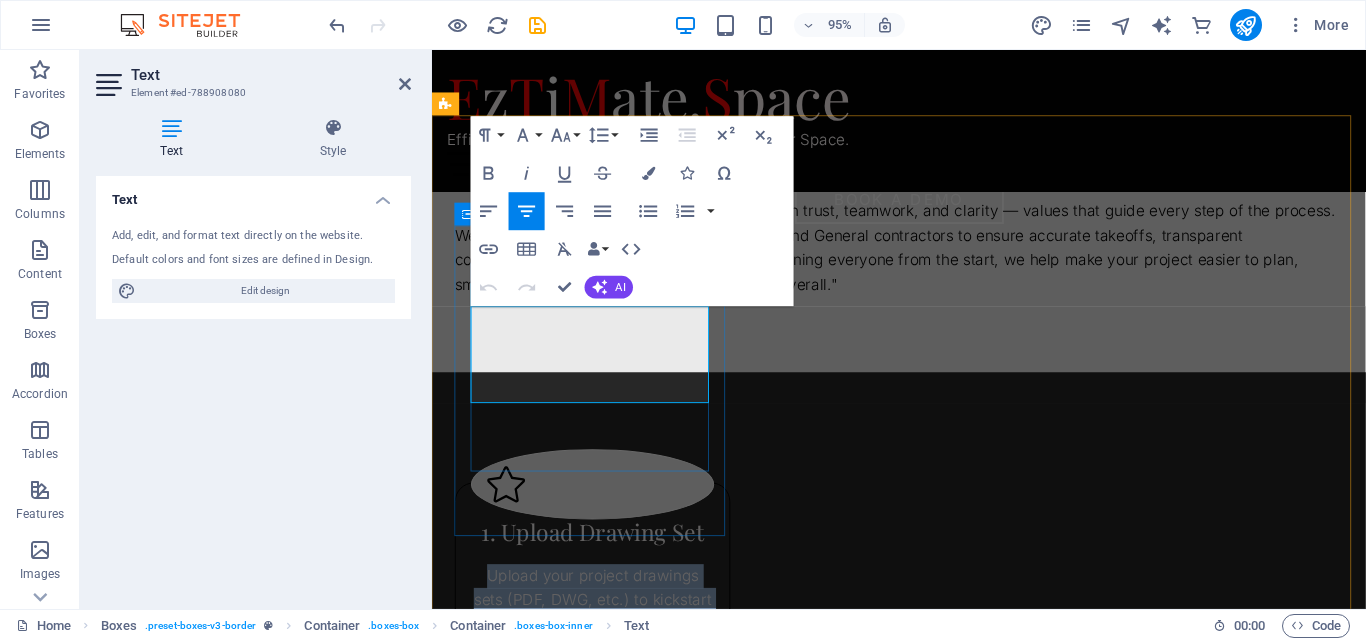 click on "Upload your project drawings sets (PDF, DWG, etc.) to kickstart accurate takeoffs and reliable estimates." at bounding box center [601, 642] 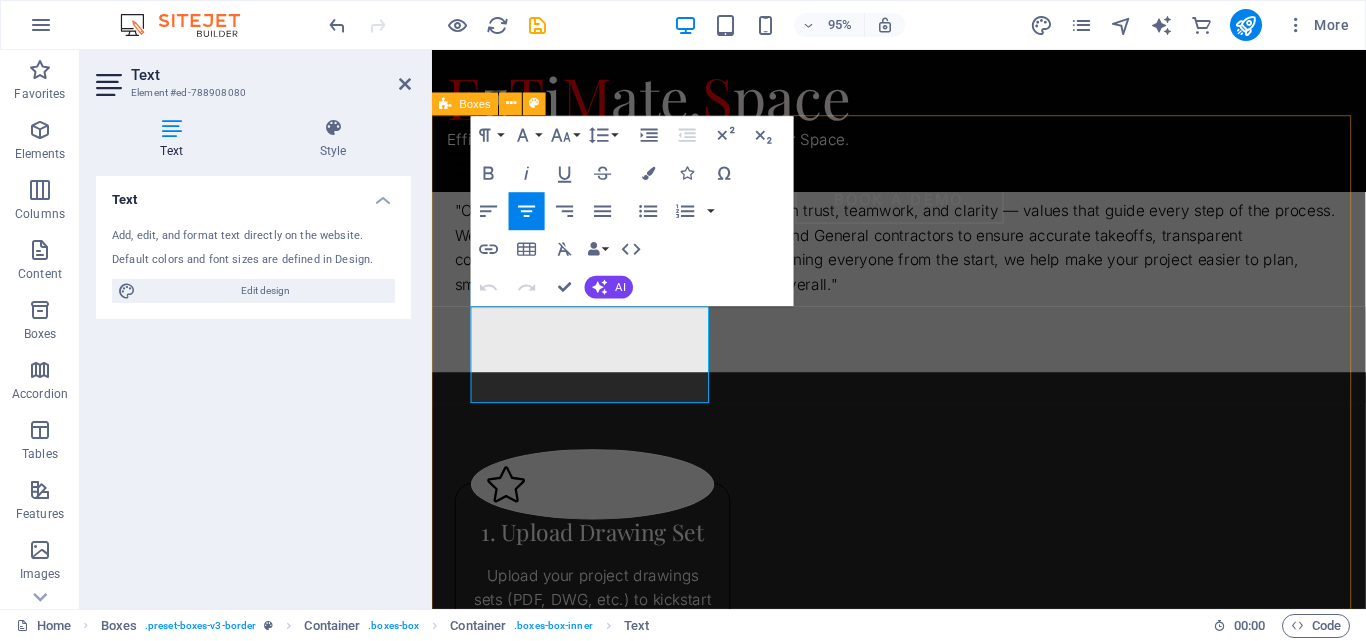 click on "1. Upload Drawing Set Upload your project drawings sets (PDF, DWG, etc.) to kickstart accurate takeoffs and reliable estimates. Upload here 2. Review & Reply Our estimators will review your drawings, scope, and requirements, then share the takeoff process we’ll follow across all relevant plans. 3. Quantity Takeoff & Submission Get your takeoff delivered by your preferred date. Just share your timeline, and our team will ensure timely, accurate results to keep your project moving forward." at bounding box center [923, 967] 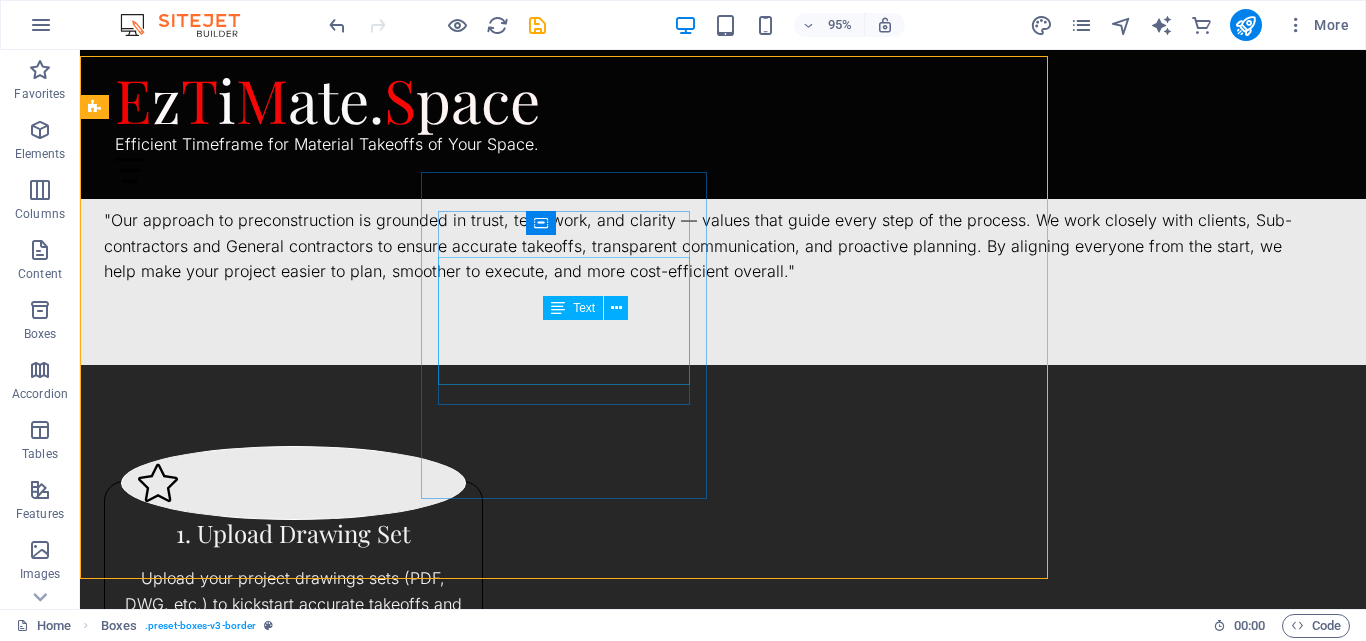 scroll, scrollTop: 1078, scrollLeft: 0, axis: vertical 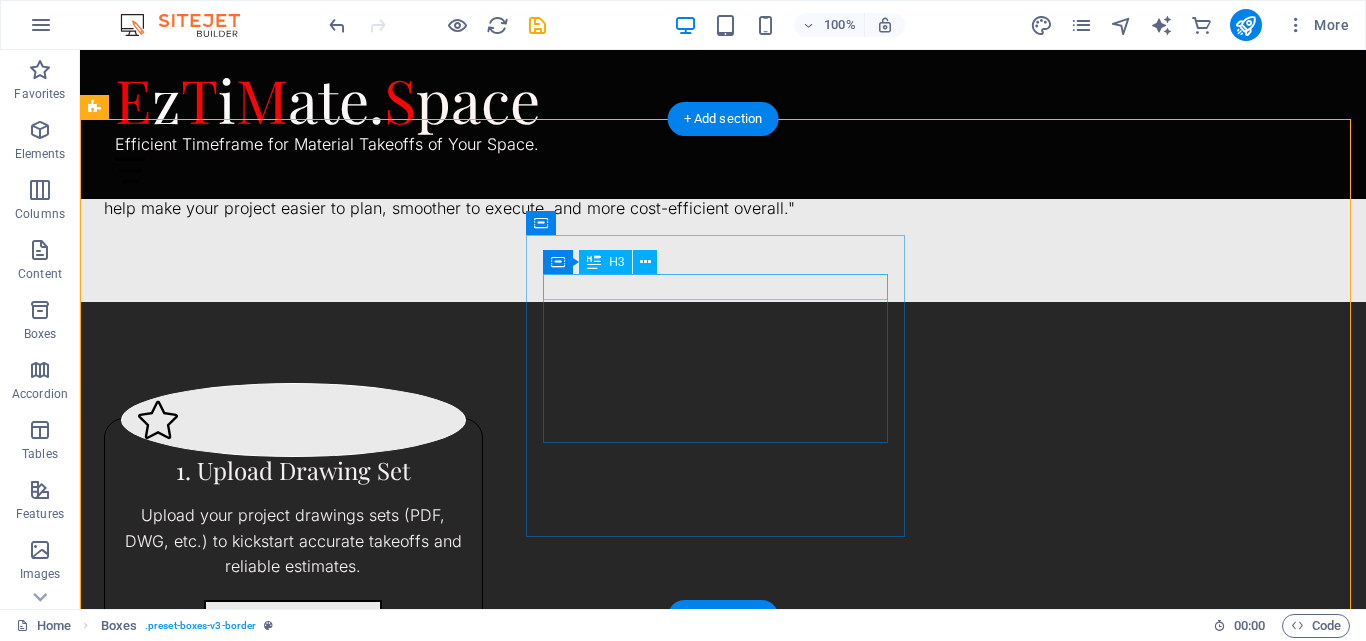 click on "2. Review & Reply" at bounding box center (293, 773) 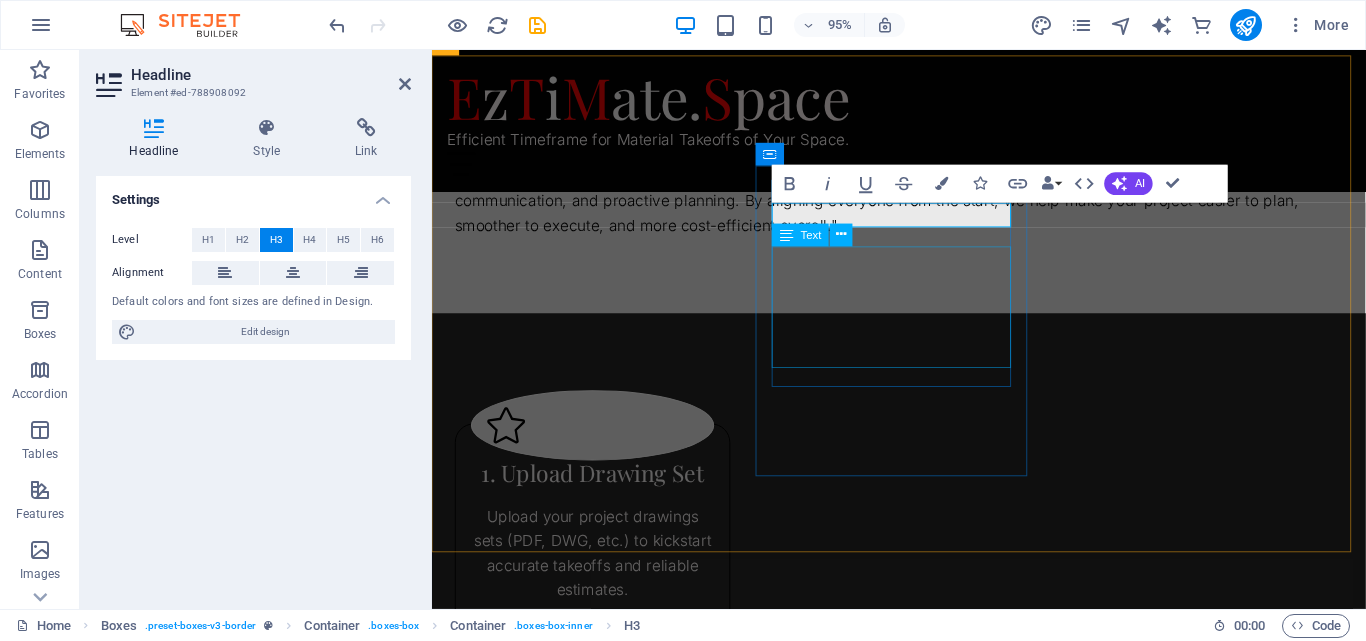 click on "Our estimators will review your drawings, scope, and requirements, then share the takeoff process we’ll follow across all relevant plans." at bounding box center (601, 922) 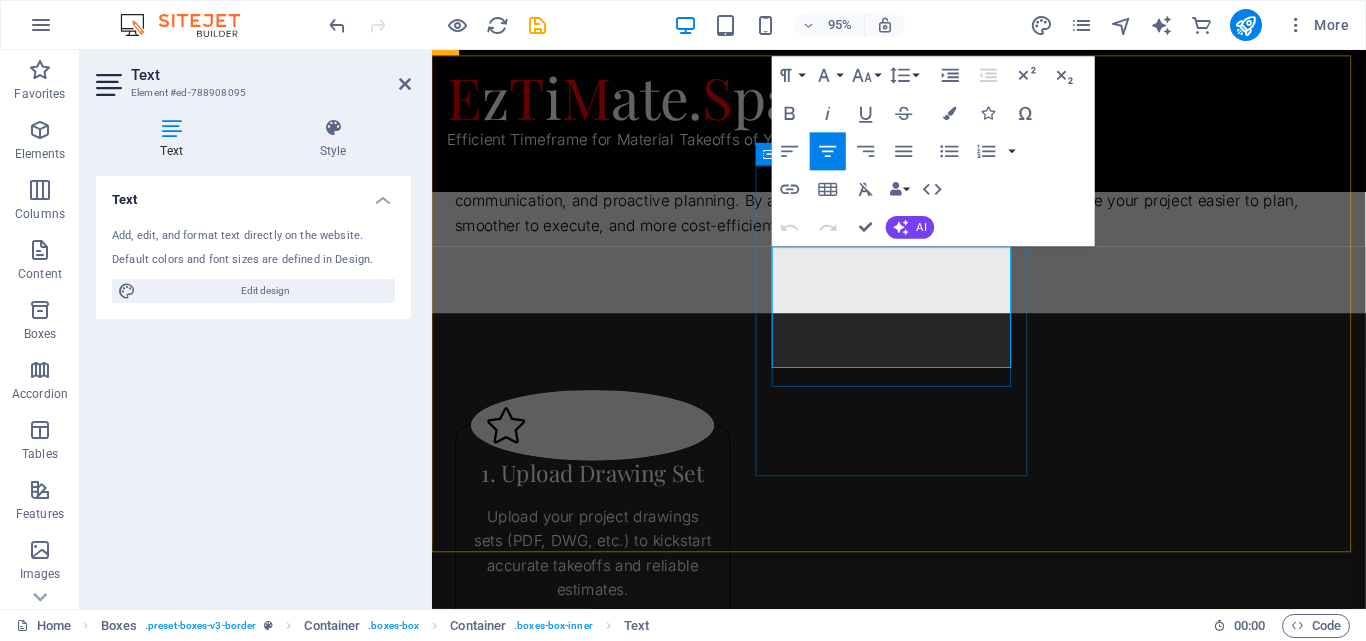 click on "Our estimators will review your drawings, scope, and requirements, then share the takeoff process we’ll follow across all relevant plans." at bounding box center [601, 921] 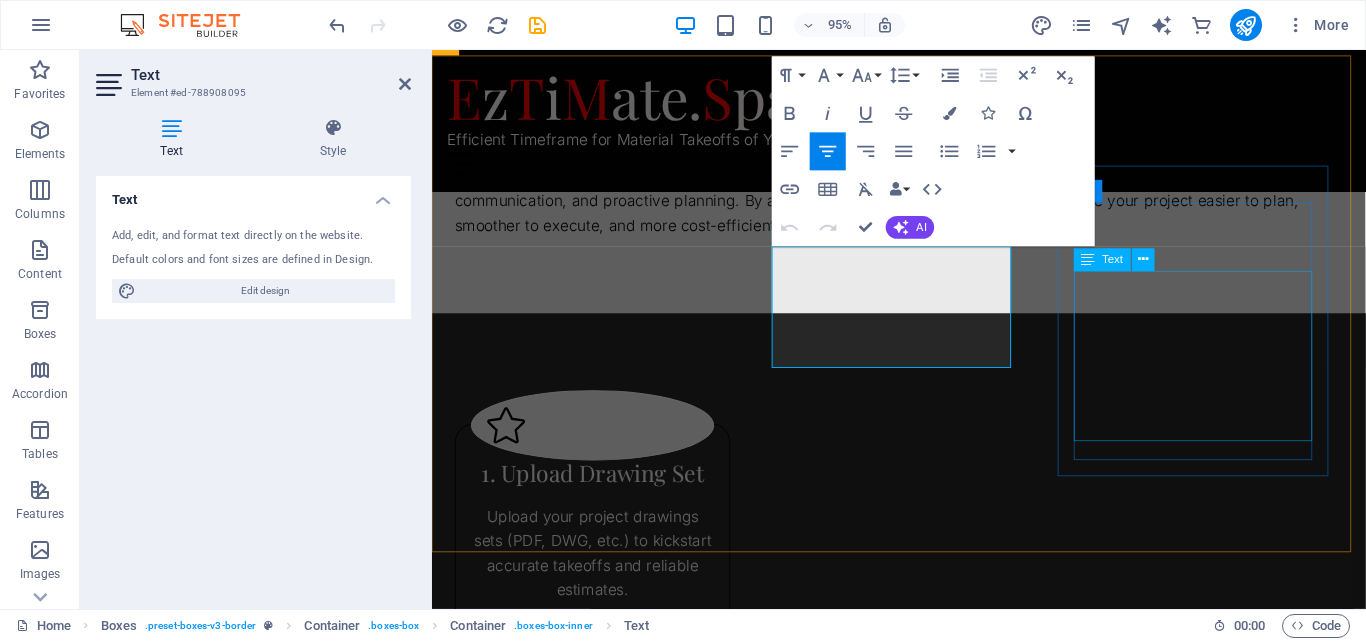 click on "Get your takeoff delivered by your preferred date. Just share your timeline, and our team will ensure timely, accurate results to keep your project moving forward." at bounding box center (601, 1275) 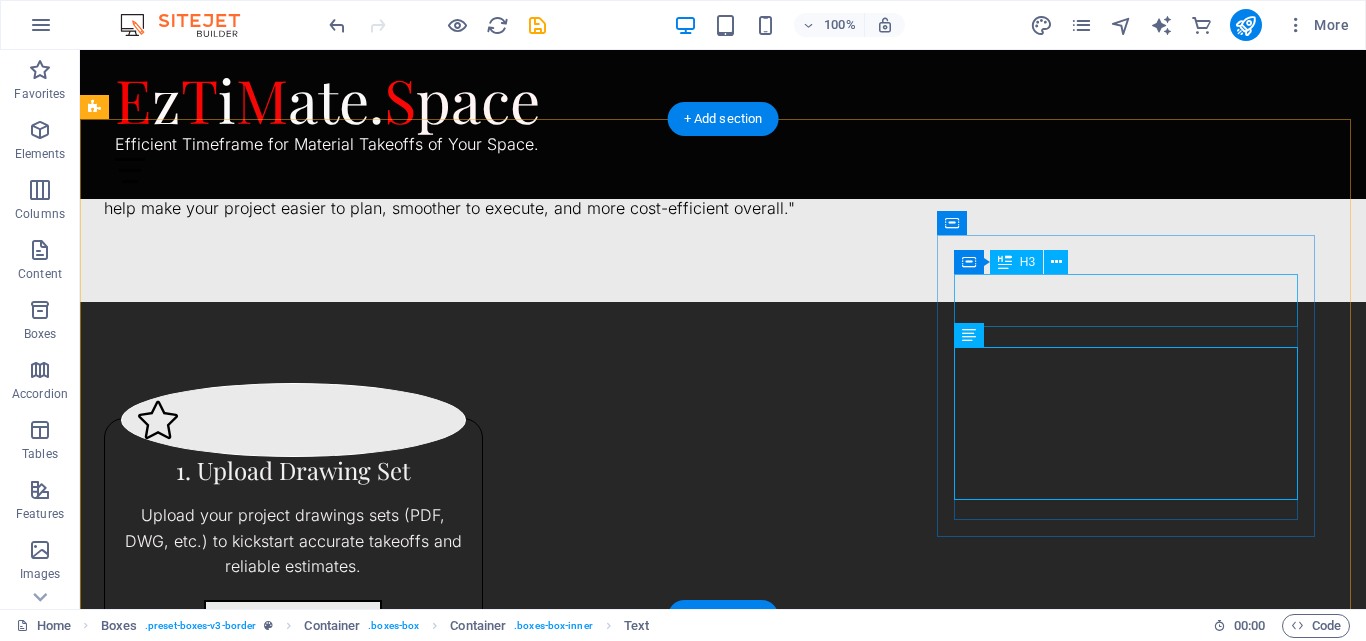 click on "3. Quantity Takeoff & Submission" at bounding box center [293, 1063] 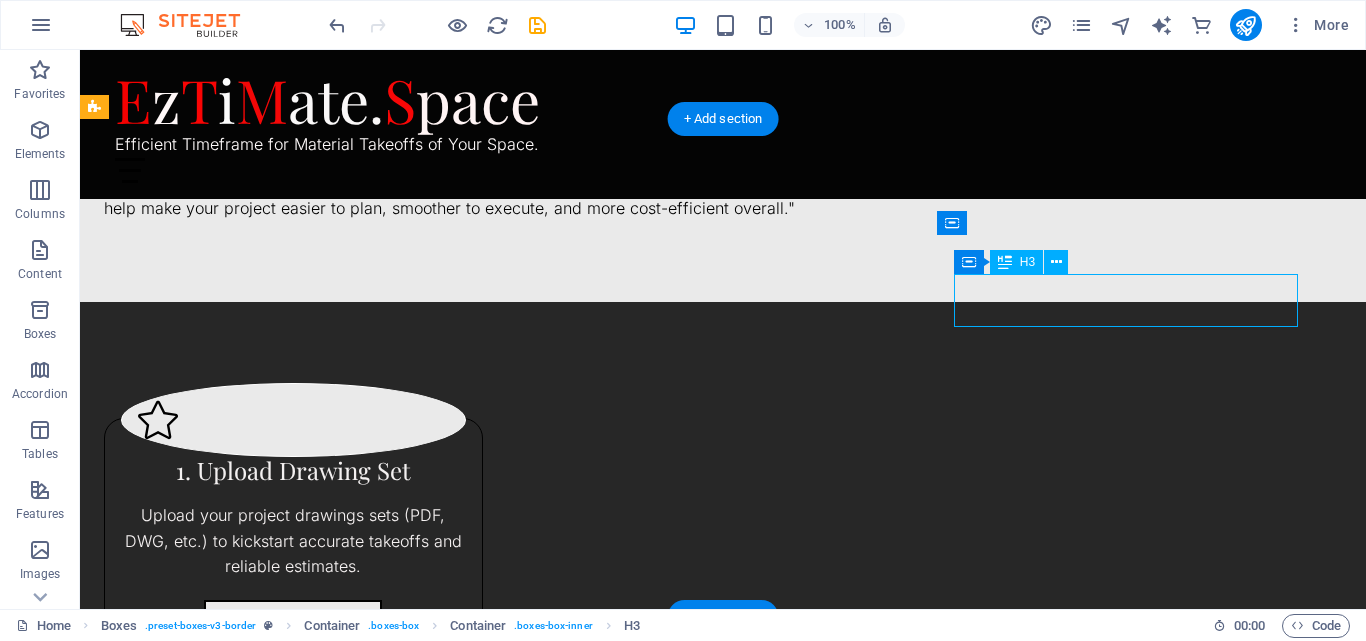 click on "3. Quantity Takeoff & Submission" at bounding box center (293, 1063) 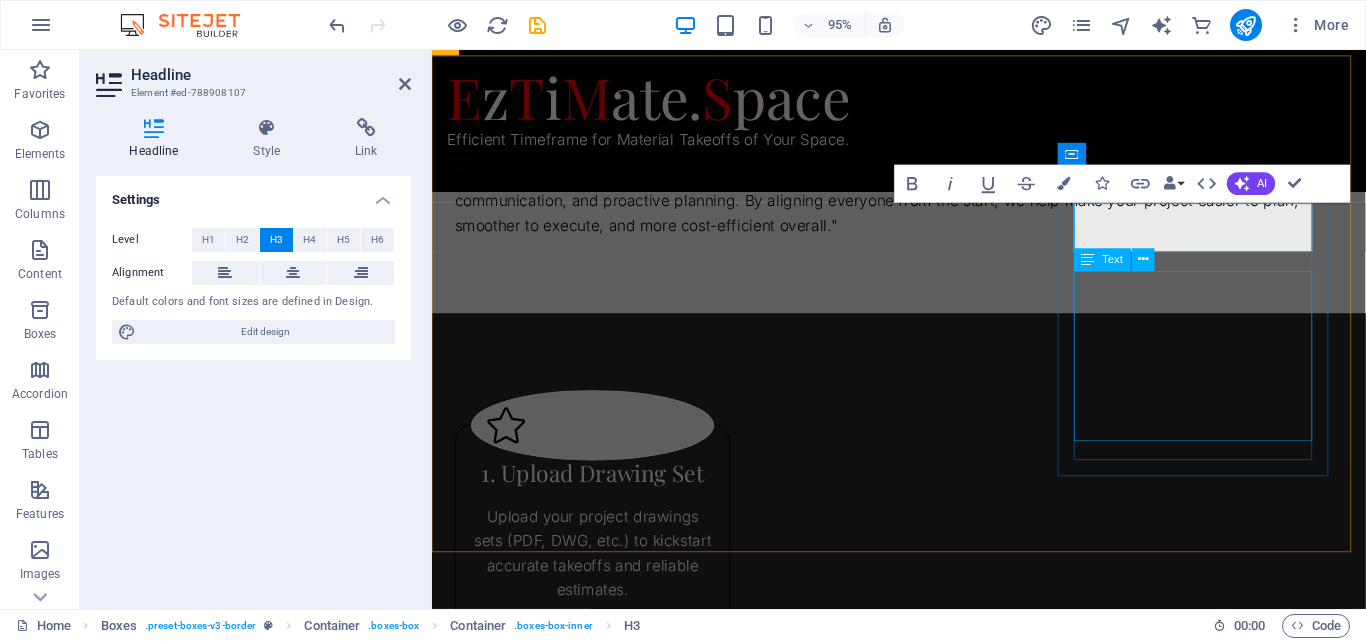 click on "Get your takeoff delivered by your preferred date. Just share your timeline, and our team will ensure timely, accurate results to keep your project moving forward." at bounding box center [601, 1275] 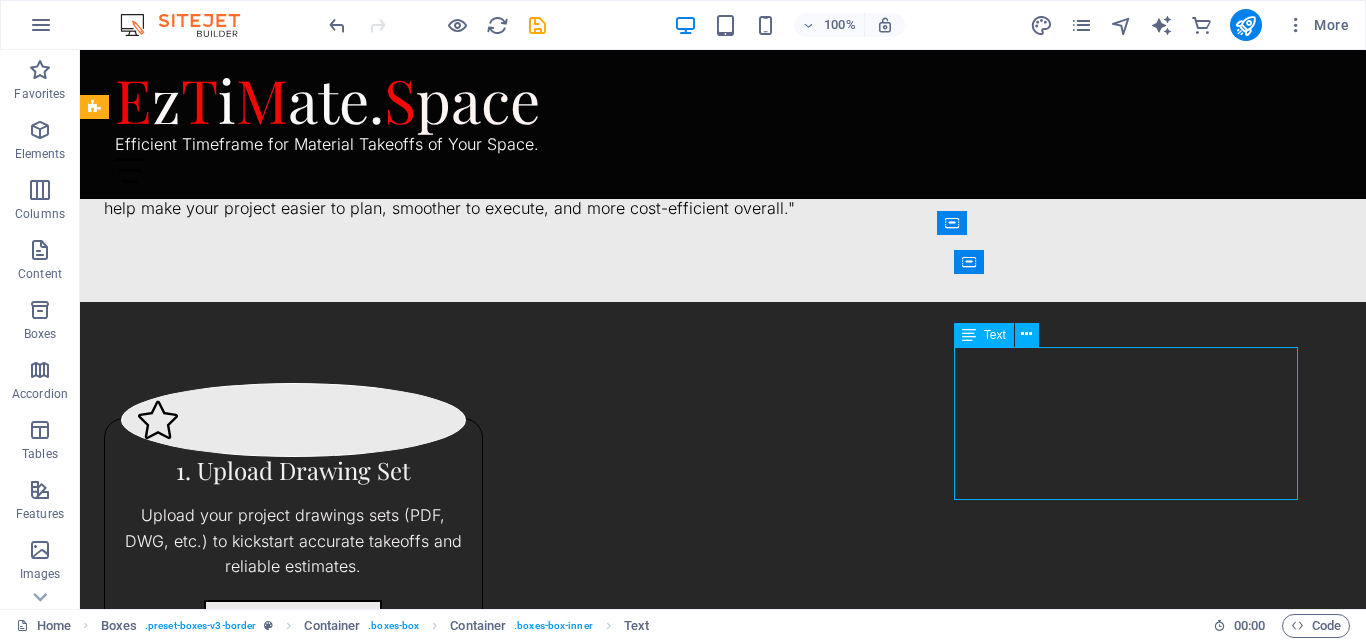 click on "Get your takeoff delivered by your preferred date. Just share your timeline, and our team will ensure timely, accurate results to keep your project moving forward." at bounding box center [293, 1187] 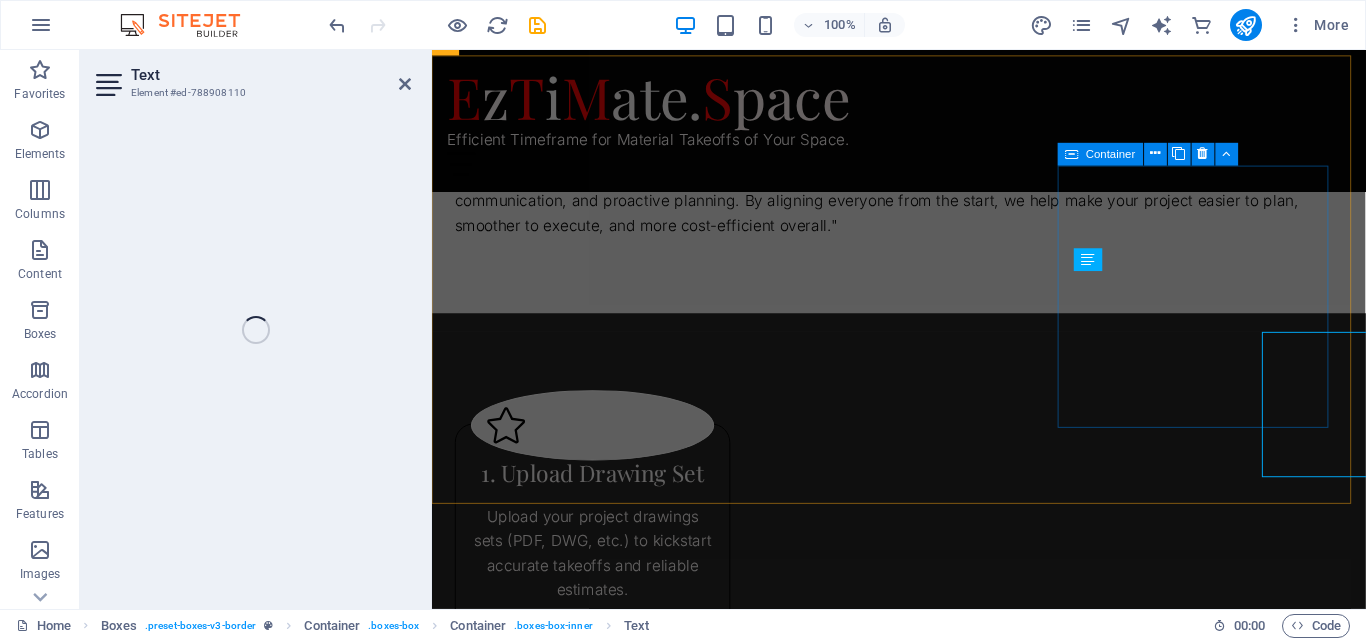 click on "3. Quantity Takeoff & Submission Get your takeoff delivered by your preferred date. Just share your timeline, and our team will ensure timely, accurate results to keep your project moving forward." at bounding box center (601, 1239) 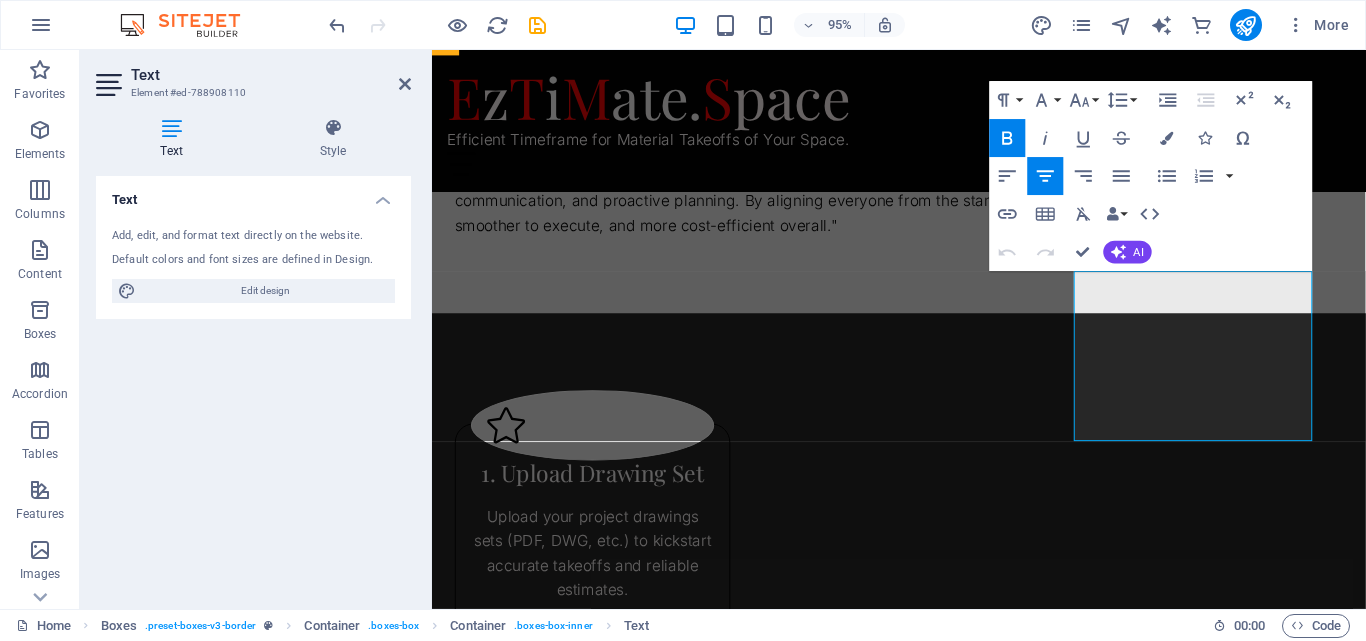 click on "Just share your timeline, and our team will ensure timely, accurate results to keep your project moving forward." at bounding box center [601, 1287] 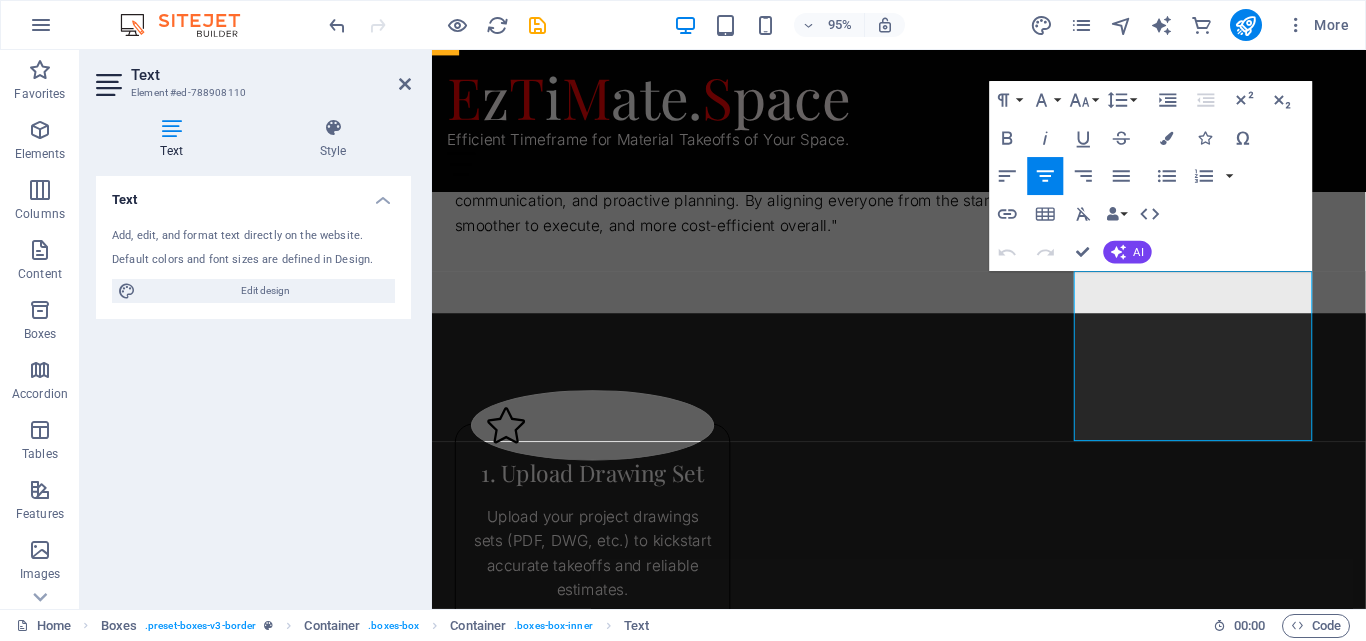 click on "Just share your timeline, and our team will ensure timely, accurate results to keep your project moving forward." at bounding box center [601, 1287] 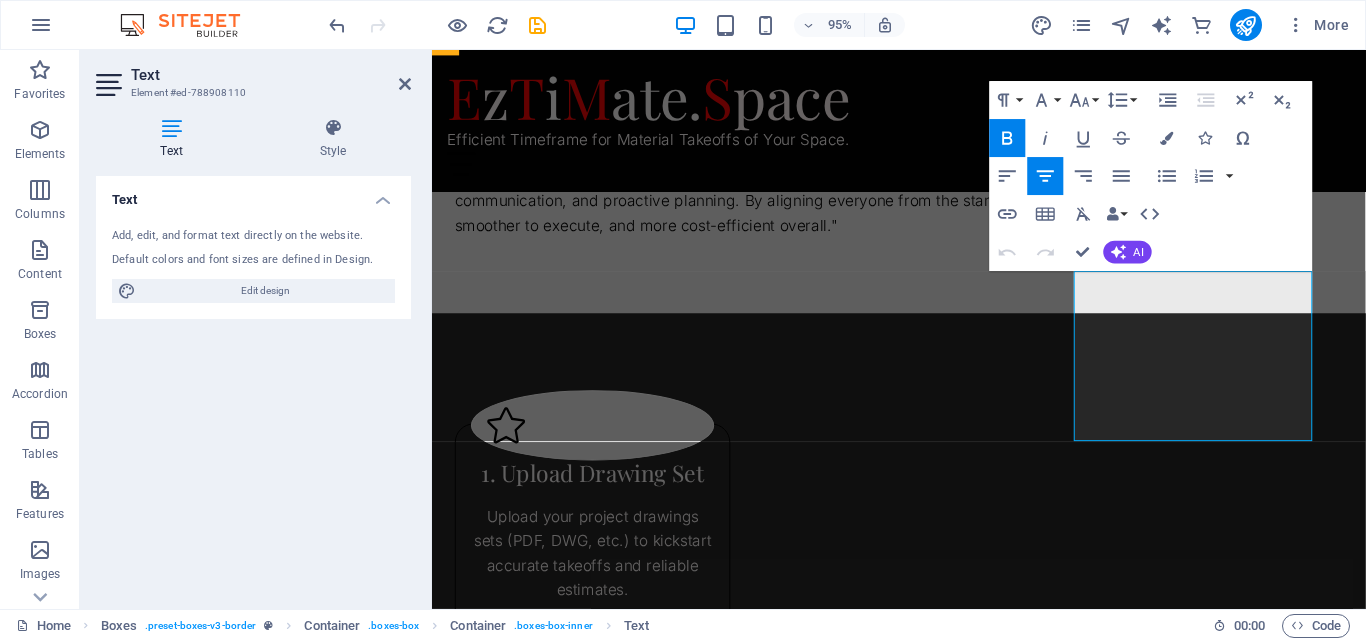 copy on "Get your takeoff delivered by your preferred date. Just share your timeline, and our team will ensure timely, accurate results to keep your project moving forward." 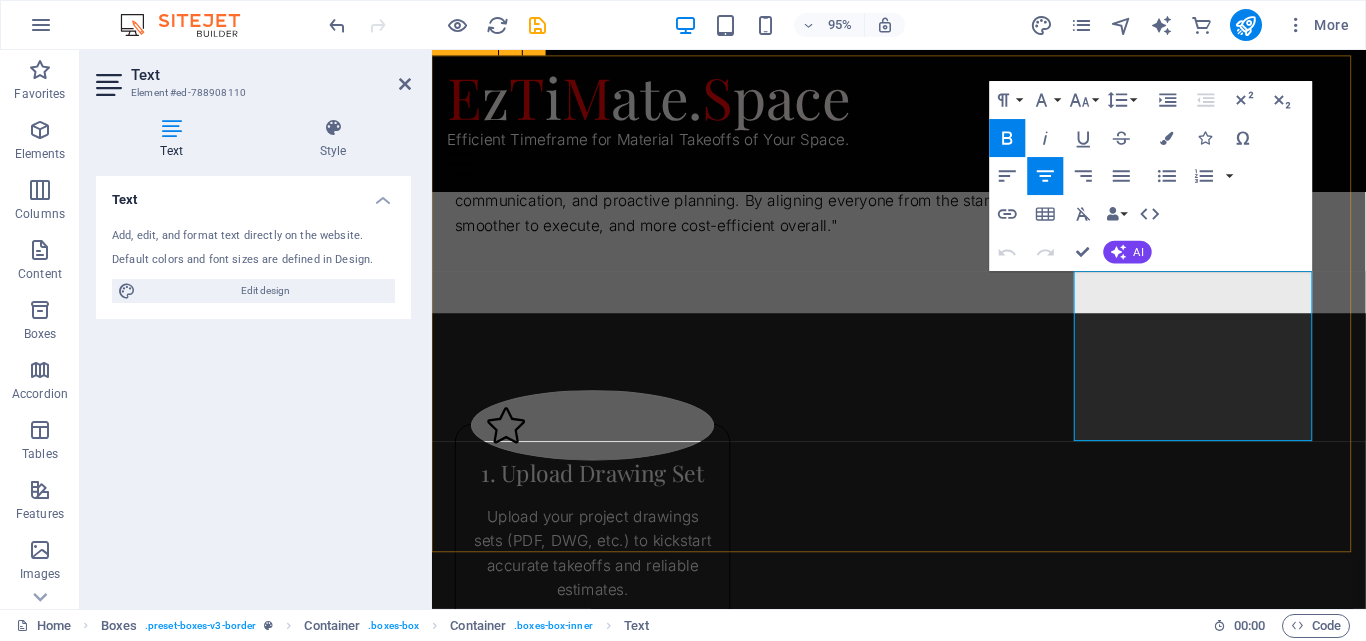 drag, startPoint x: 880, startPoint y: 504, endPoint x: 1202, endPoint y: 494, distance: 322.15524 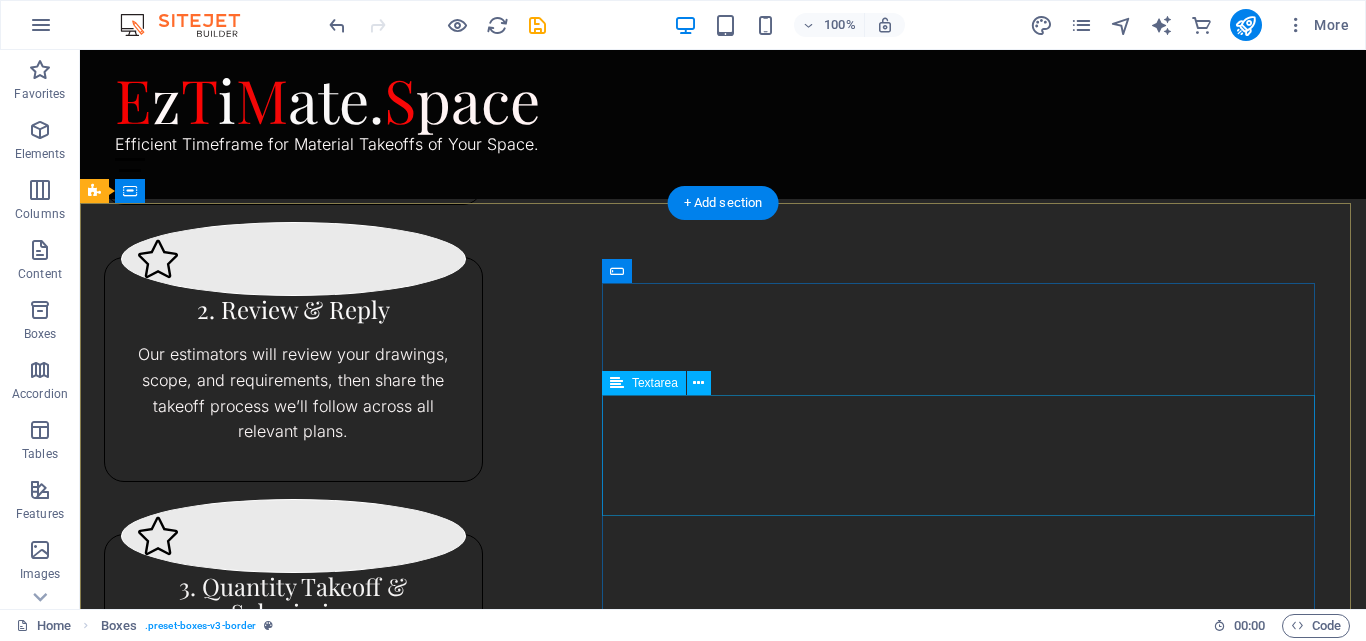 scroll, scrollTop: 1642, scrollLeft: 0, axis: vertical 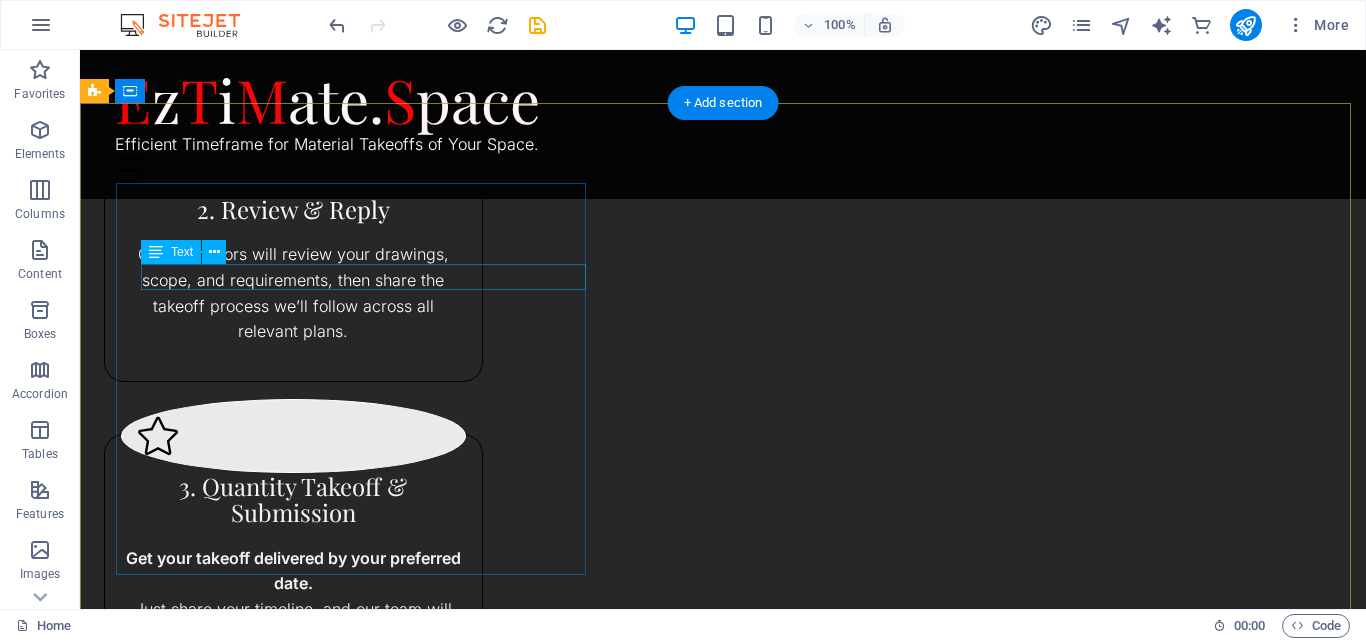 click on "[GEOGRAPHIC_DATA], [GEOGRAPHIC_DATA], [GEOGRAPHIC_DATA]" at bounding box center (704, 1066) 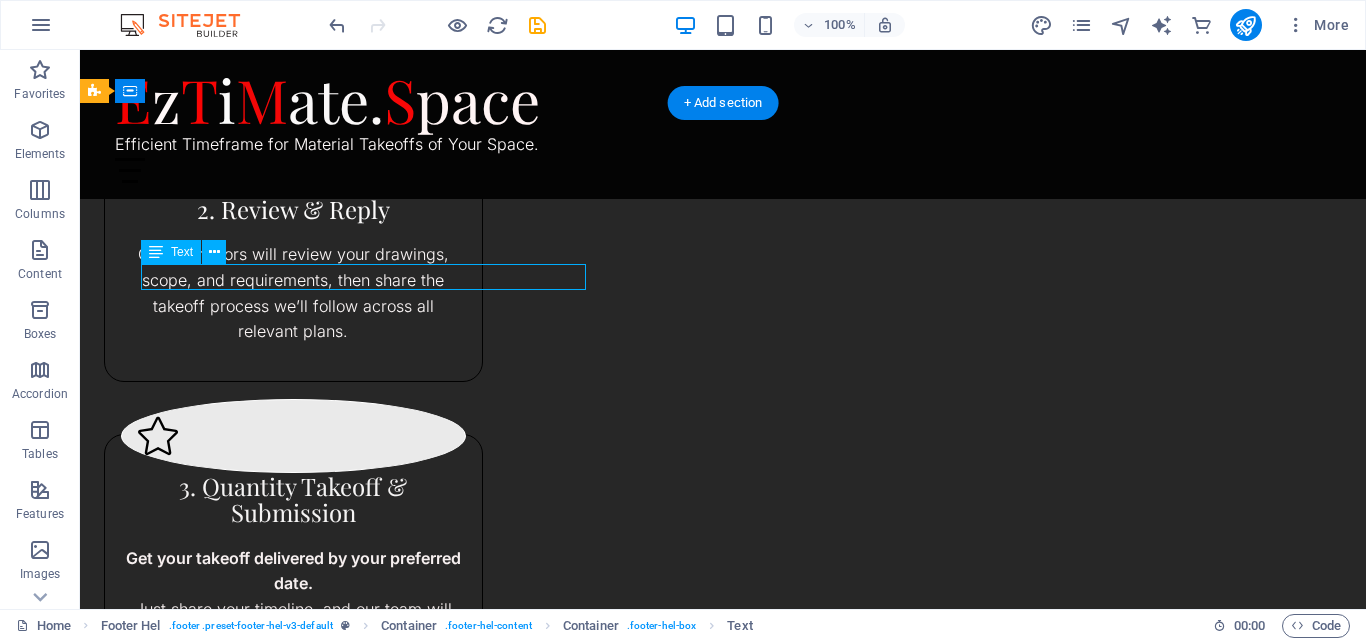 click on "[GEOGRAPHIC_DATA], [GEOGRAPHIC_DATA], [GEOGRAPHIC_DATA]" at bounding box center [704, 1066] 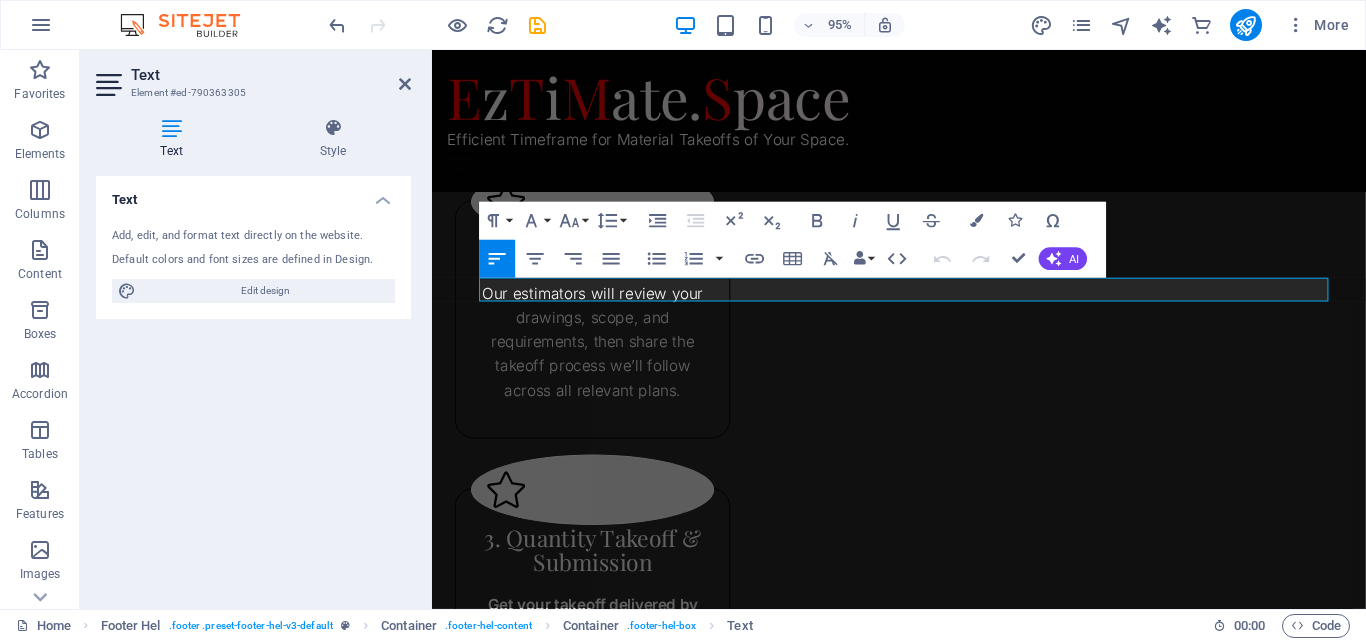 scroll, scrollTop: 1579, scrollLeft: 0, axis: vertical 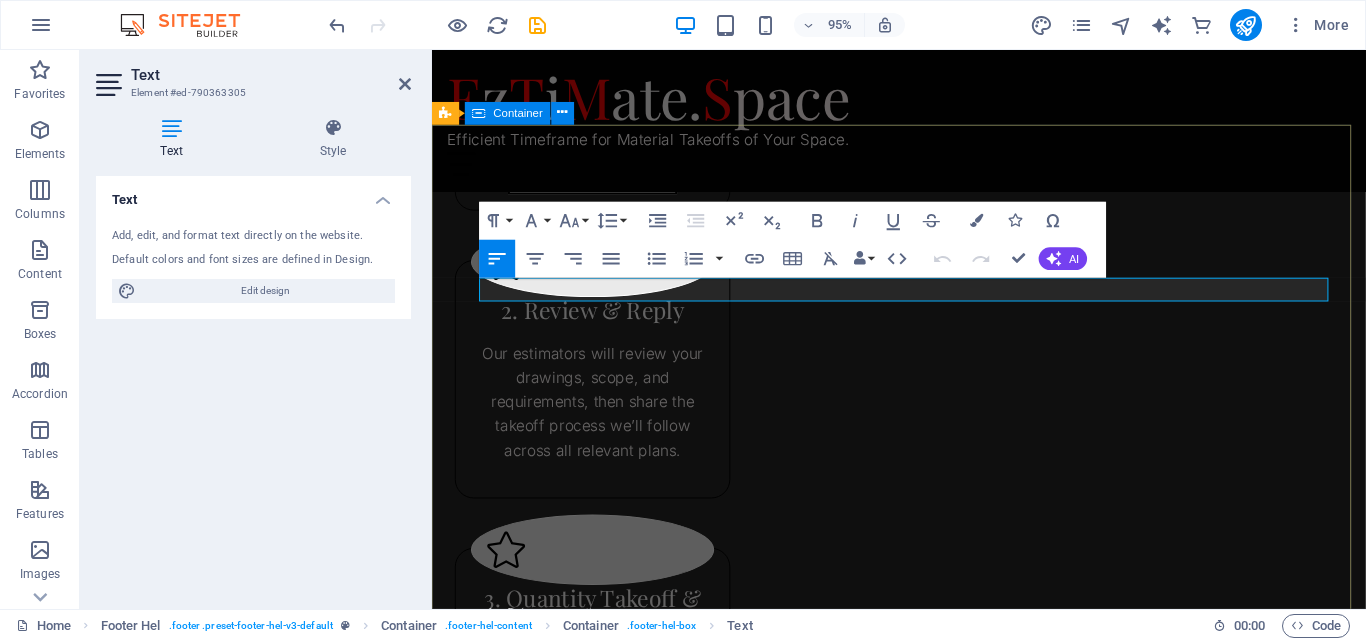click on "E z T i M ate. S pace [GEOGRAPHIC_DATA], [GEOGRAPHIC_DATA], [GEOGRAPHIC_DATA] +1-123-456-7890 [EMAIL_ADDRESS][DOMAIN_NAME]   {{ 'content.forms.privacy'|trans }} Nicht lesbar? Neu generieren Submit" at bounding box center [923, 1437] 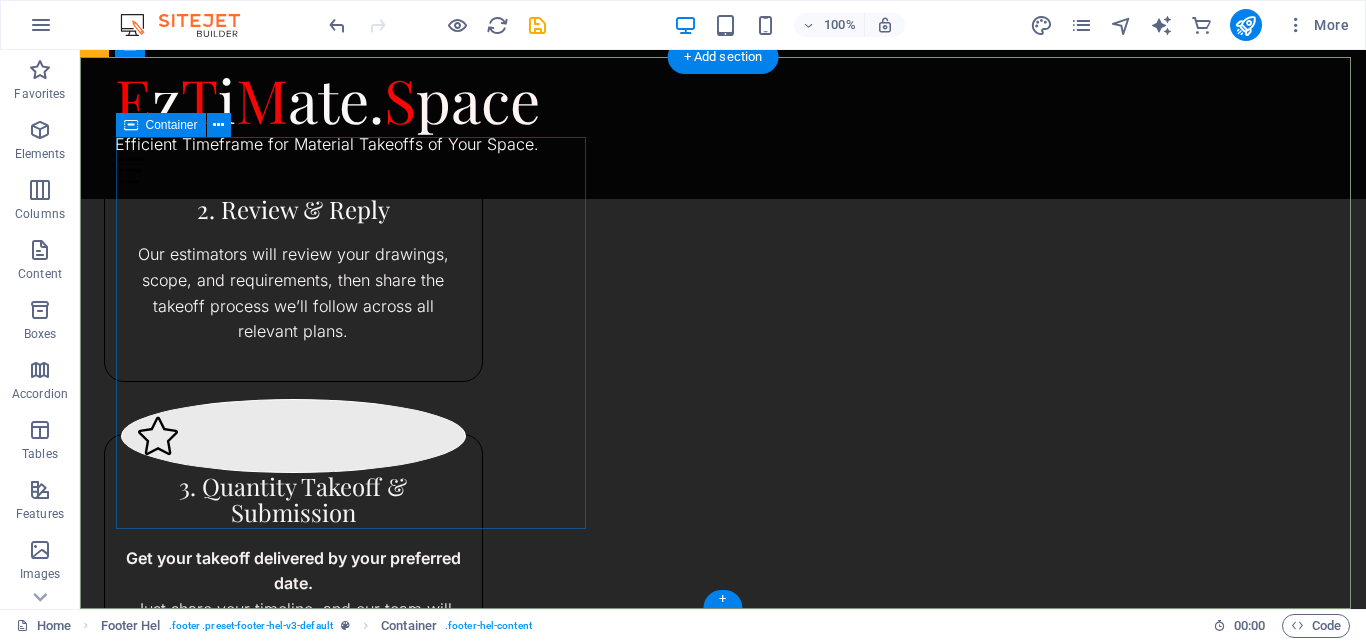 scroll, scrollTop: 1688, scrollLeft: 0, axis: vertical 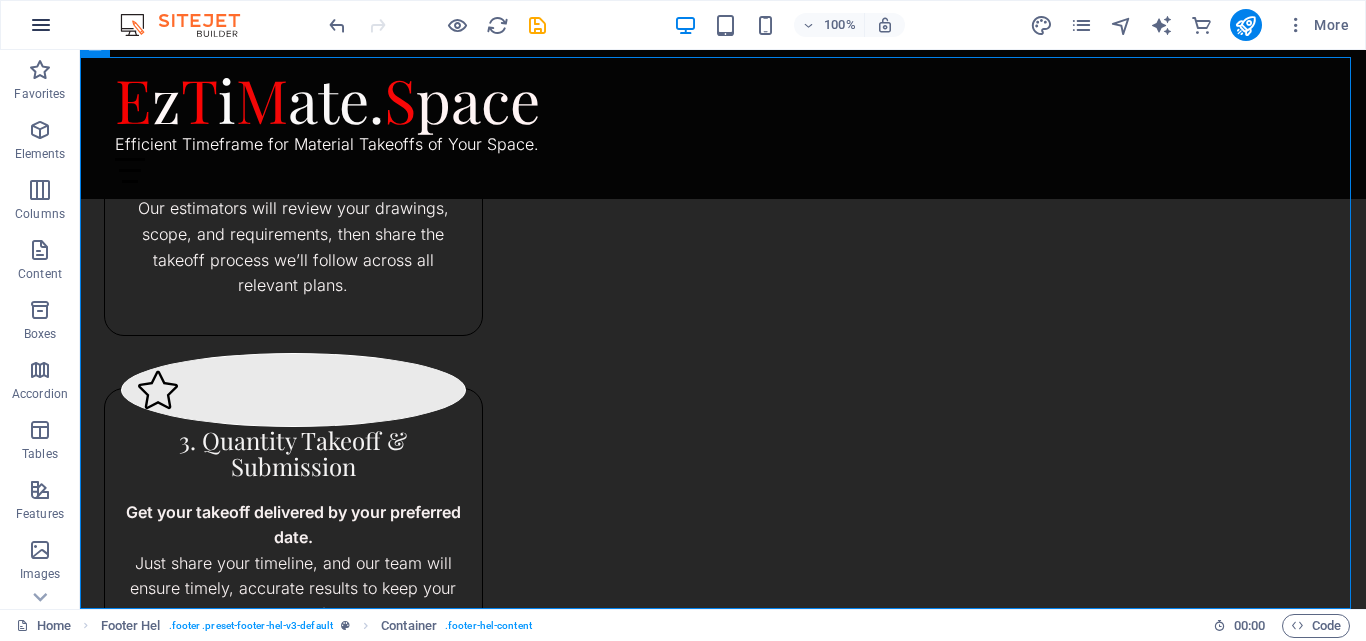 click at bounding box center (41, 25) 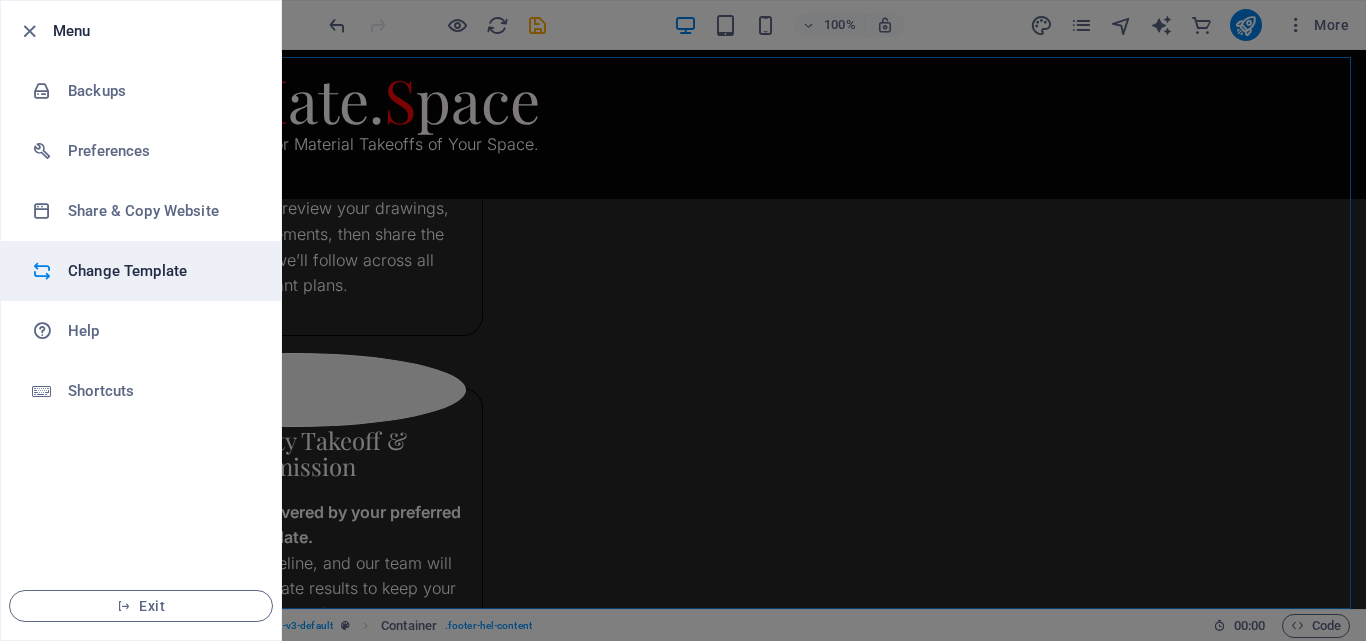 click on "Change Template" at bounding box center (160, 271) 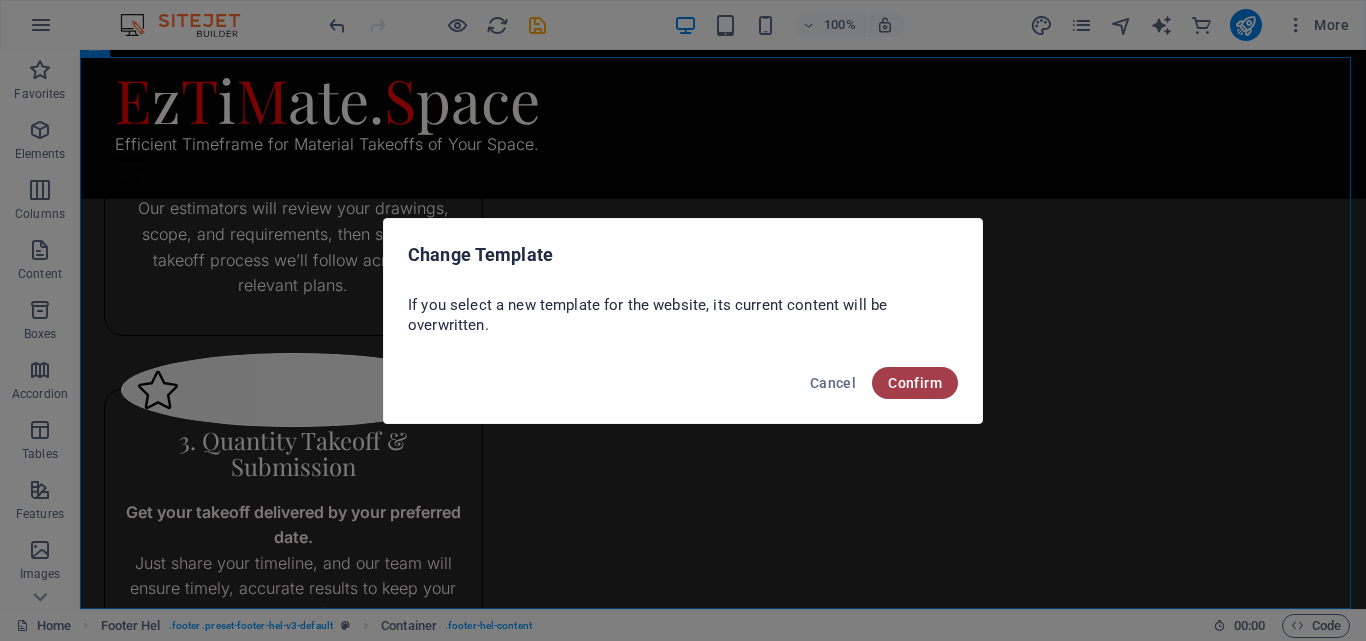 click on "Confirm" at bounding box center (915, 383) 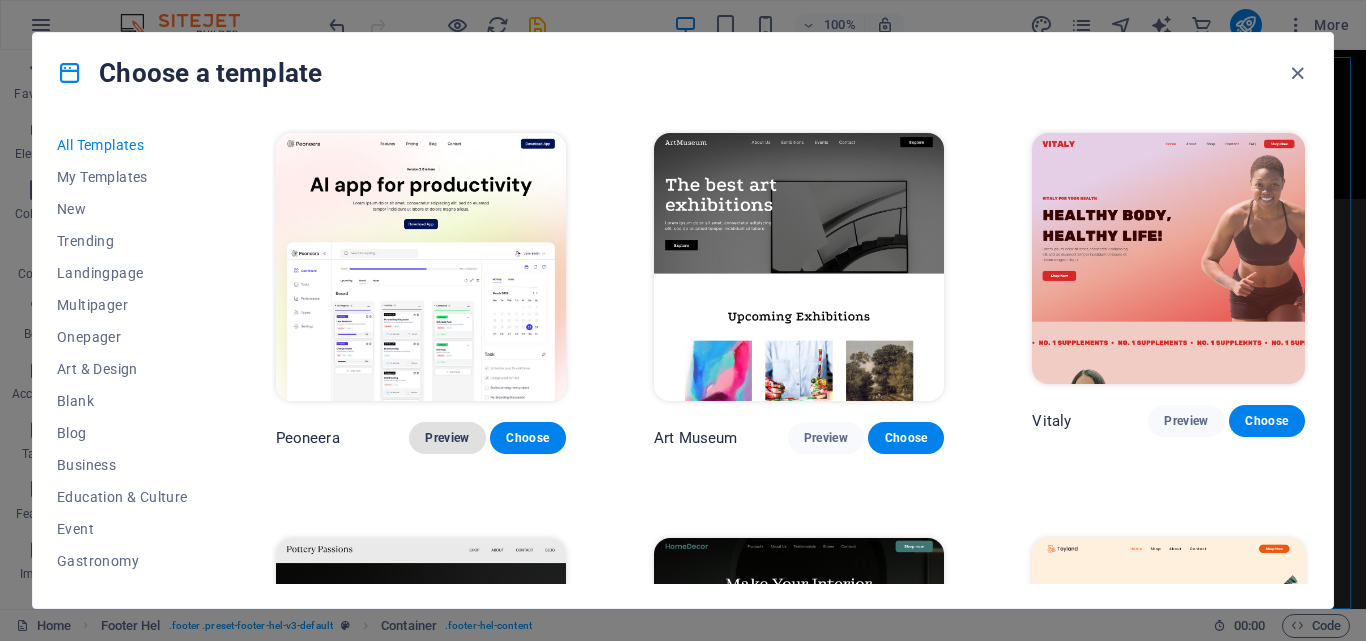 click on "Preview" at bounding box center [447, 438] 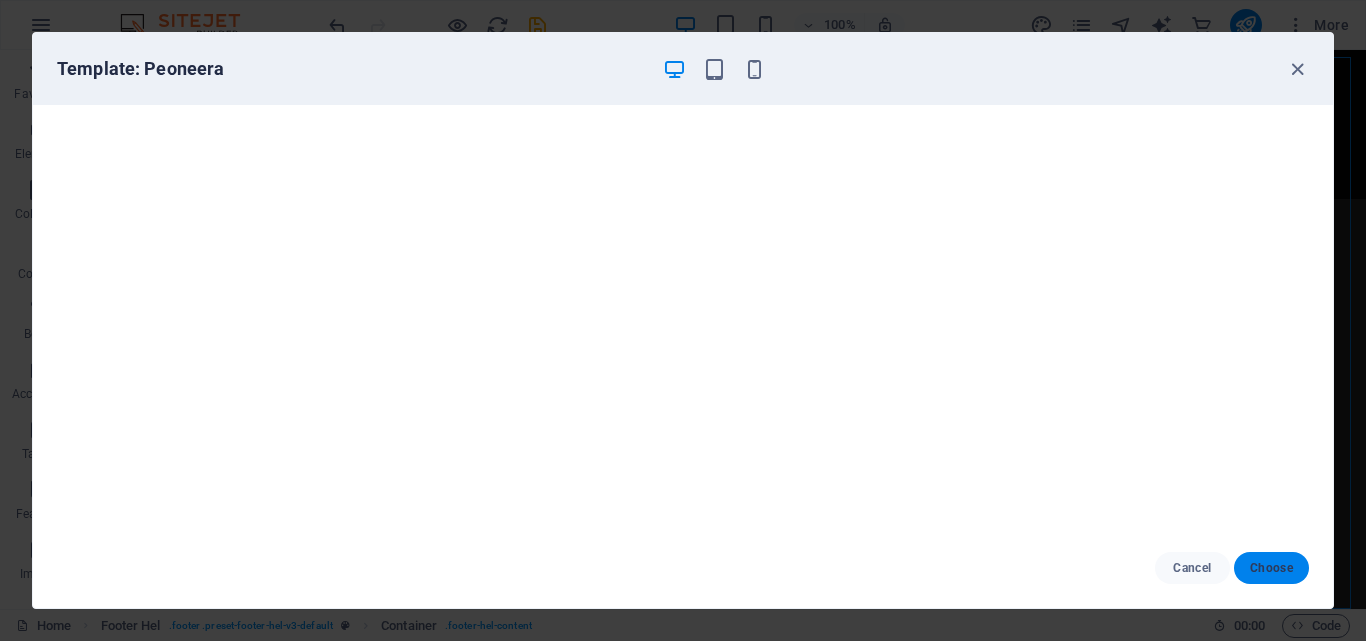 click on "Choose" at bounding box center [1271, 568] 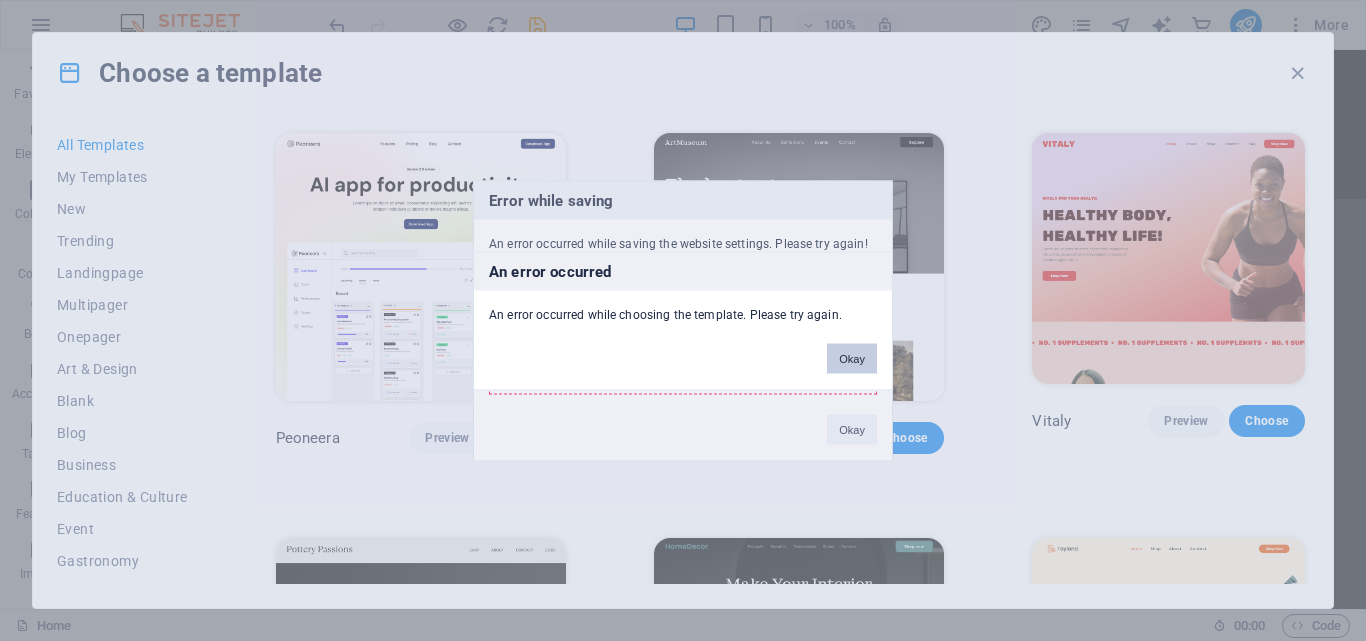 click on "Okay" at bounding box center [852, 358] 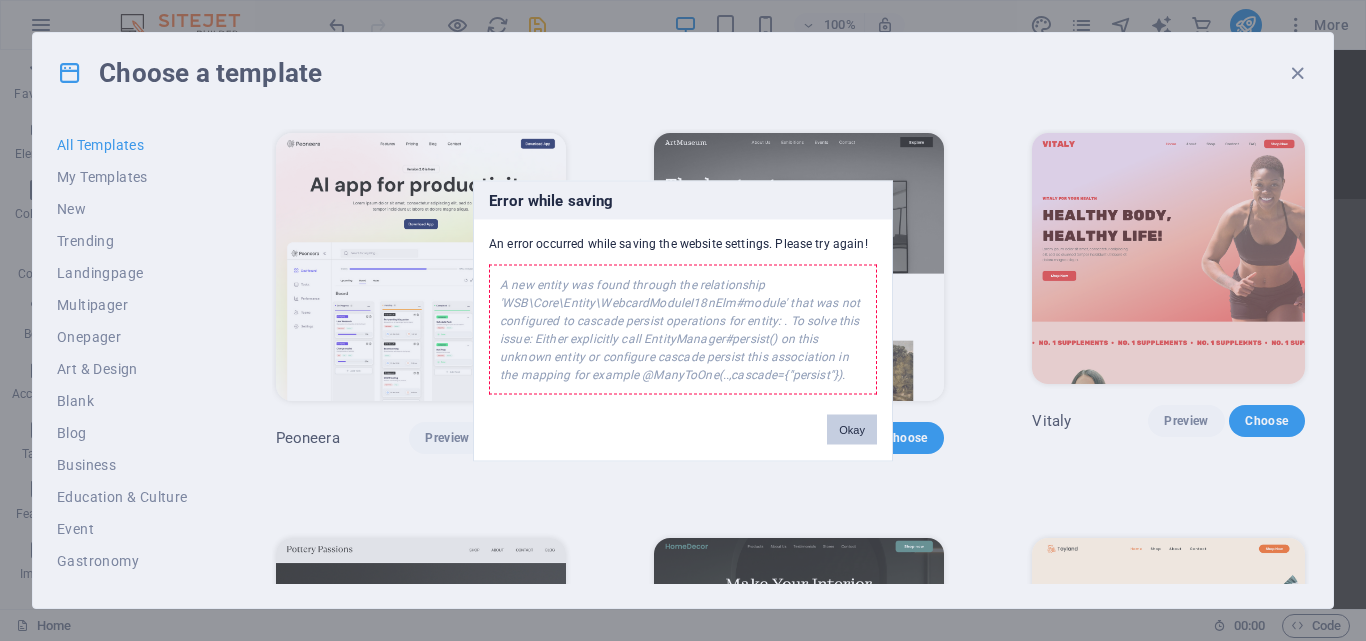 click on "Okay" at bounding box center (852, 429) 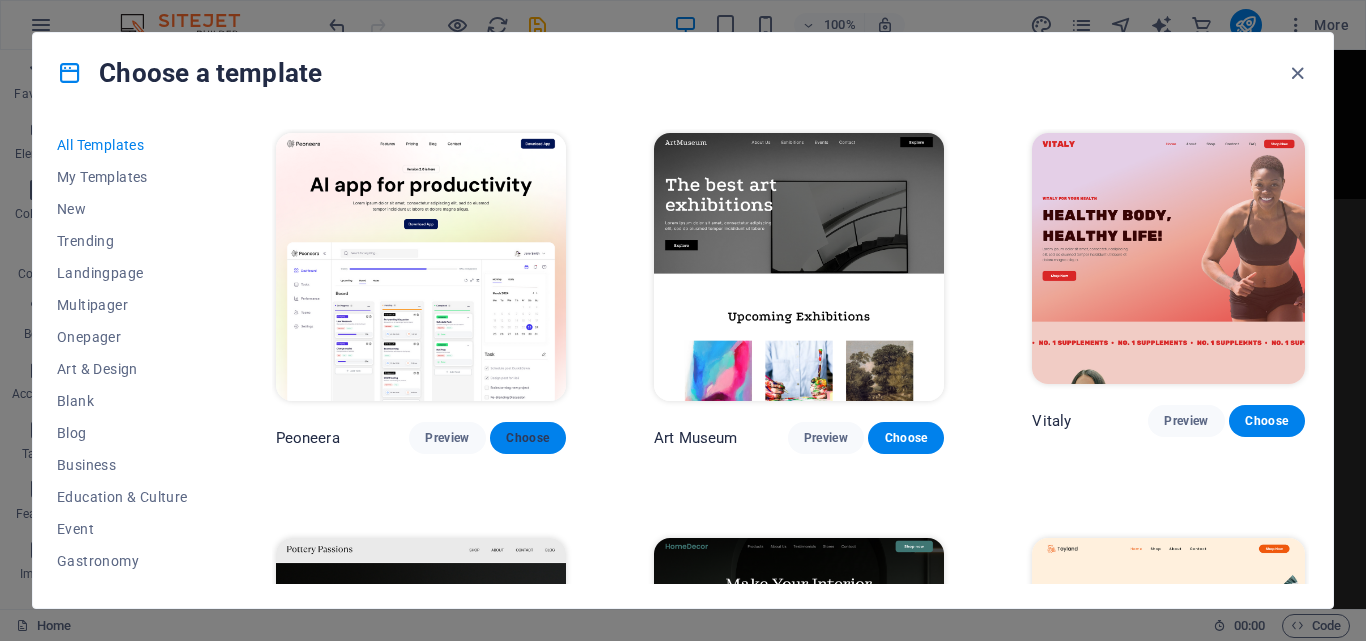 click on "Choose" at bounding box center (528, 438) 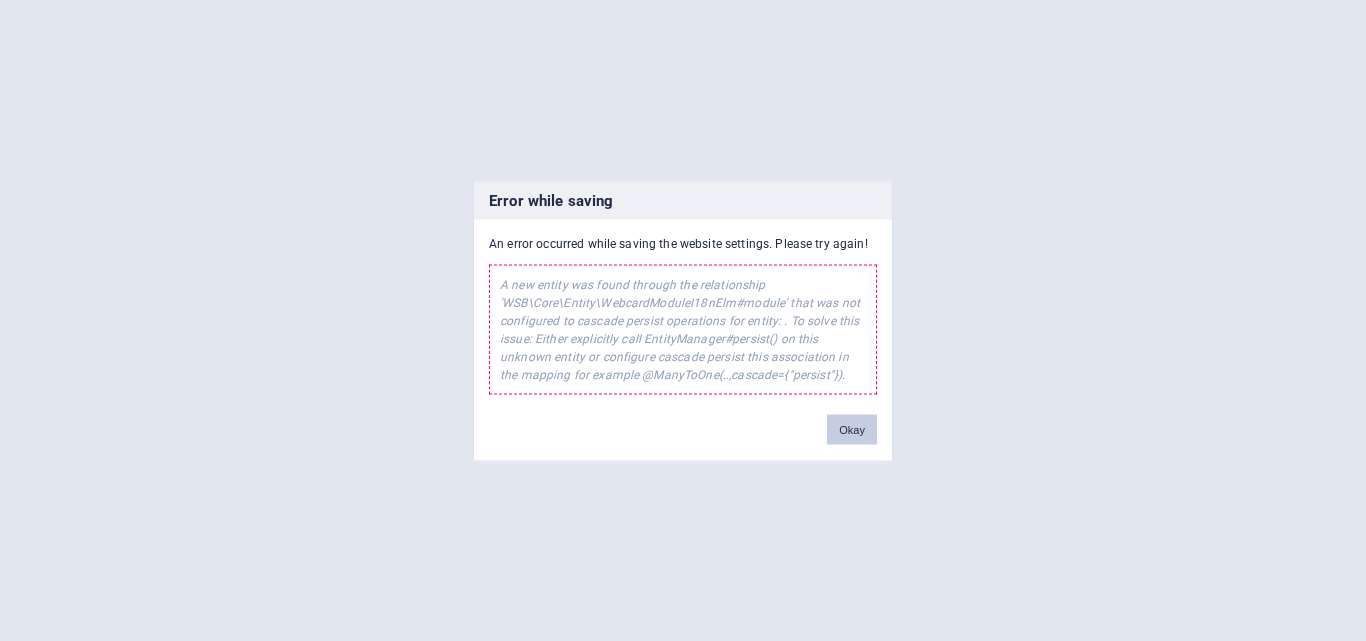 click on "Okay" at bounding box center [852, 429] 